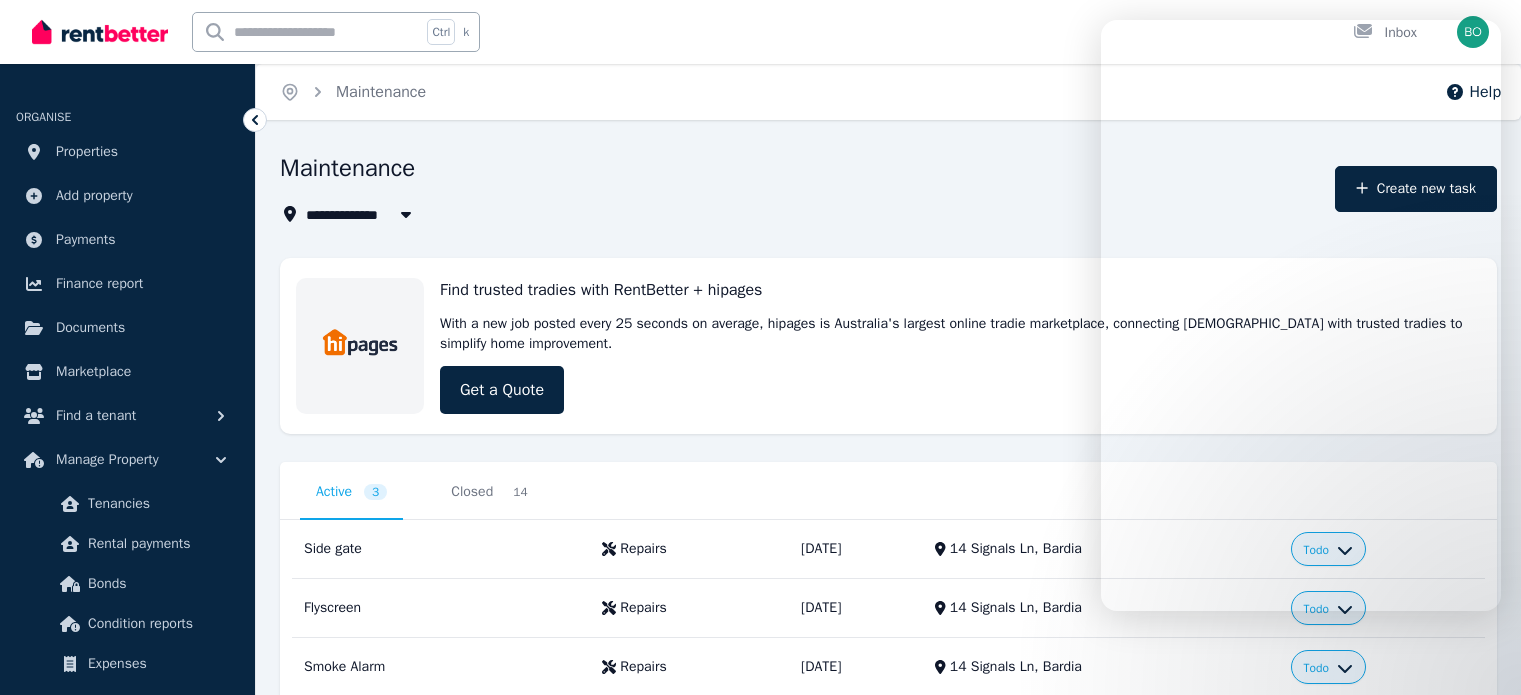 scroll, scrollTop: 0, scrollLeft: 0, axis: both 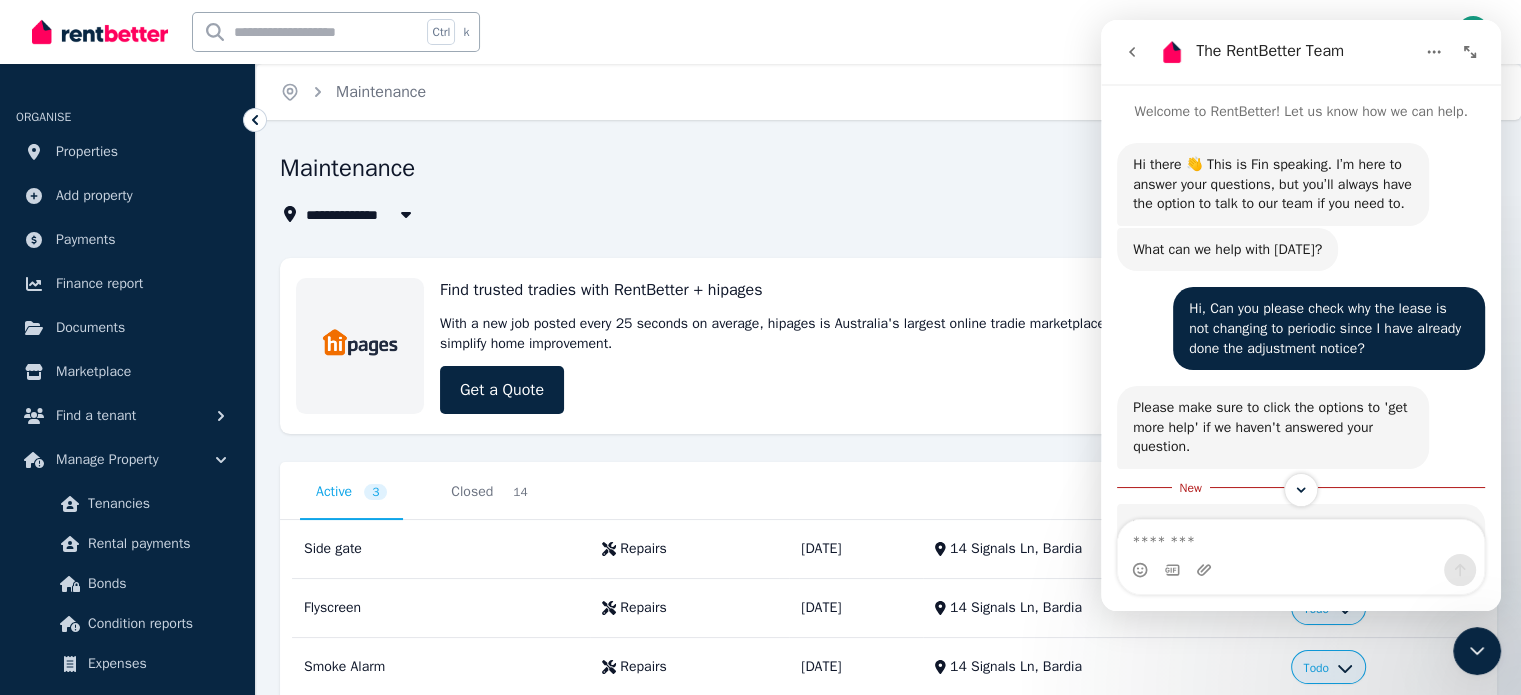 click 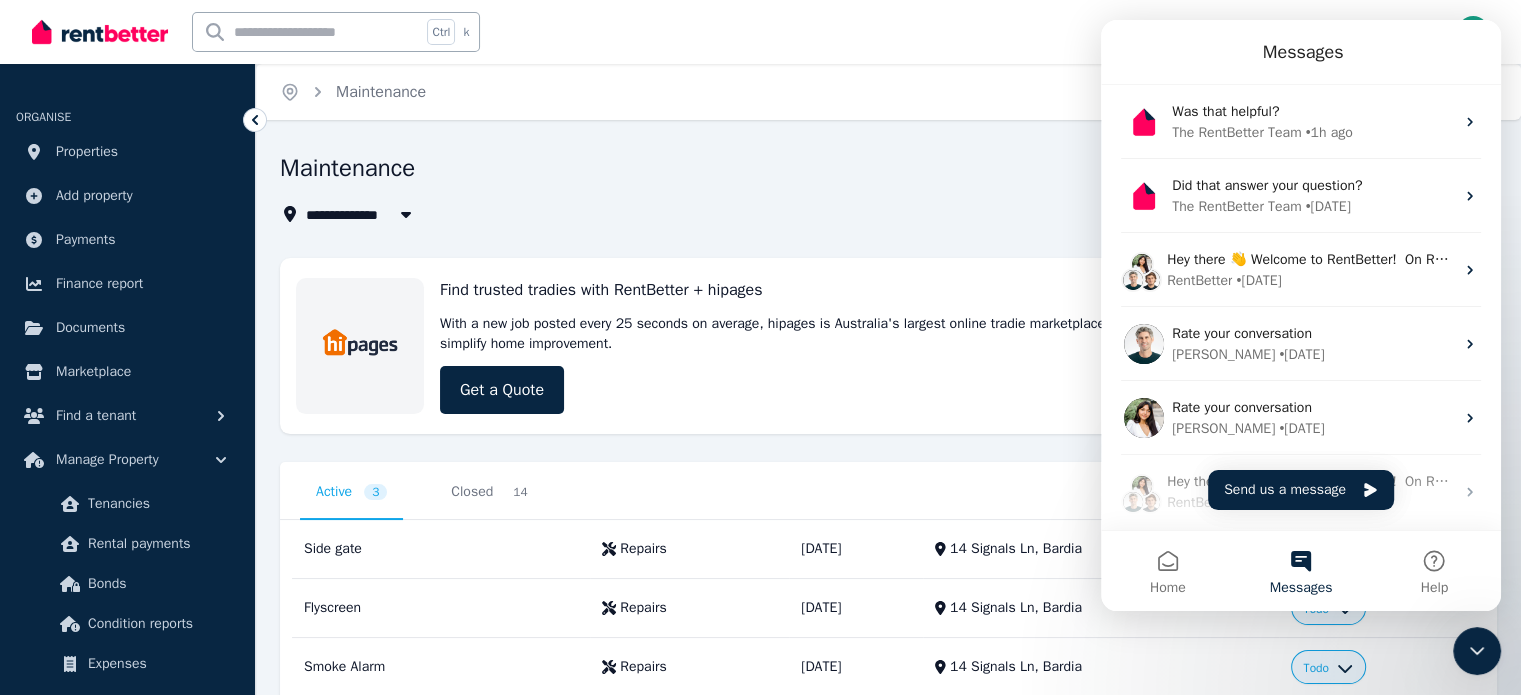 click on "Ctrl k Inbox" at bounding box center [726, 32] 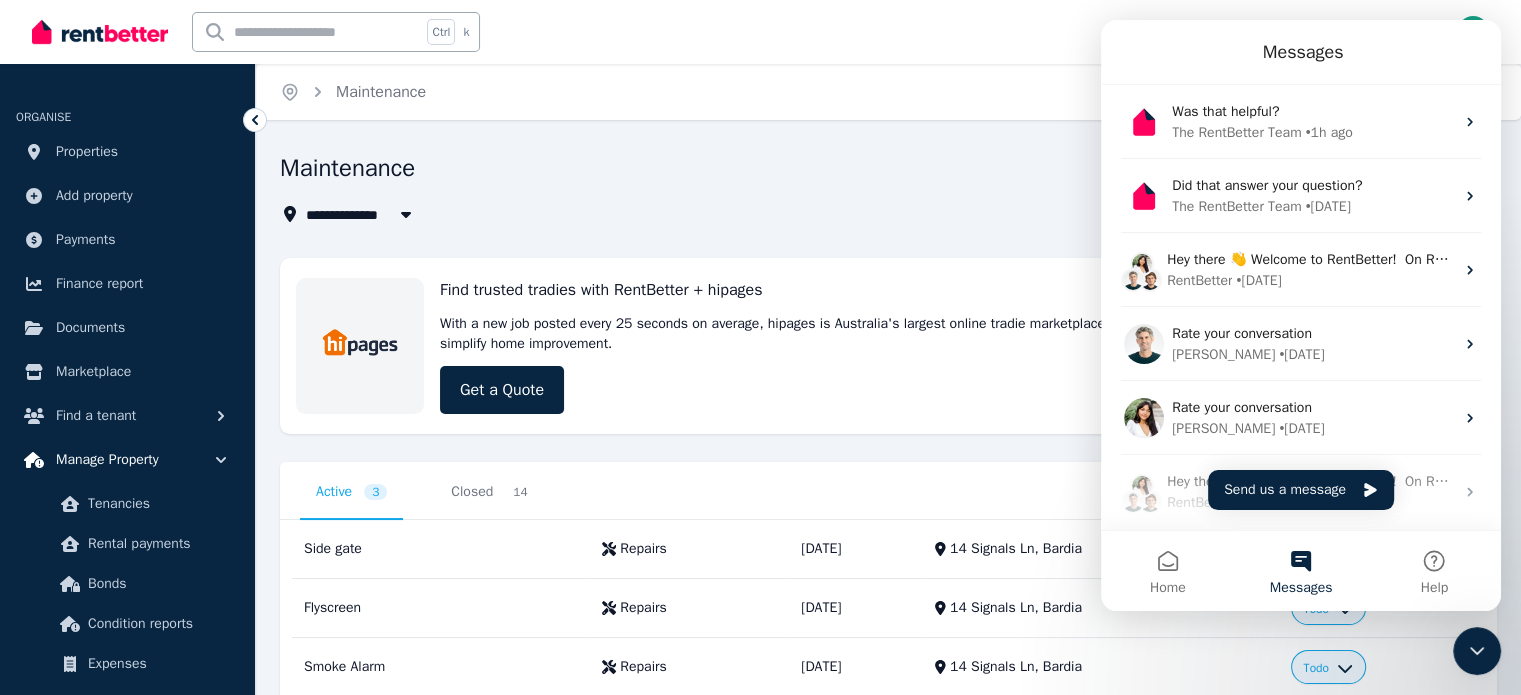 click on "Manage Property" at bounding box center (107, 460) 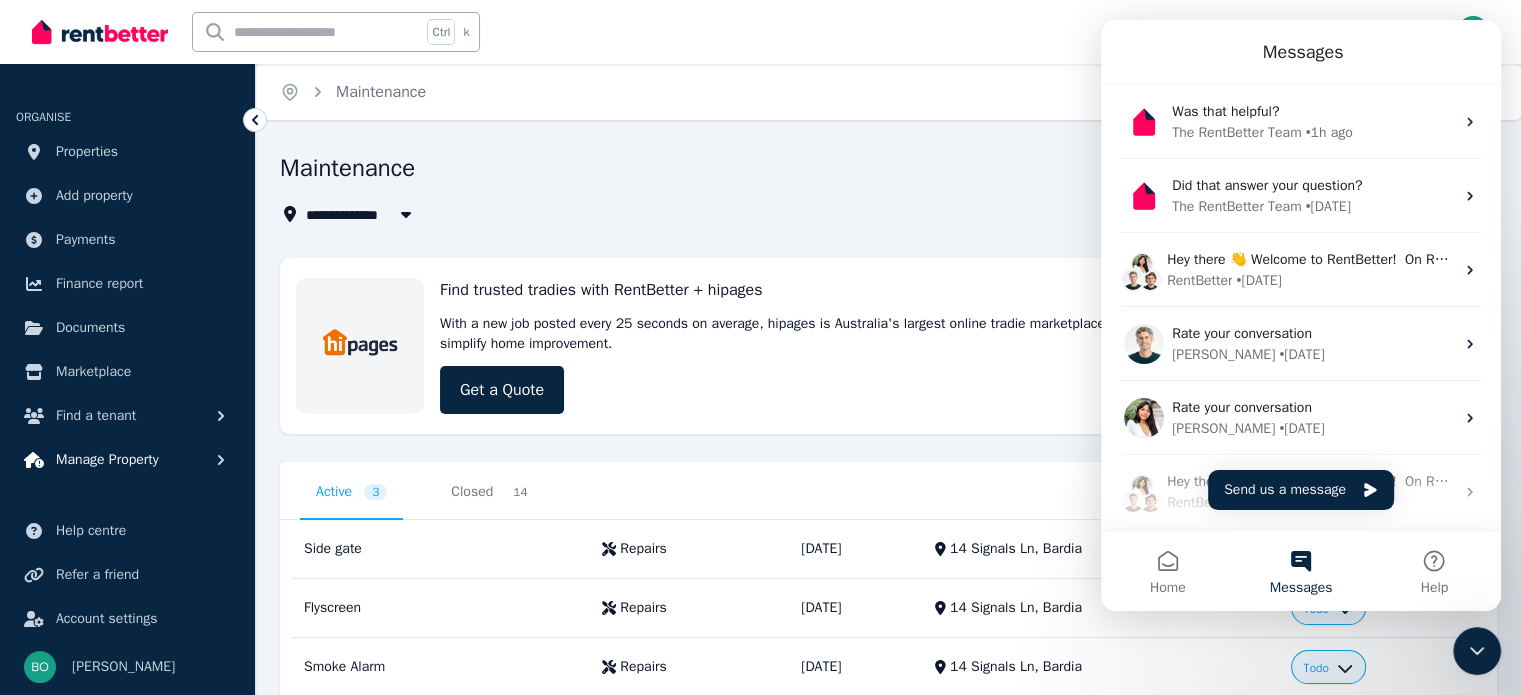 click on "Manage Property" at bounding box center (107, 460) 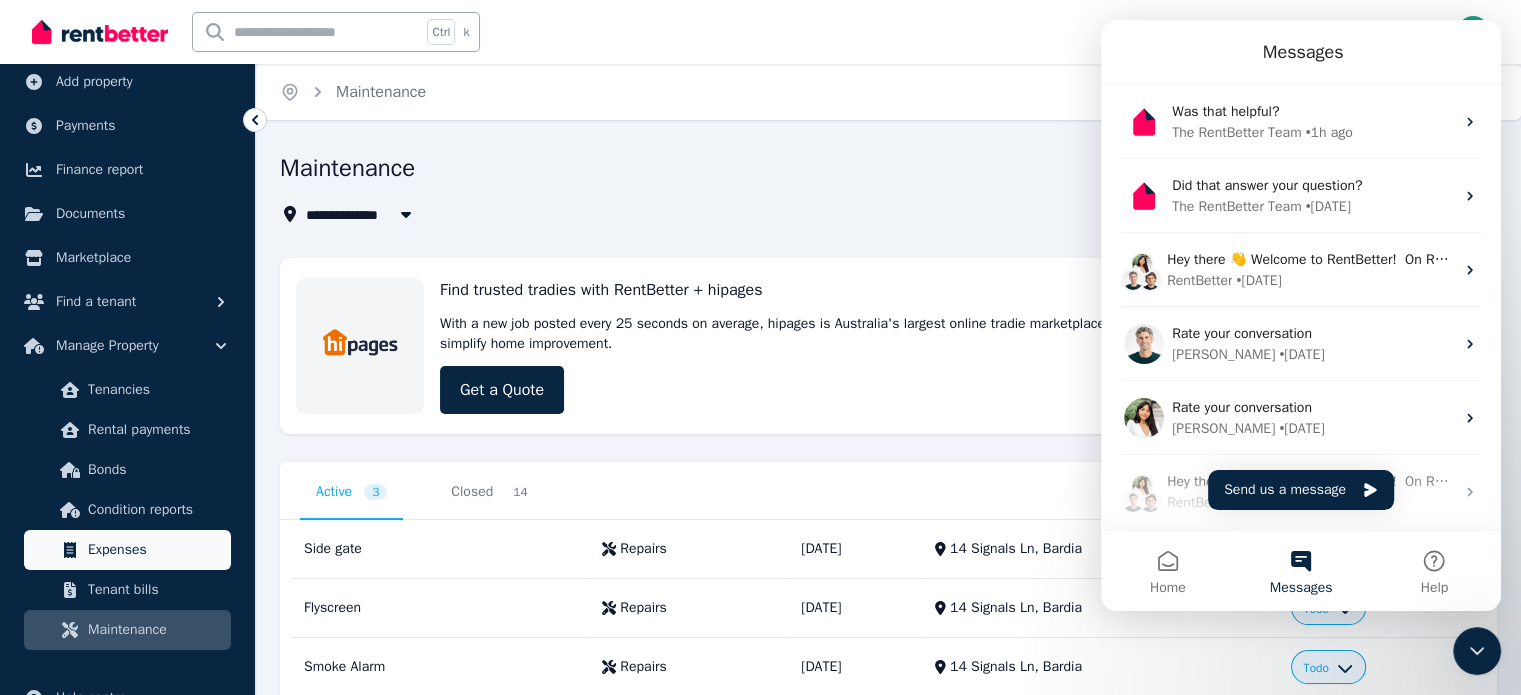 scroll, scrollTop: 100, scrollLeft: 0, axis: vertical 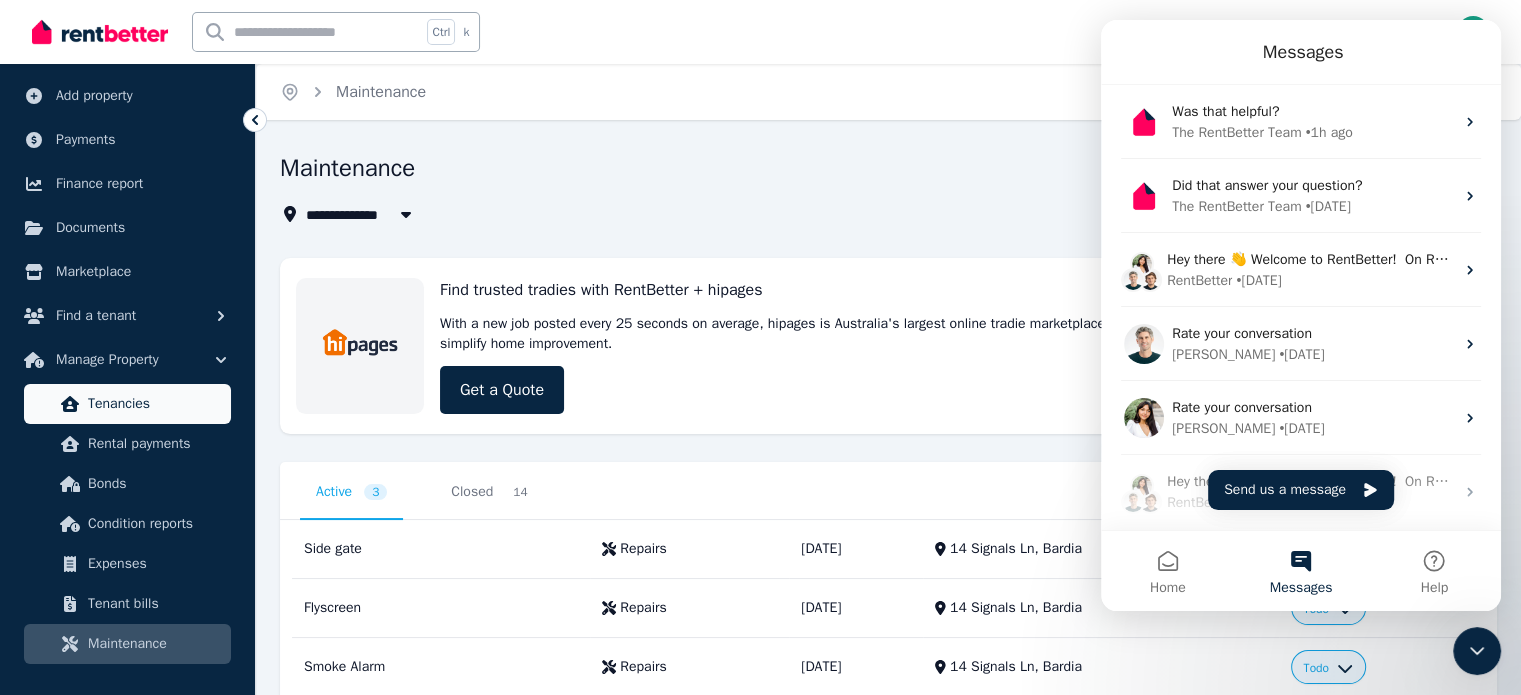 click on "Tenancies" at bounding box center [155, 404] 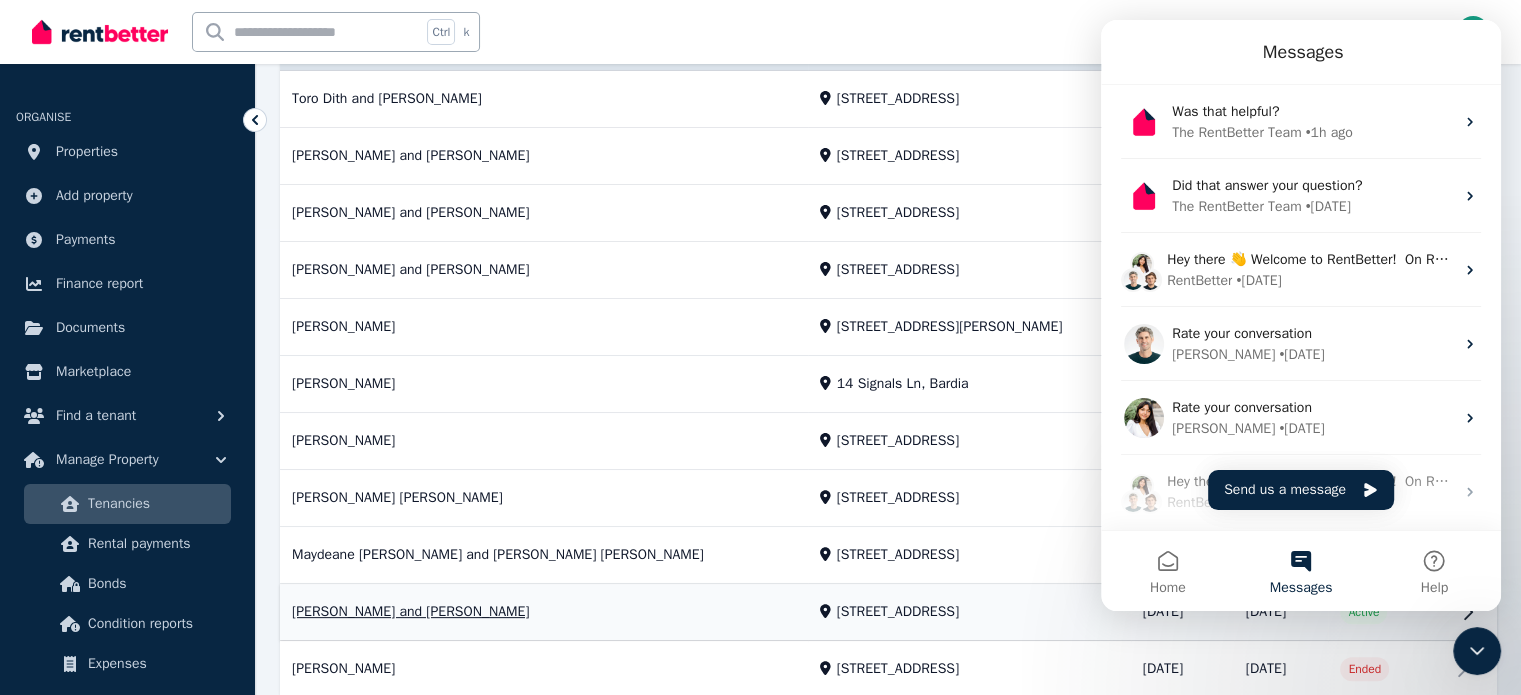 scroll, scrollTop: 537, scrollLeft: 0, axis: vertical 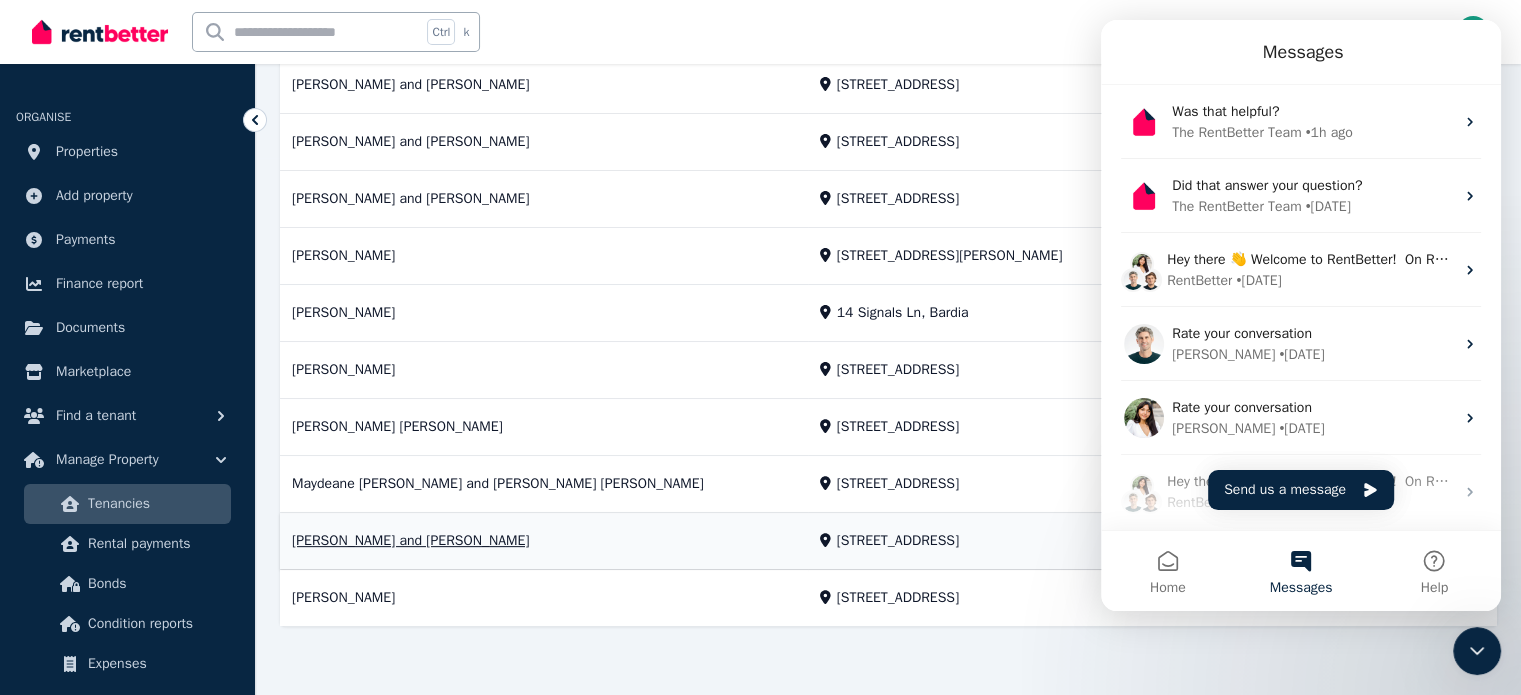 click on "View property details" at bounding box center (888, 542) 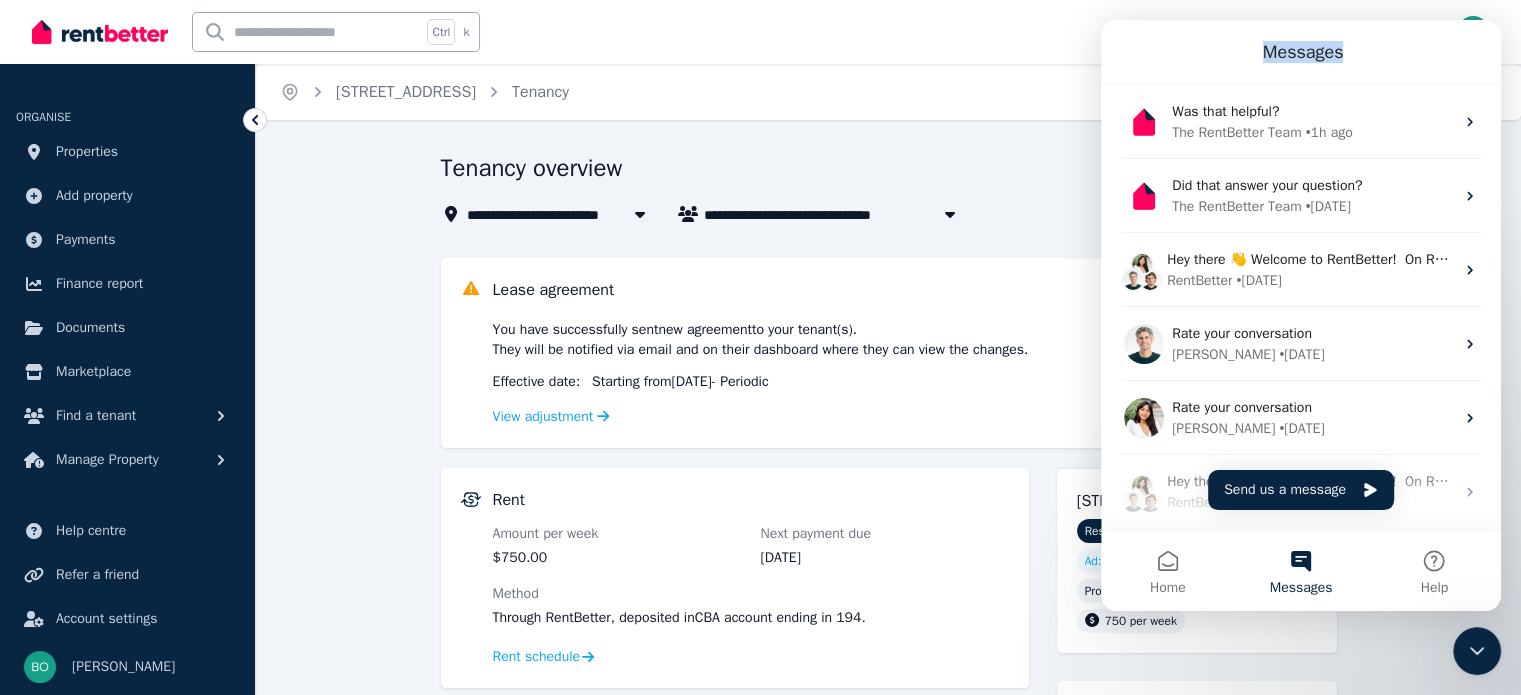 drag, startPoint x: 1156, startPoint y: 43, endPoint x: 1112, endPoint y: 82, distance: 58.796257 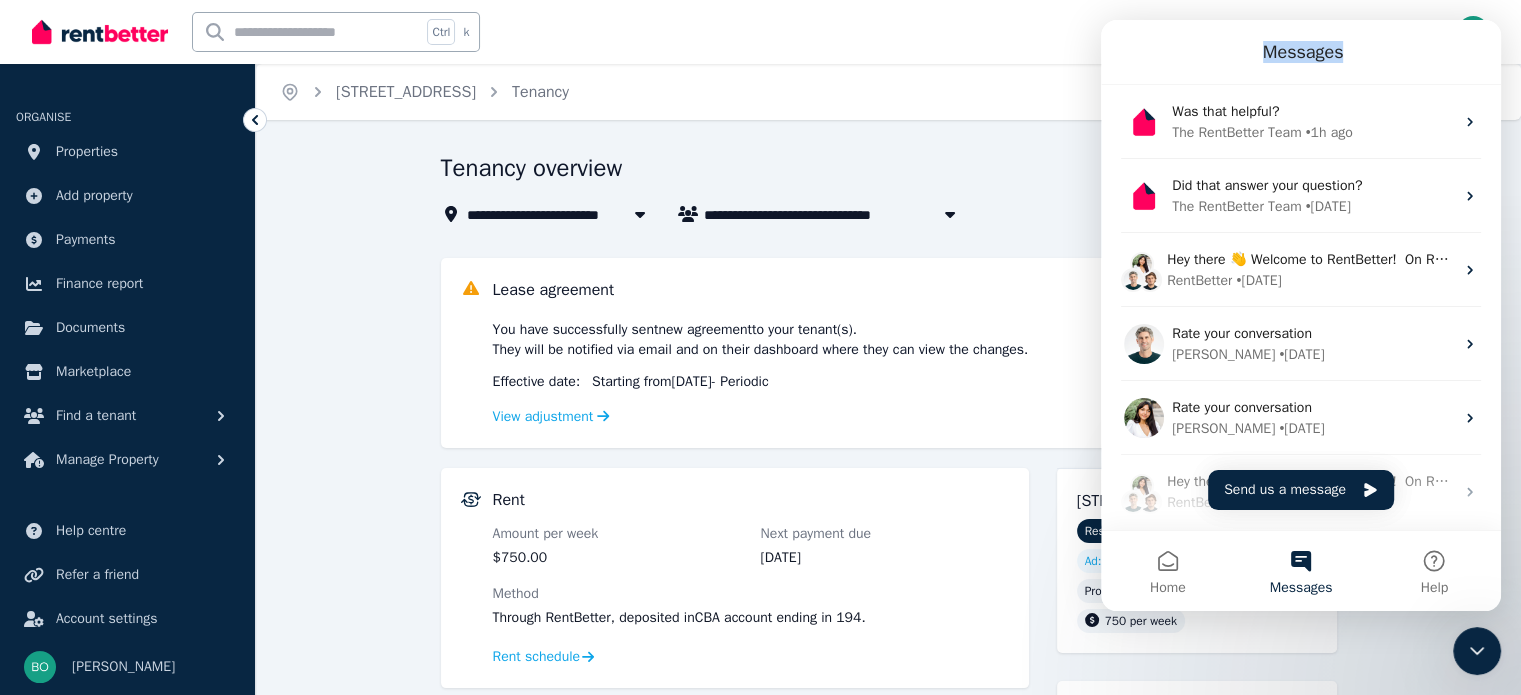 click on "Messages Was that helpful? The RentBetter Team •  1h ago Did that answer your question? The RentBetter Team •  [DATE] Hey there 👋 Welcome to RentBetter!  On RentBetter, taking control and managing your property is easier than ever before.  What can we help you with [DATE]? RentBetter •  [DATE] Rate your conversation [PERSON_NAME] •  [DATE] Rate your conversation [PERSON_NAME] •  [DATE] Hey there 👋 Welcome to RentBetter!  On RentBetter, taking control and managing your property is easier than ever before.  What can we help you with [DATE]? RentBetter •  [DATE] Rate your conversation [PERSON_NAME] •  [DATE] All good now, I got all tenants to finish the tenancy setup. [PERSON_NAME] •  [DATE] Rate your conversation [PERSON_NAME] •  [DATE] Good morning [PERSON_NAME], you can also do this in the tenancy set up section as well.  [PERSON_NAME] + The RentBetter Team [PERSON_NAME] •  [DATE] RentBetter •  [DATE] Home Messages Help Send us a message" 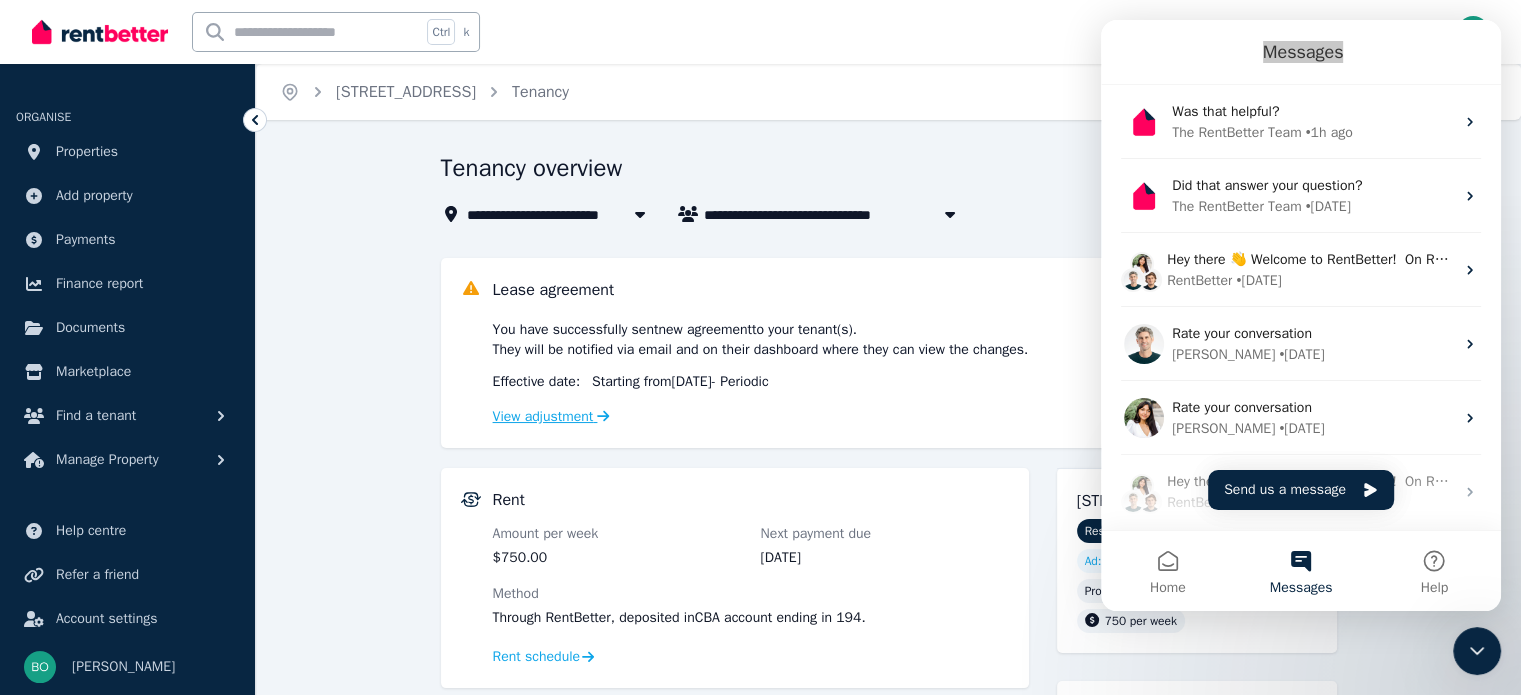 click on "View adjustment" at bounding box center [551, 416] 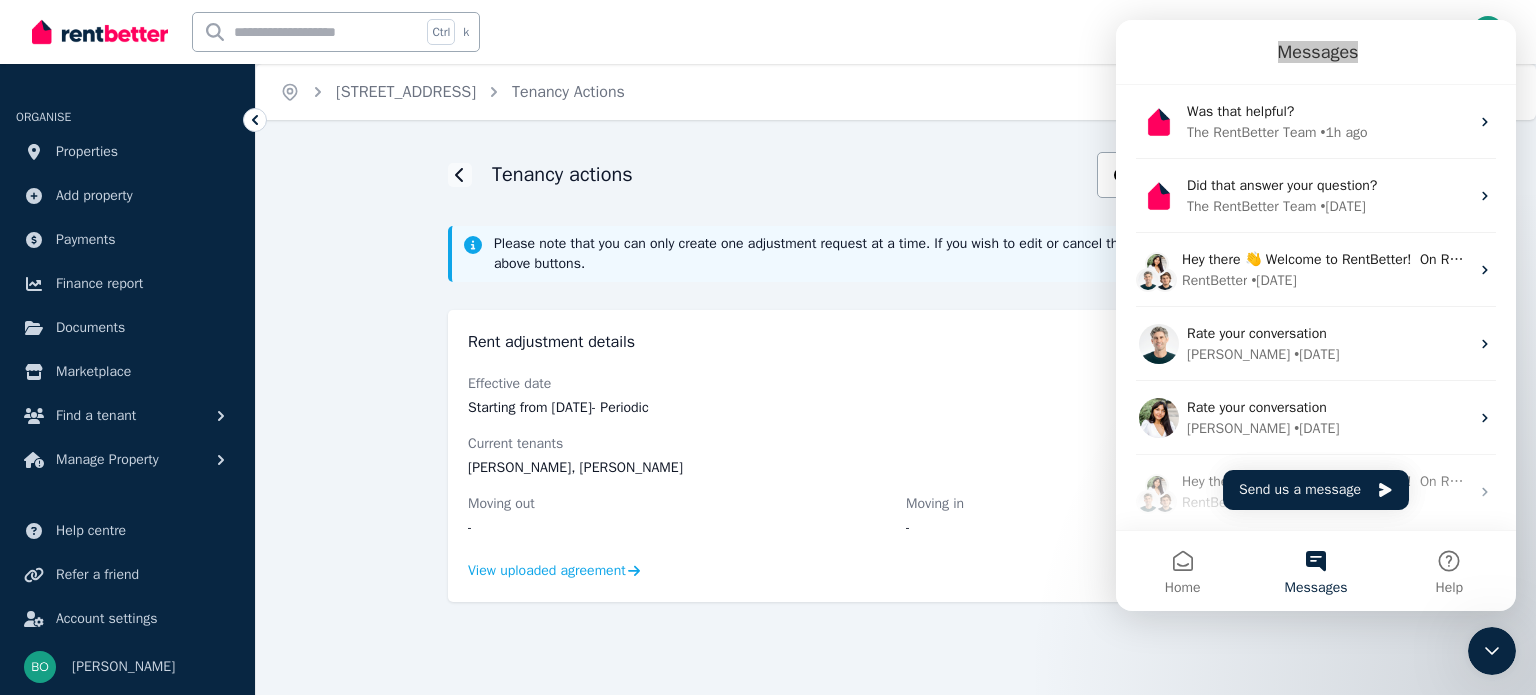 click on "Messages" at bounding box center [1316, 52] 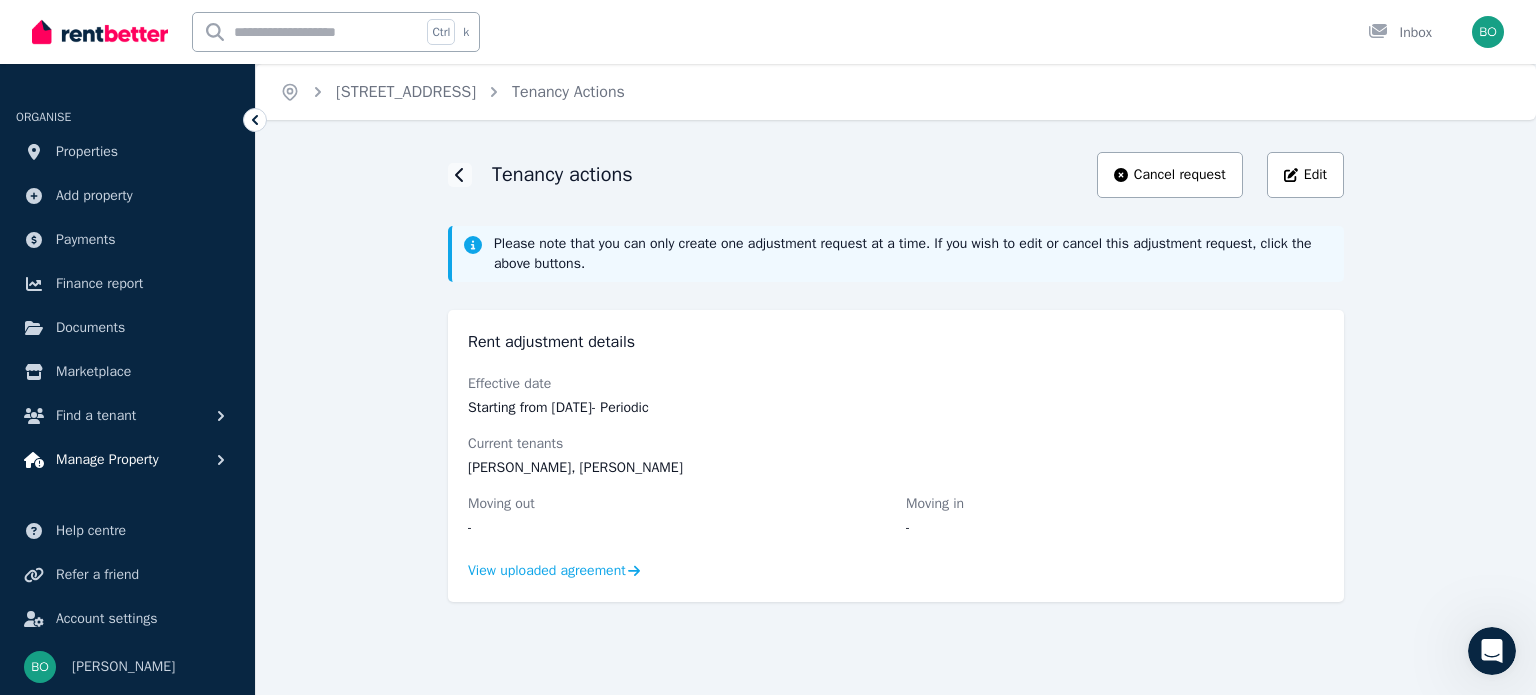 click on "Manage Property" at bounding box center (107, 460) 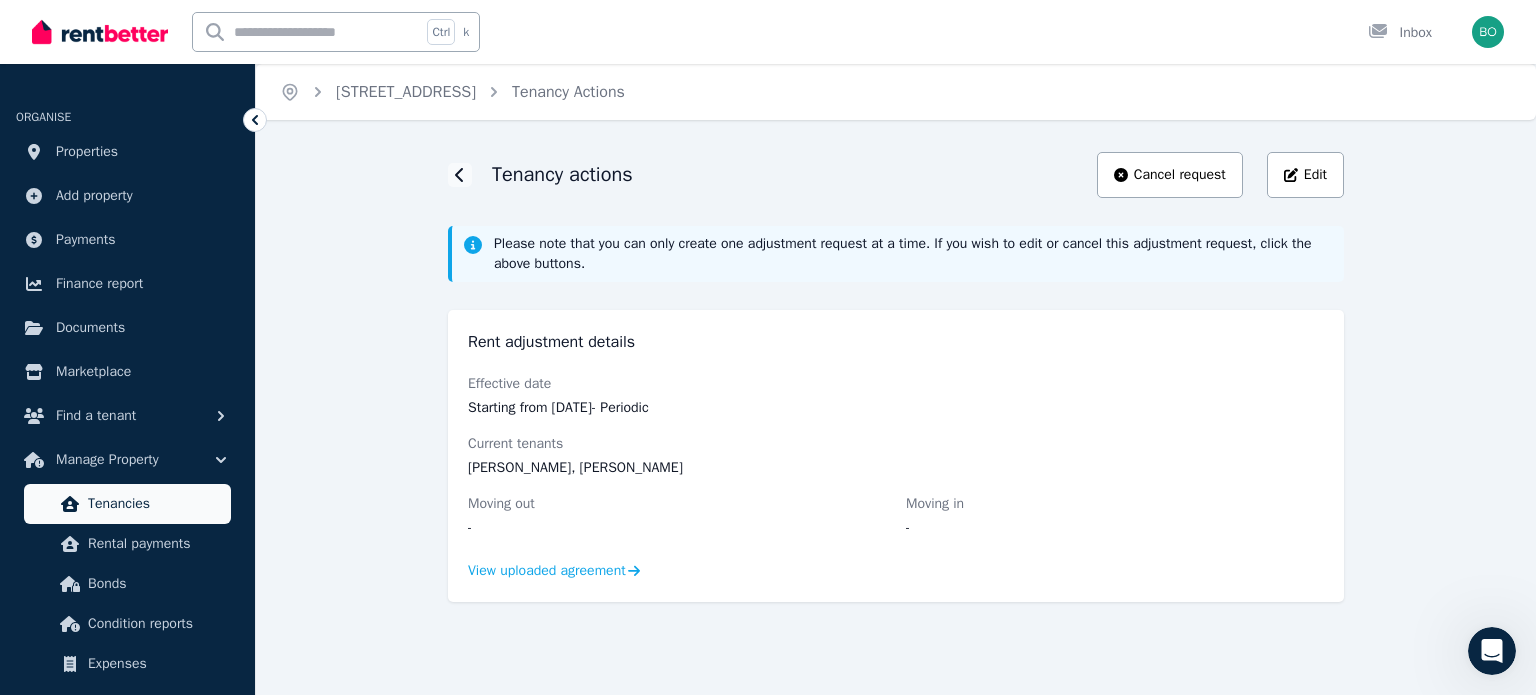 click on "Tenancies" at bounding box center (155, 504) 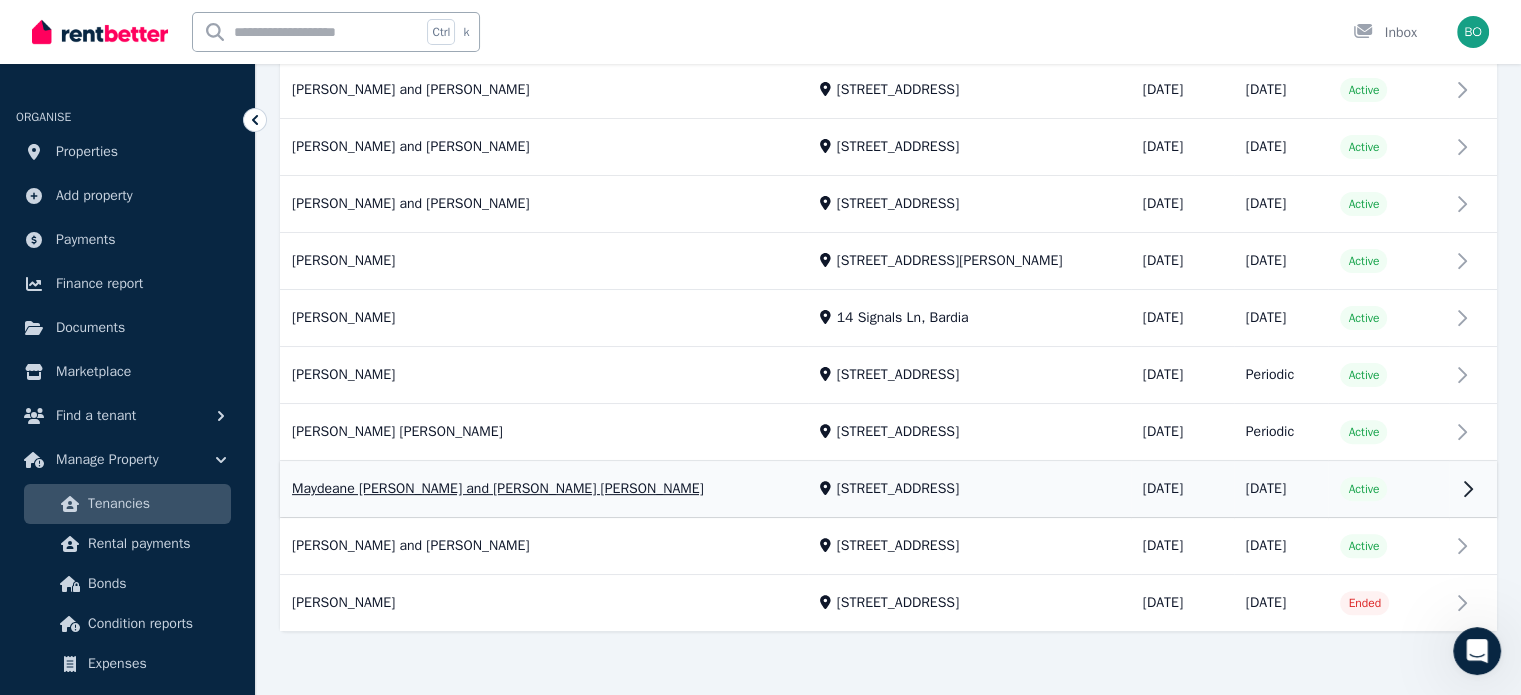 scroll, scrollTop: 537, scrollLeft: 0, axis: vertical 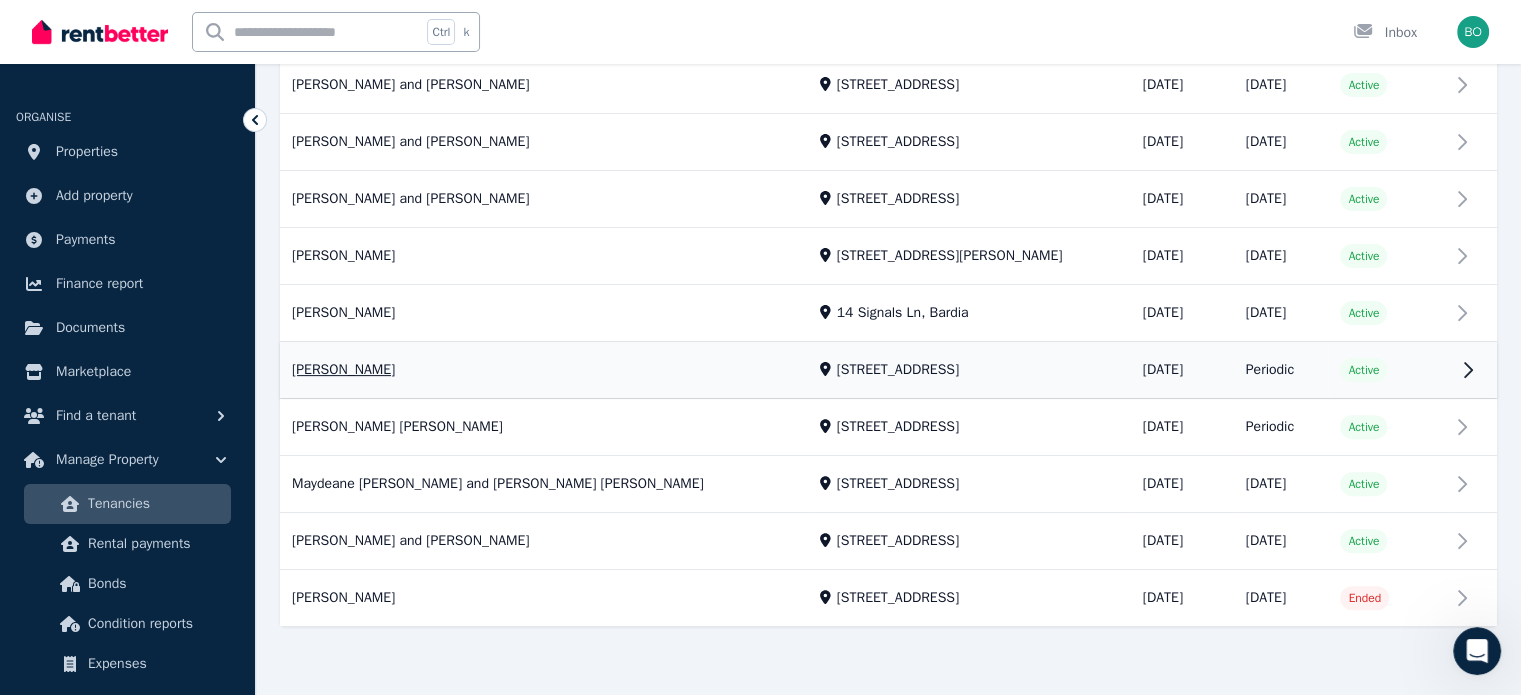 click on "View property details" at bounding box center [888, 371] 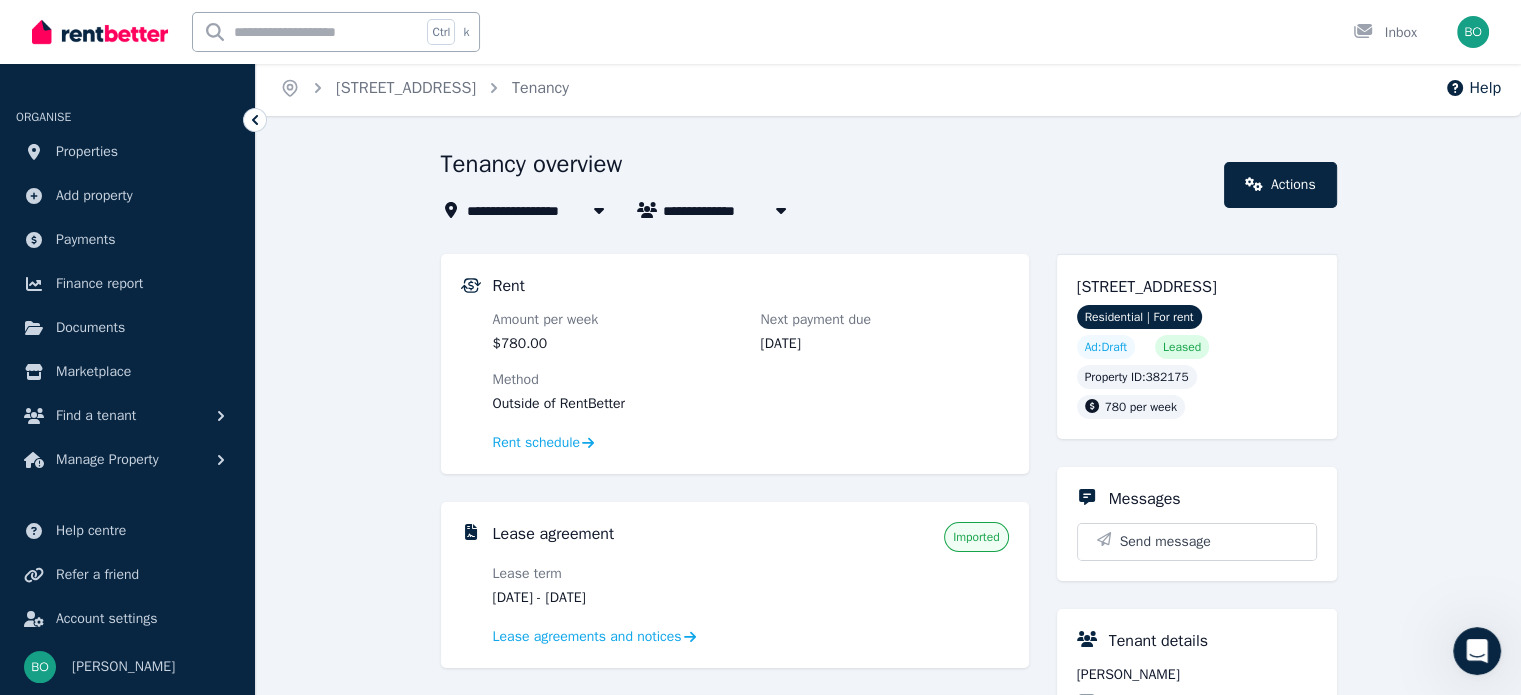 scroll, scrollTop: 0, scrollLeft: 0, axis: both 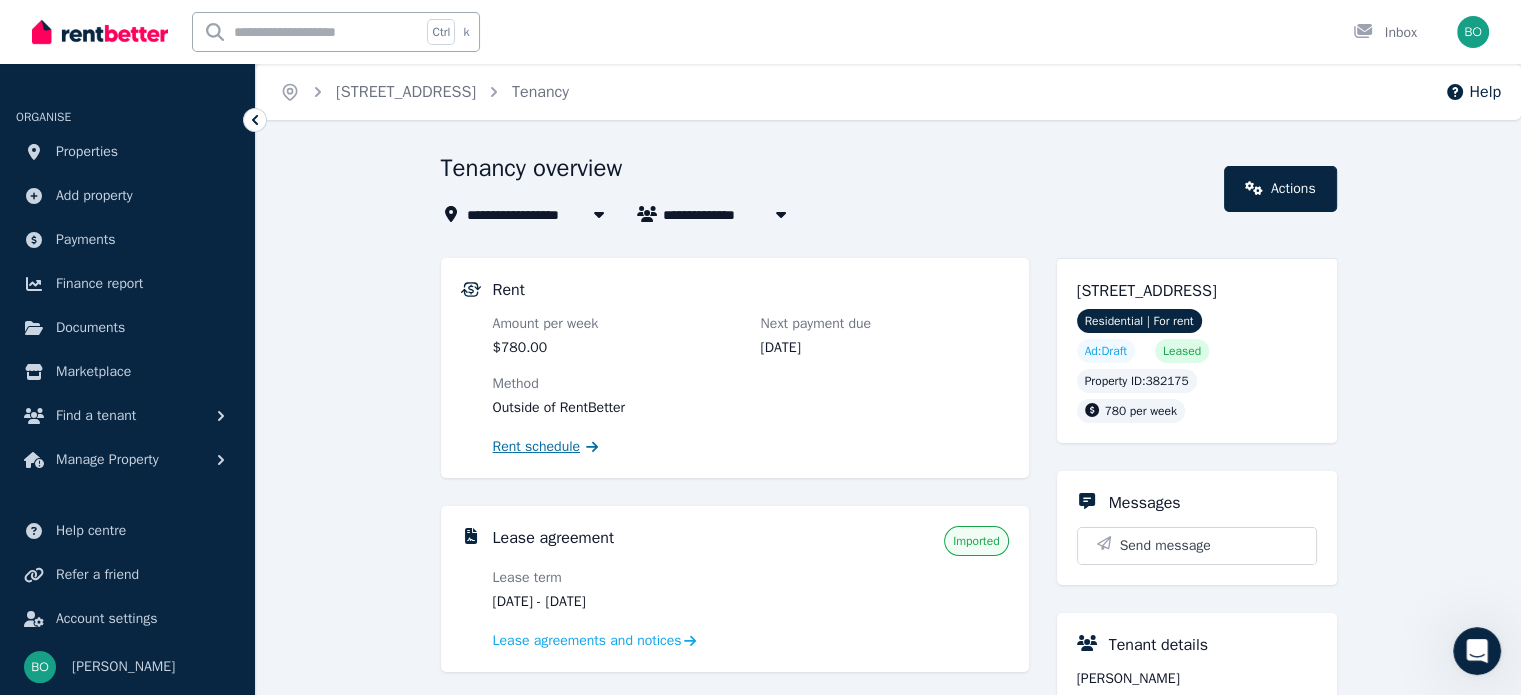 click on "Rent schedule" at bounding box center [537, 447] 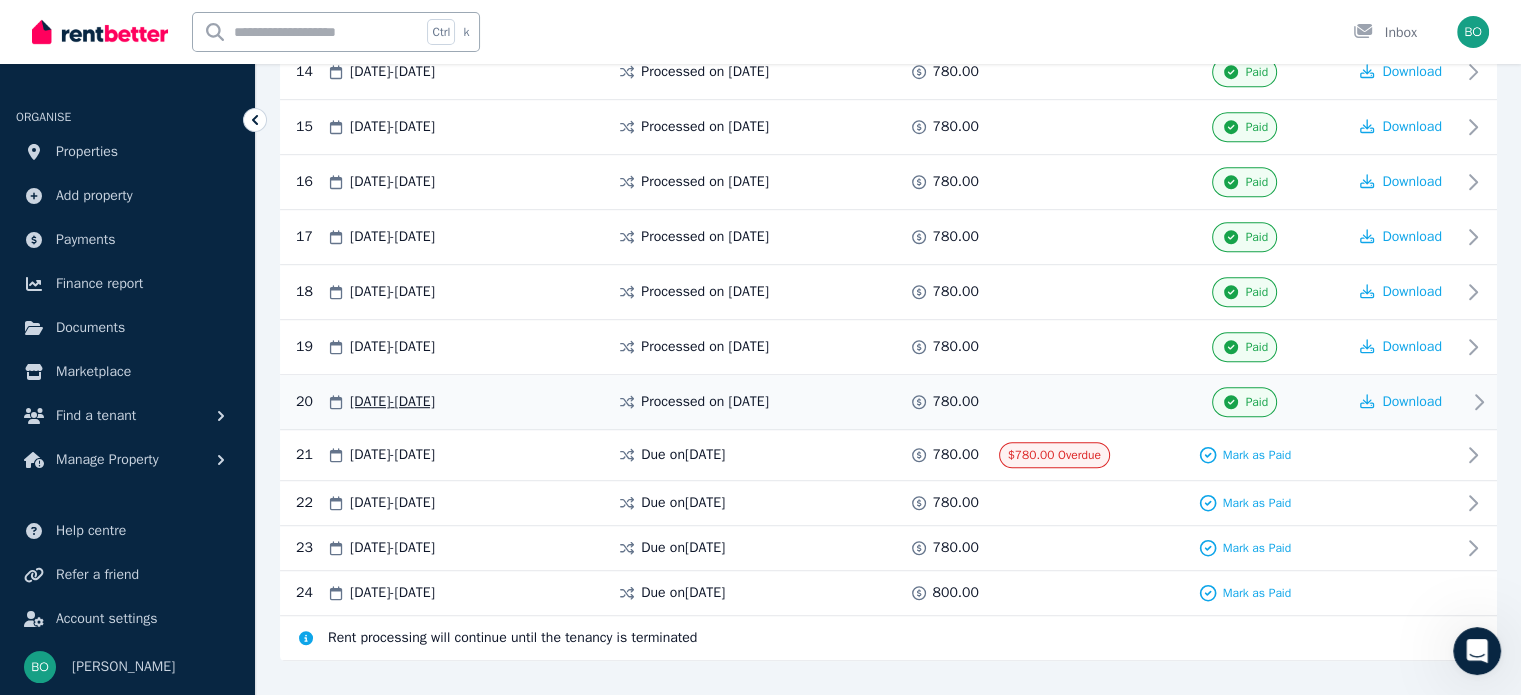 scroll, scrollTop: 1182, scrollLeft: 0, axis: vertical 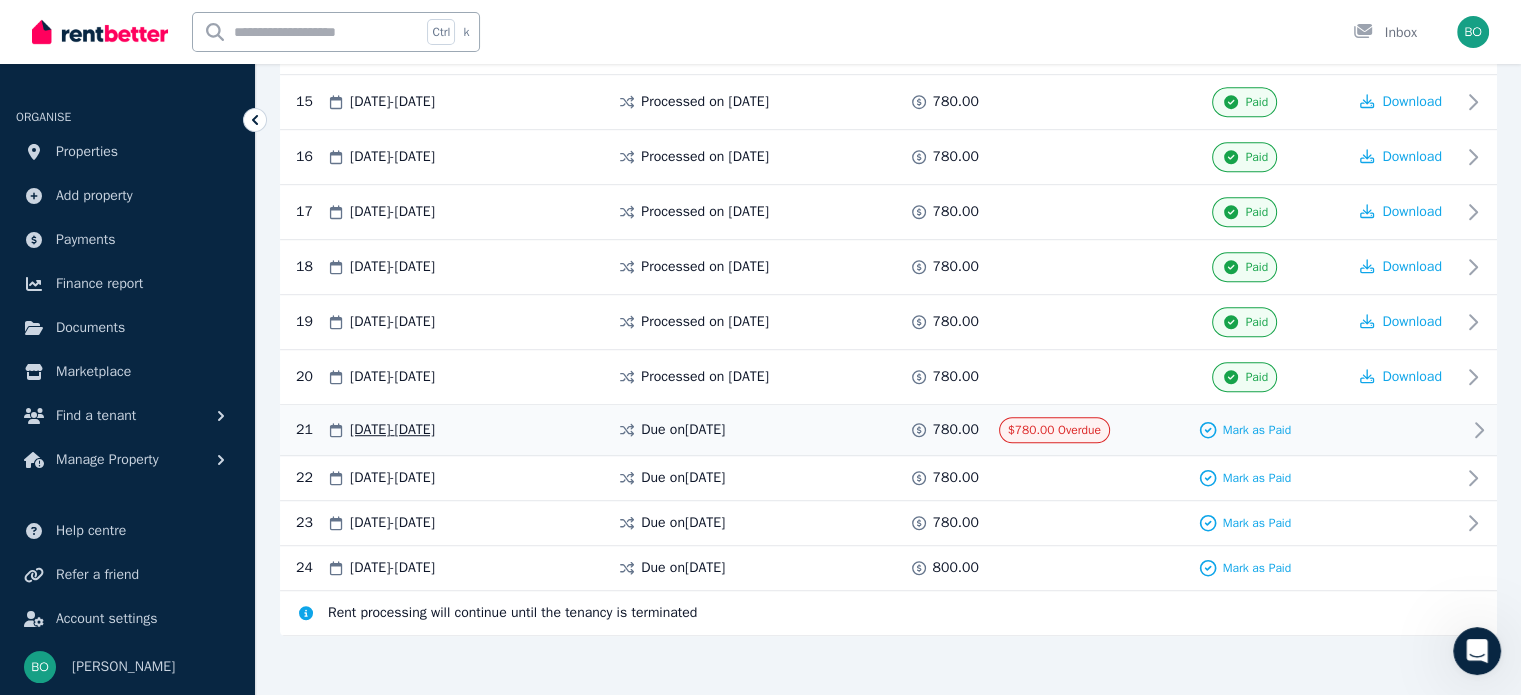 click at bounding box center (1401, 430) 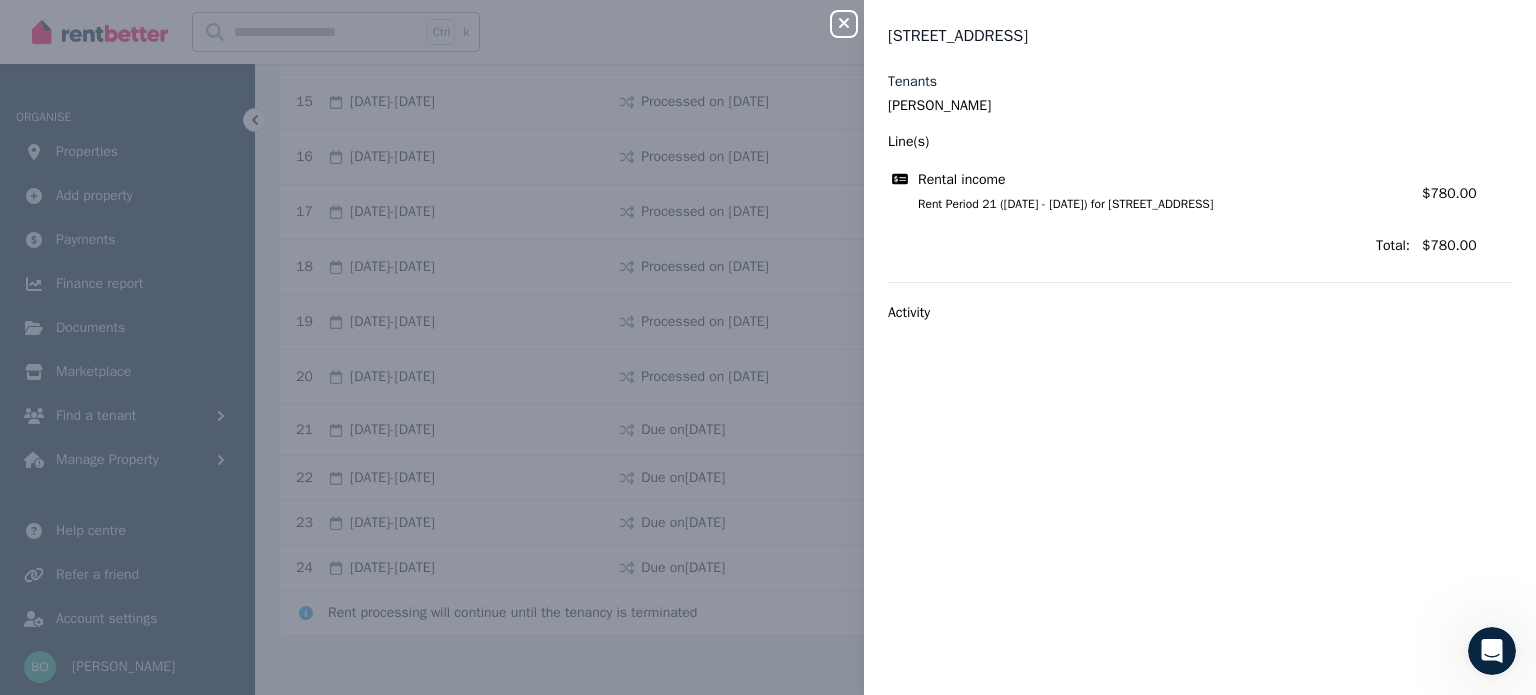 click 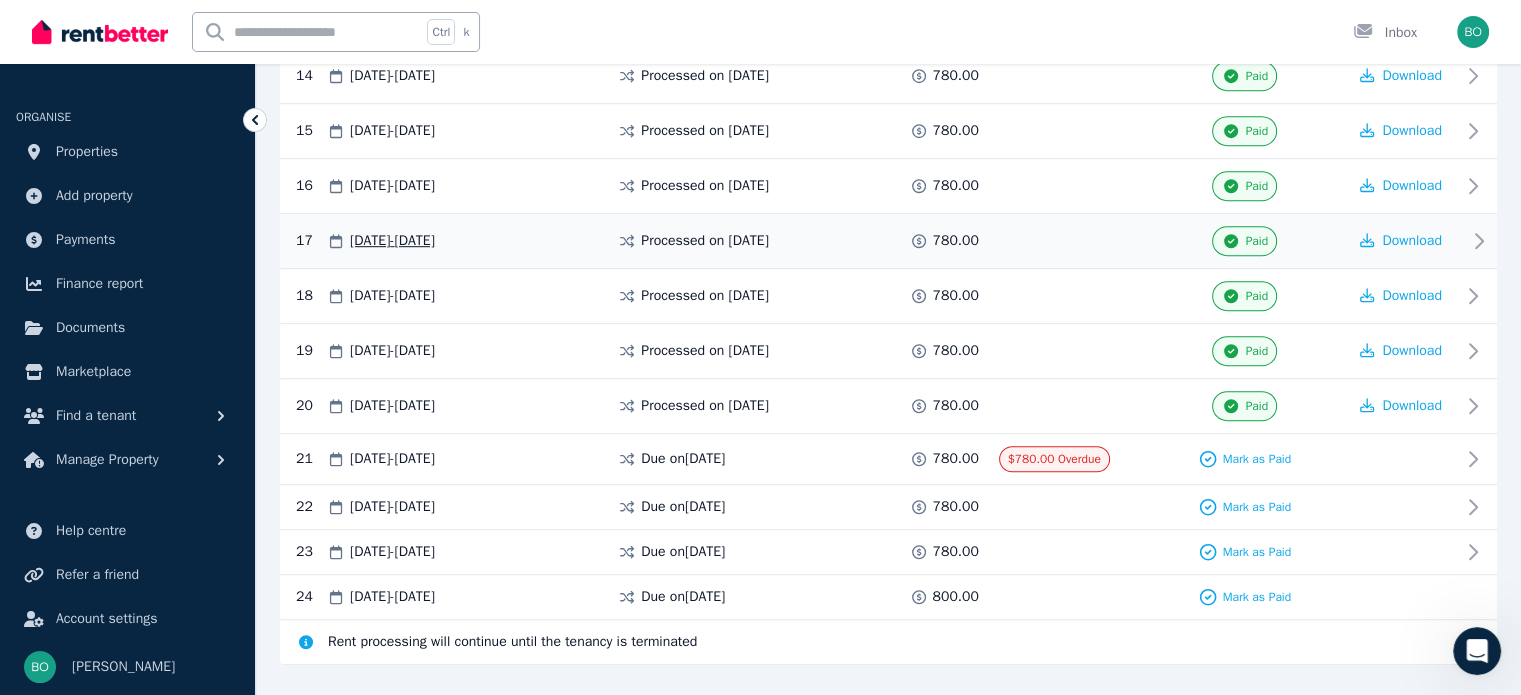 scroll, scrollTop: 1182, scrollLeft: 0, axis: vertical 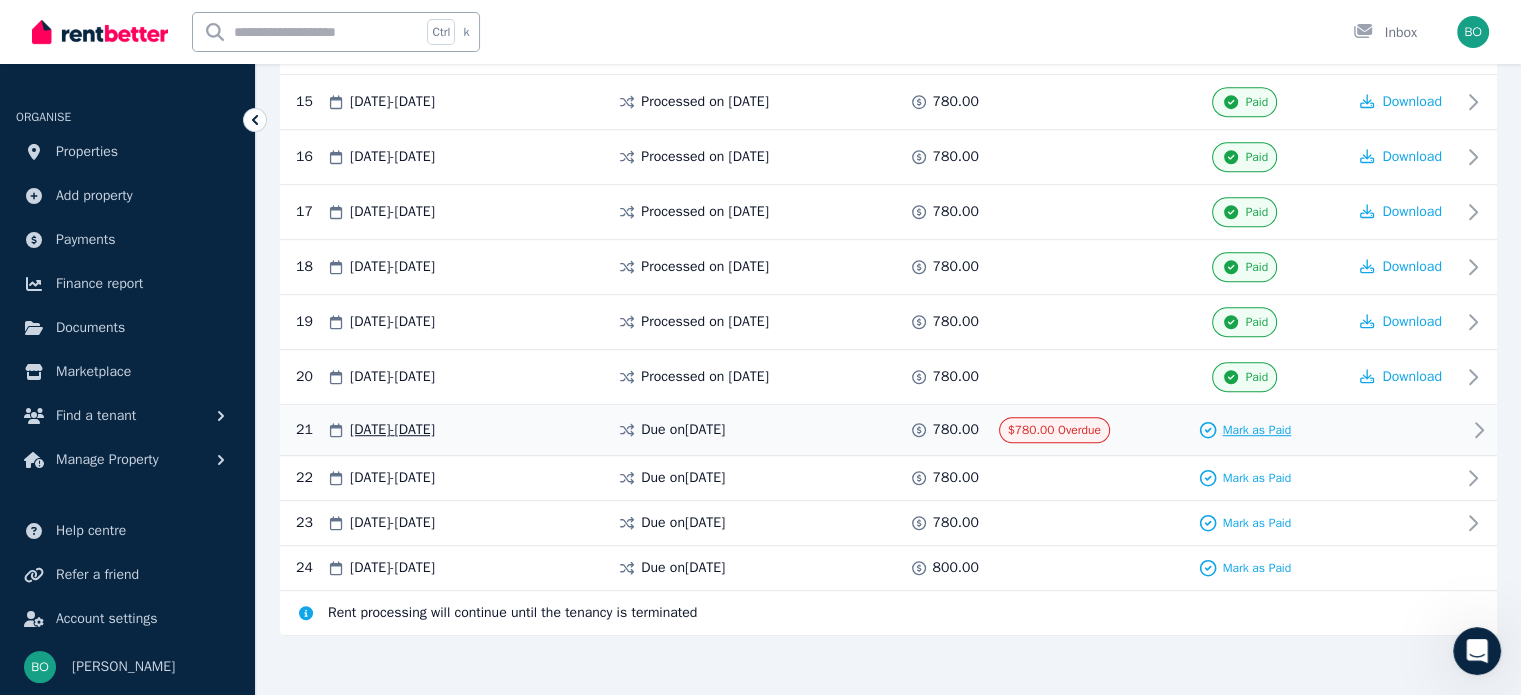 click on "Mark as Paid" at bounding box center (1256, 430) 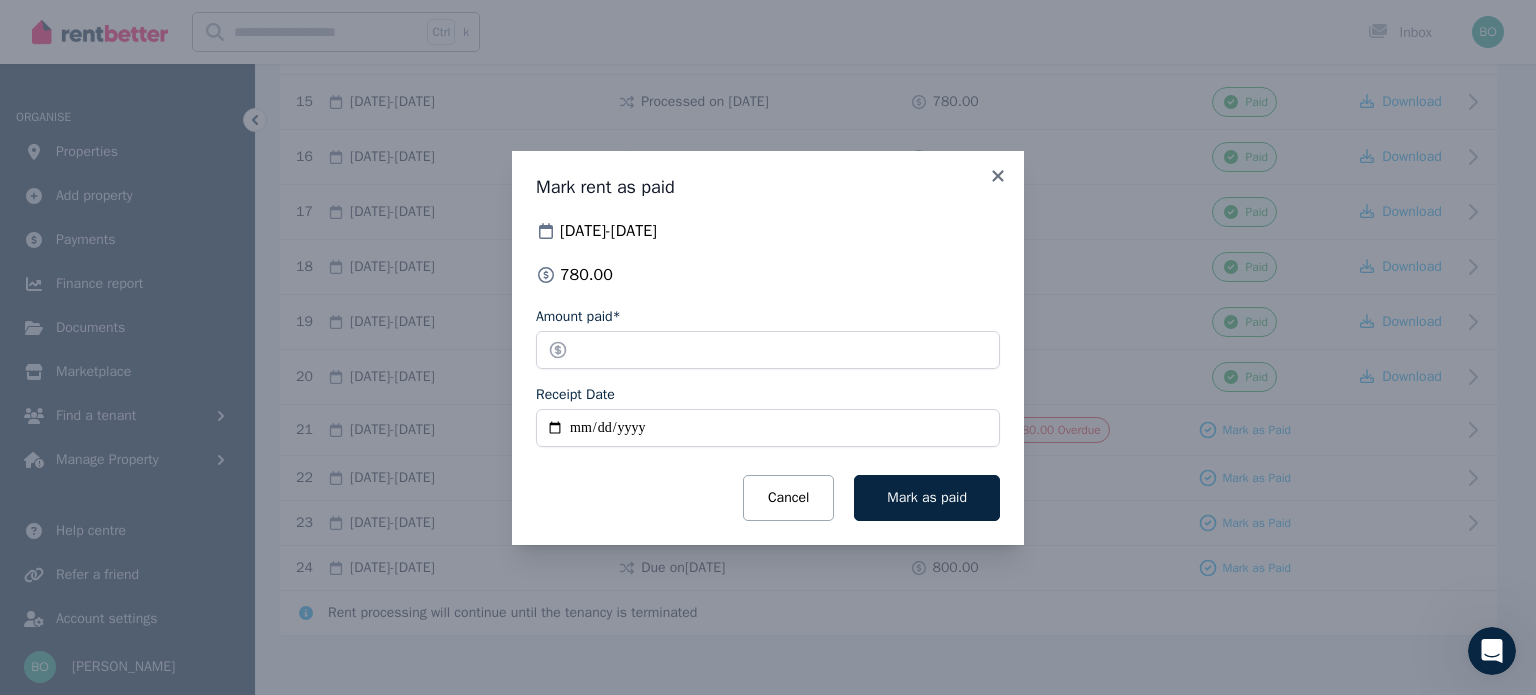 click on "Receipt Date" at bounding box center (768, 428) 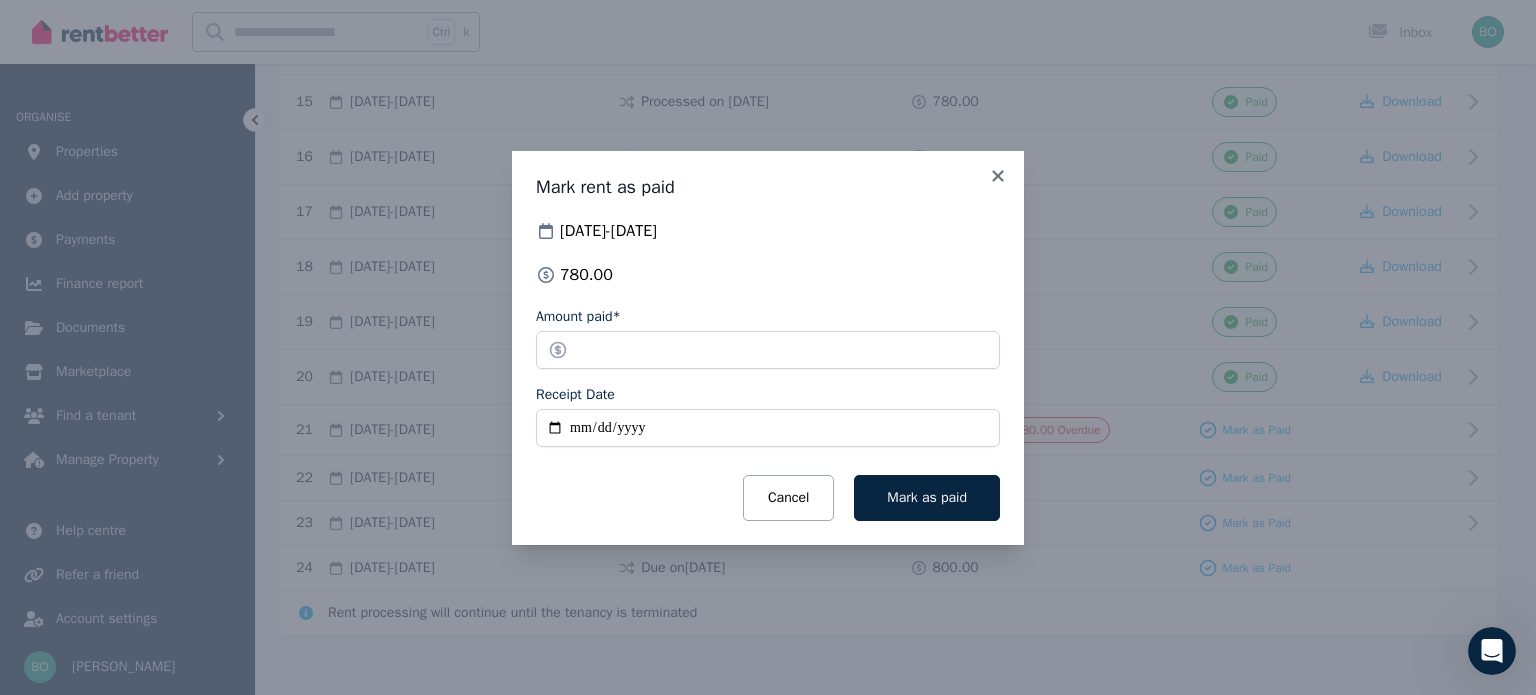 type on "**********" 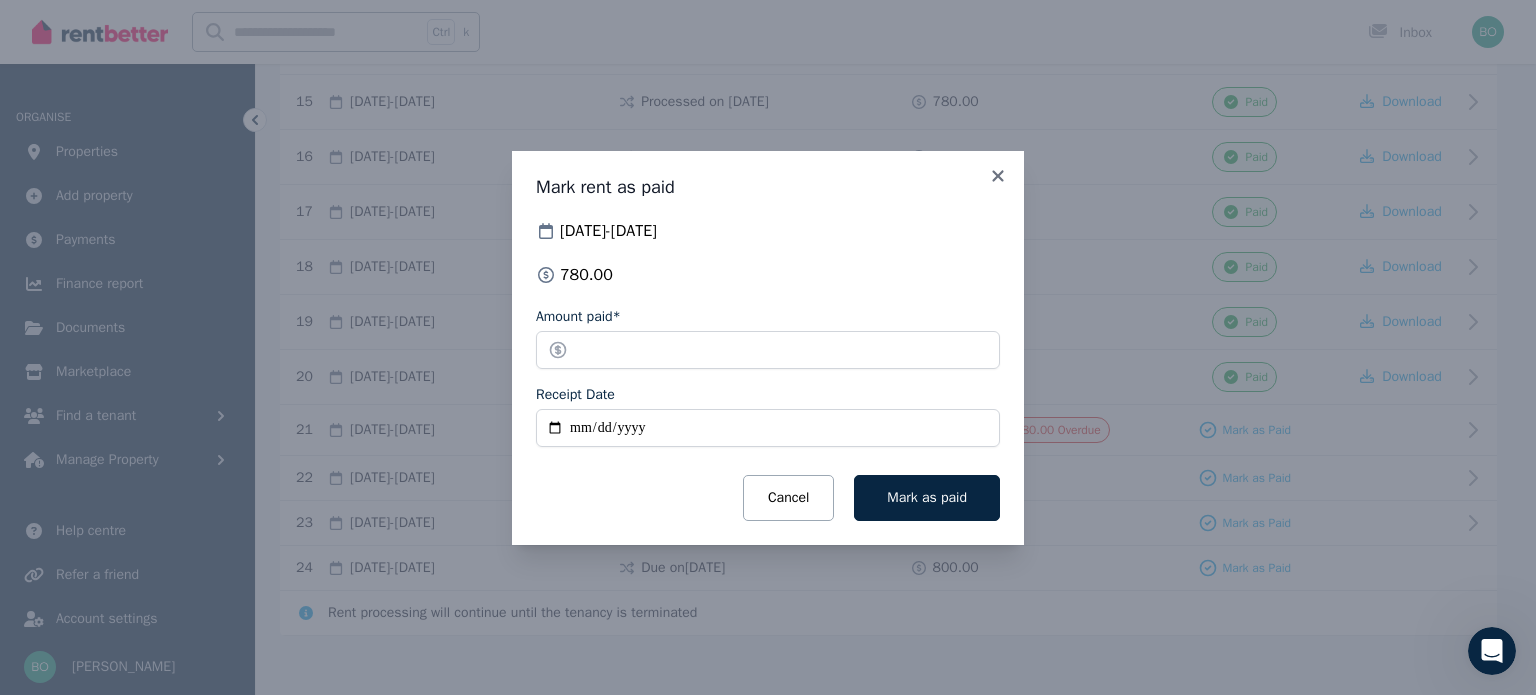 click on "Mark as paid" at bounding box center [927, 497] 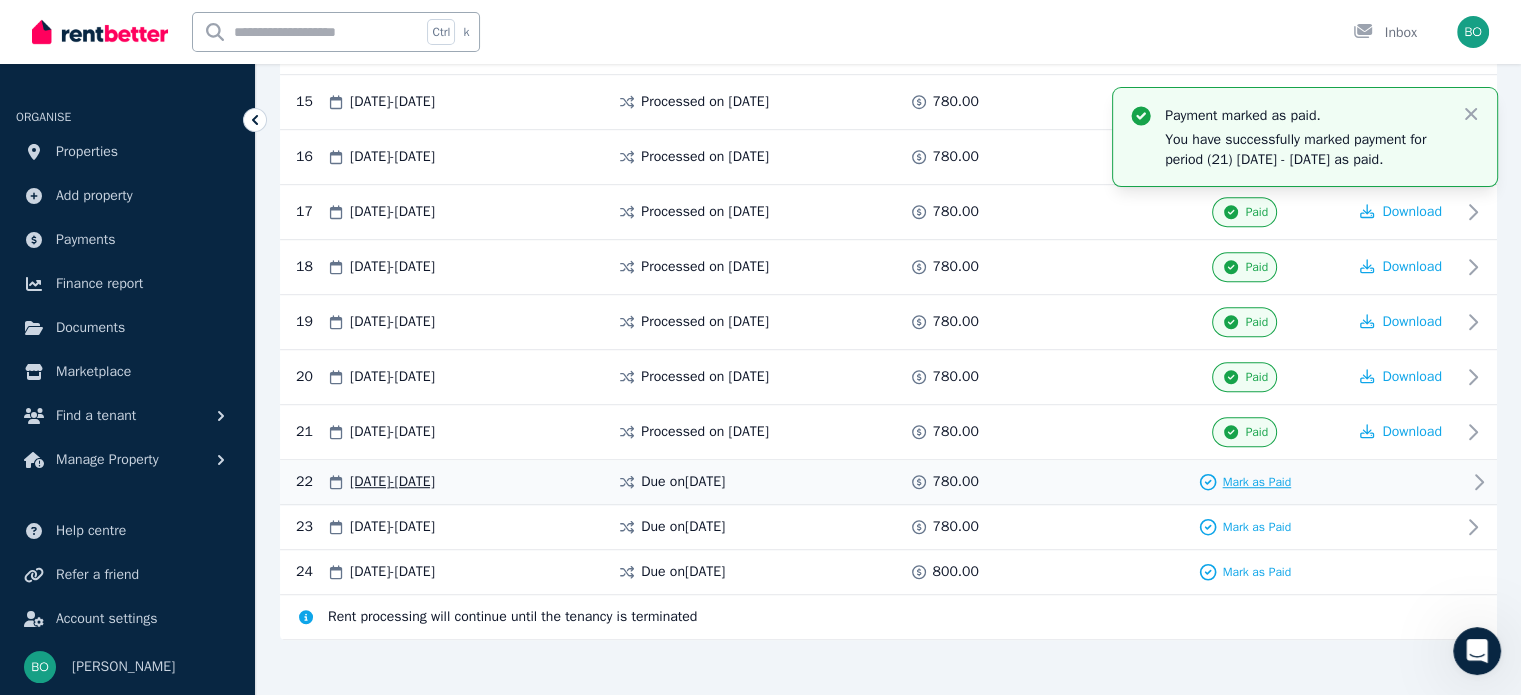 click on "Mark as Paid" at bounding box center [1256, 482] 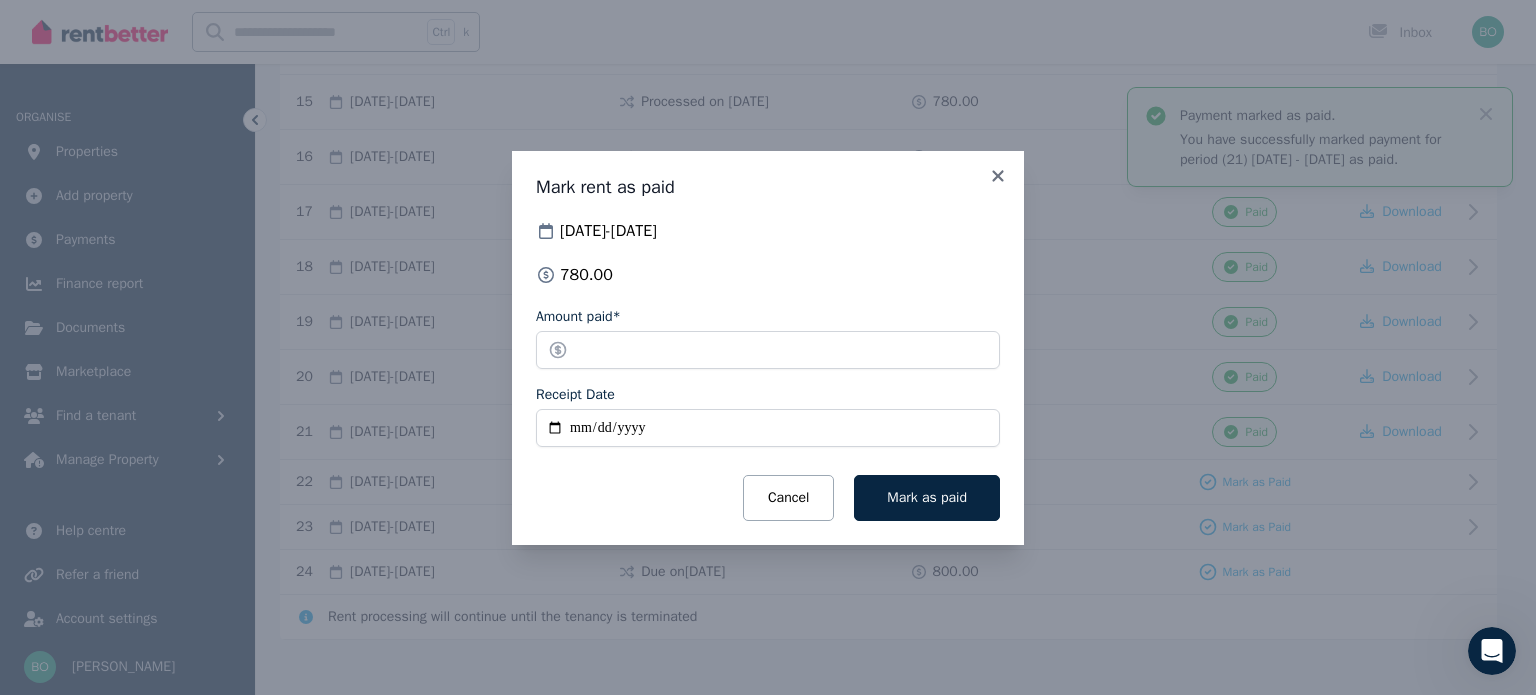 type on "**********" 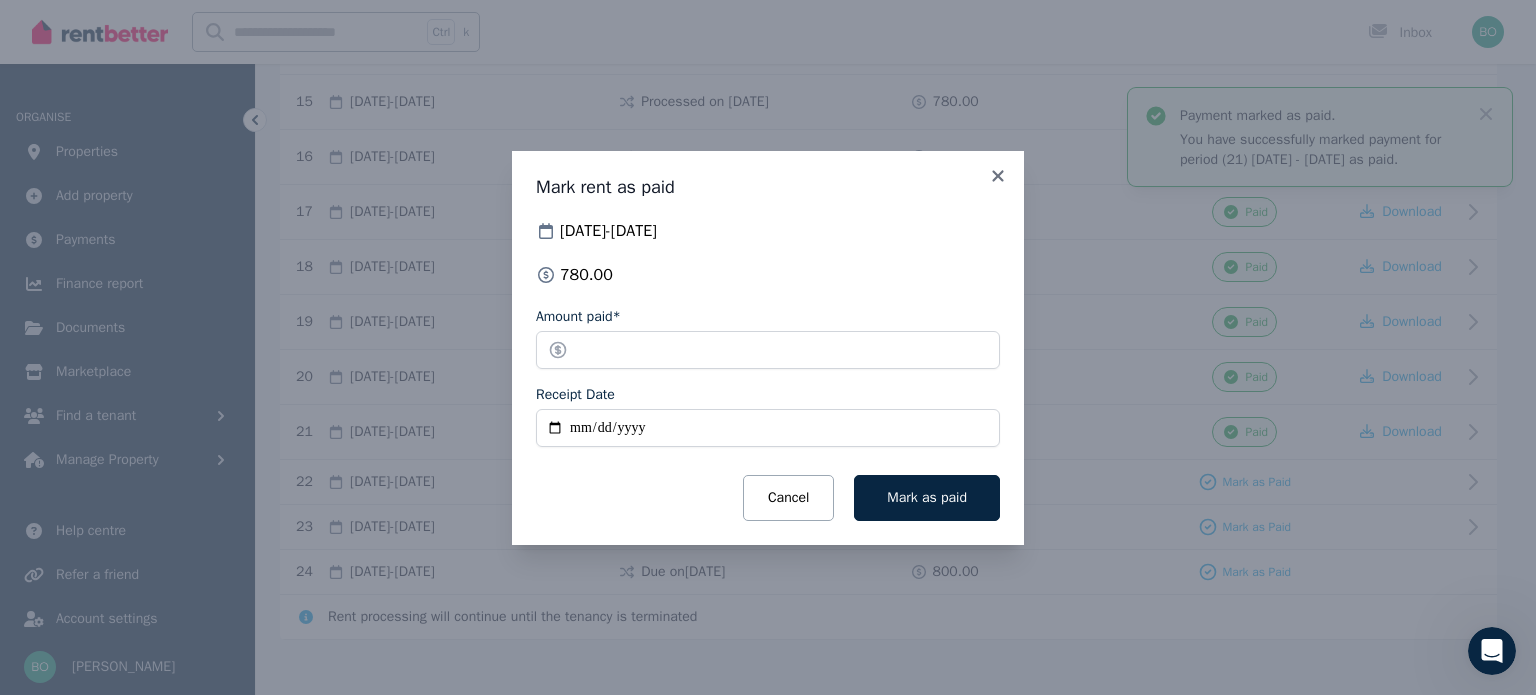 click on "Mark as paid" at bounding box center [927, 497] 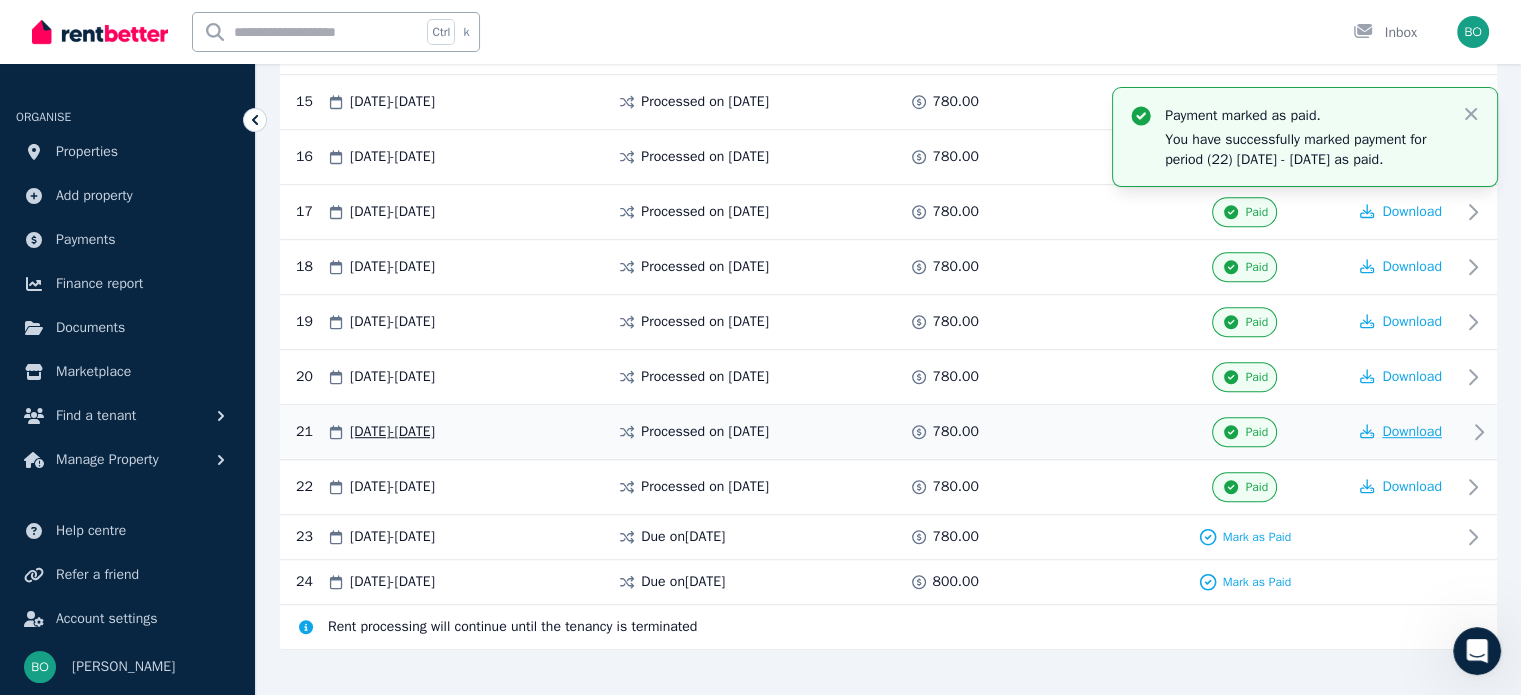 click on "Download" at bounding box center [1412, 431] 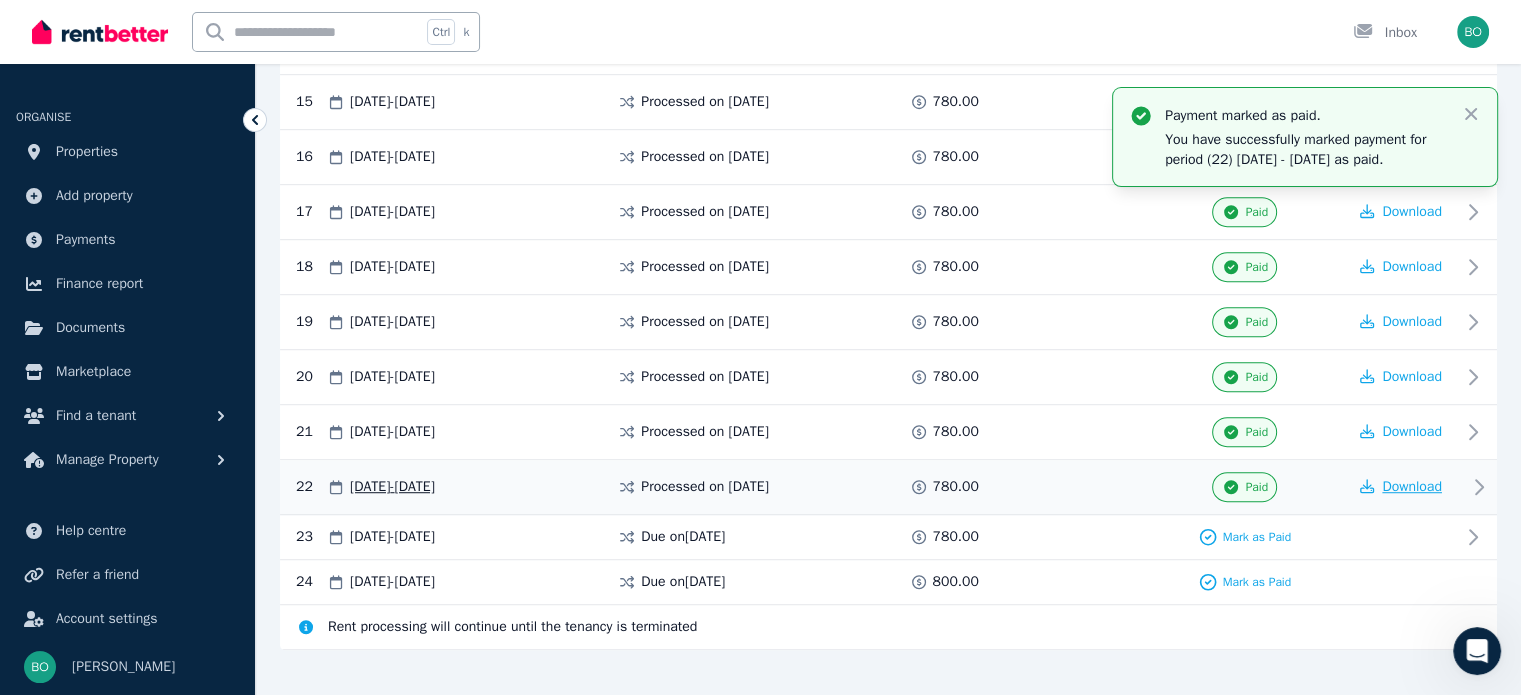 type 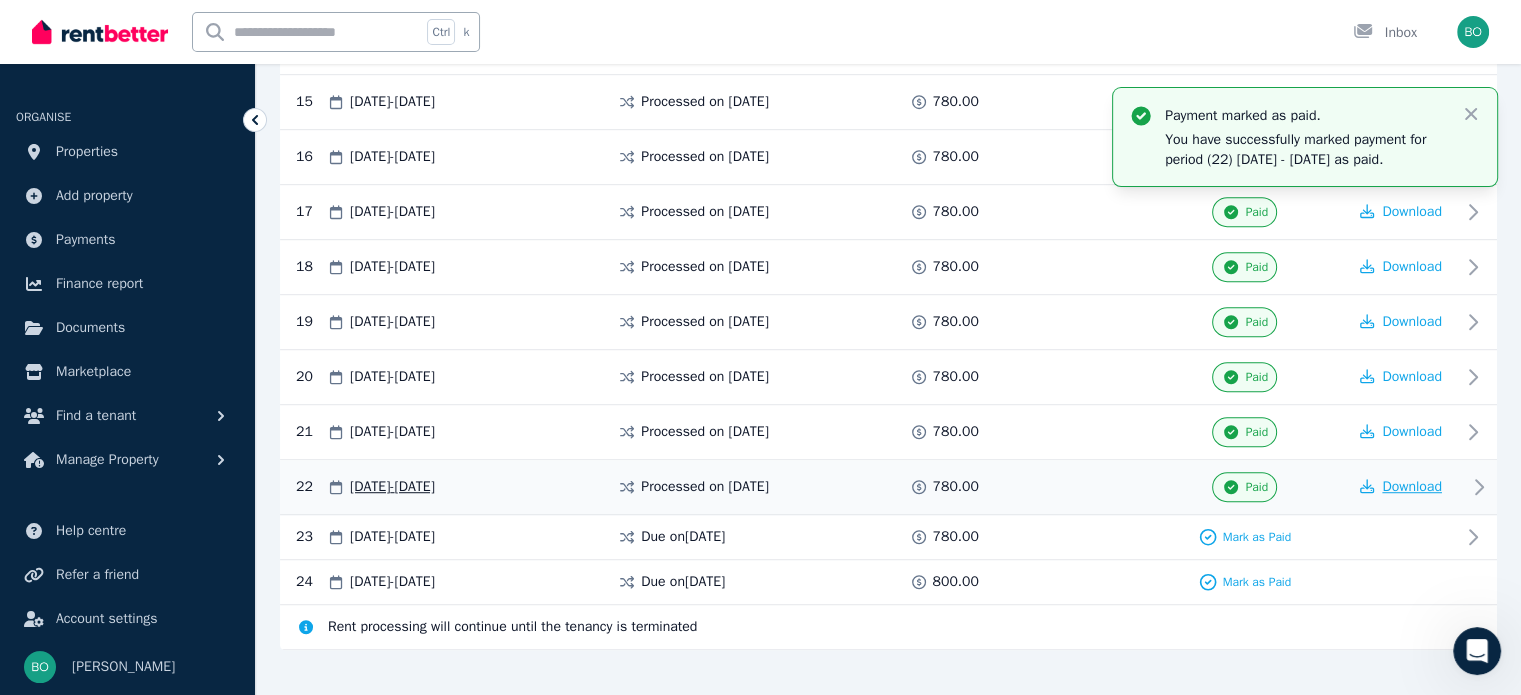 click on "Download" at bounding box center [1412, 486] 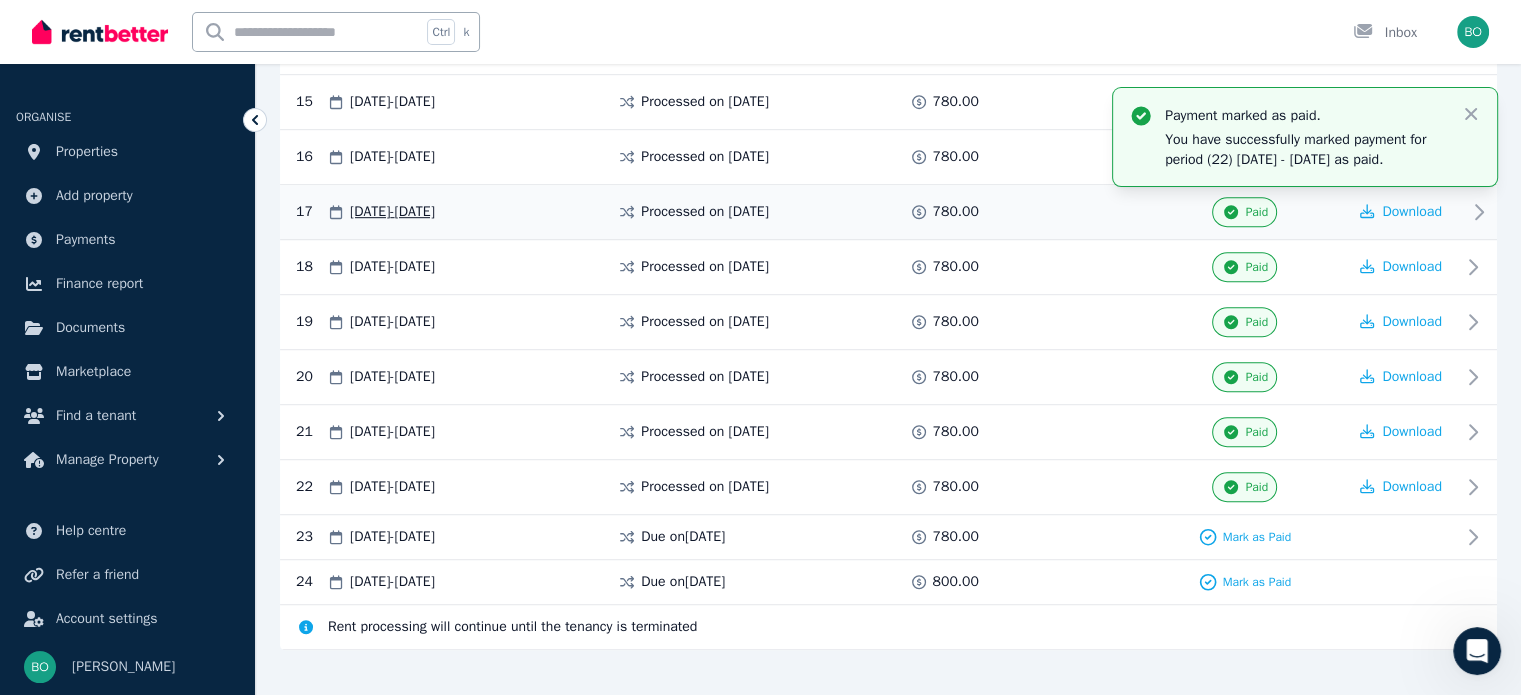 drag, startPoint x: 278, startPoint y: 154, endPoint x: 453, endPoint y: 221, distance: 187.3873 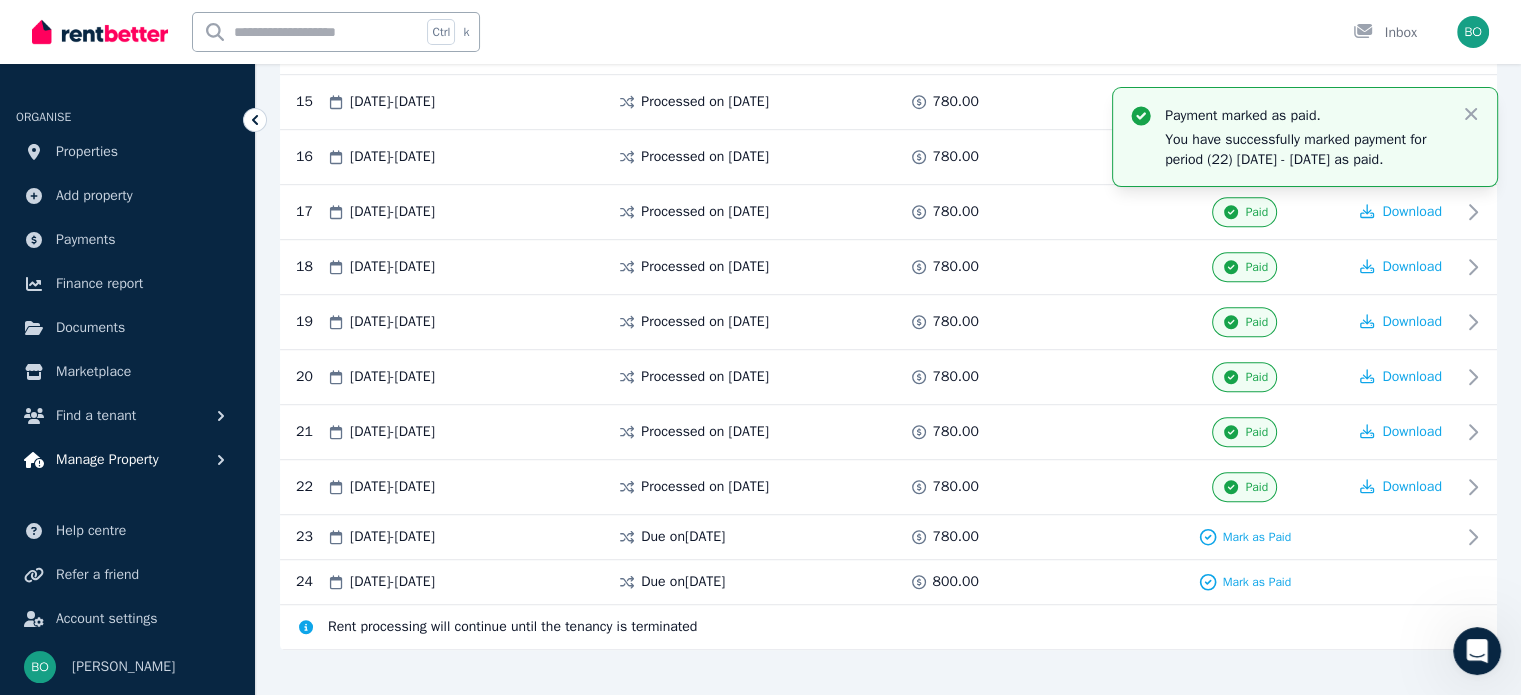 click on "Manage Property" at bounding box center [107, 460] 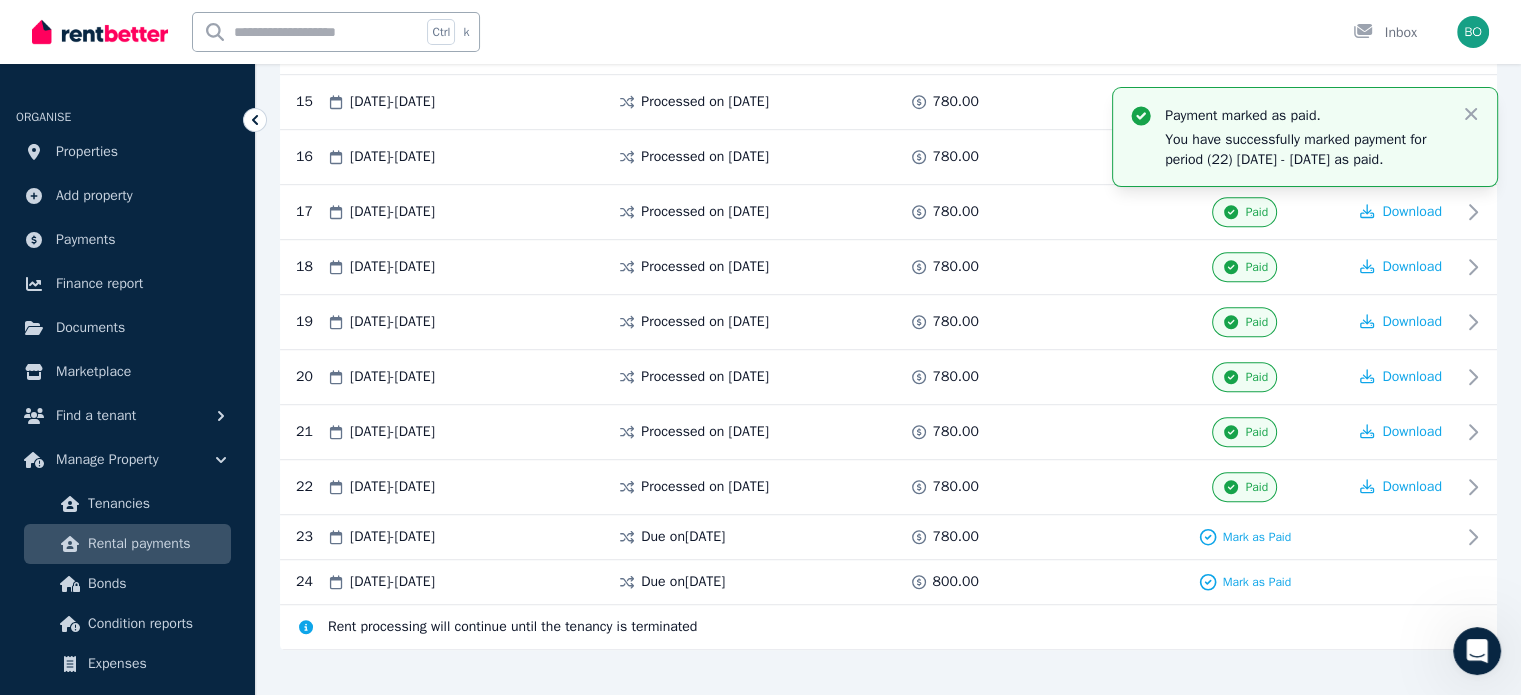click on "Rental payments" at bounding box center (155, 544) 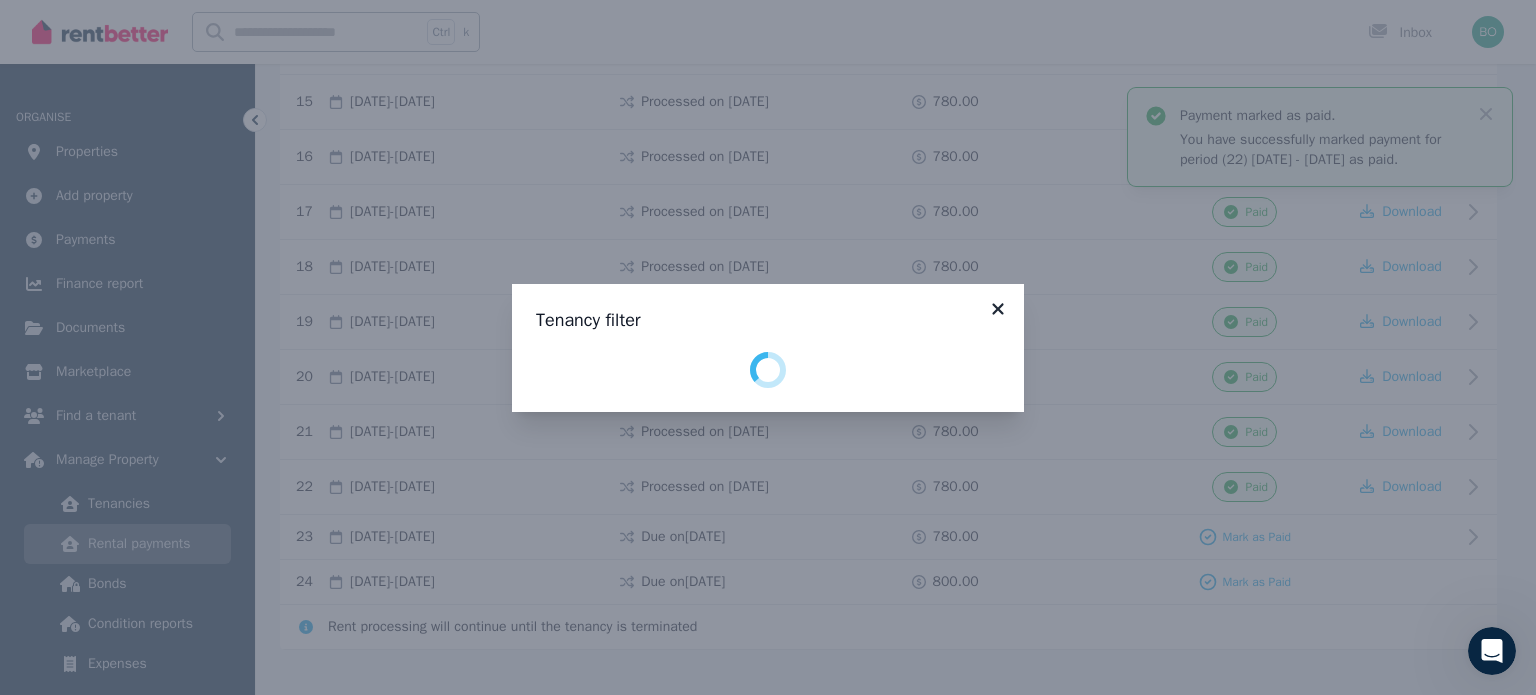 click 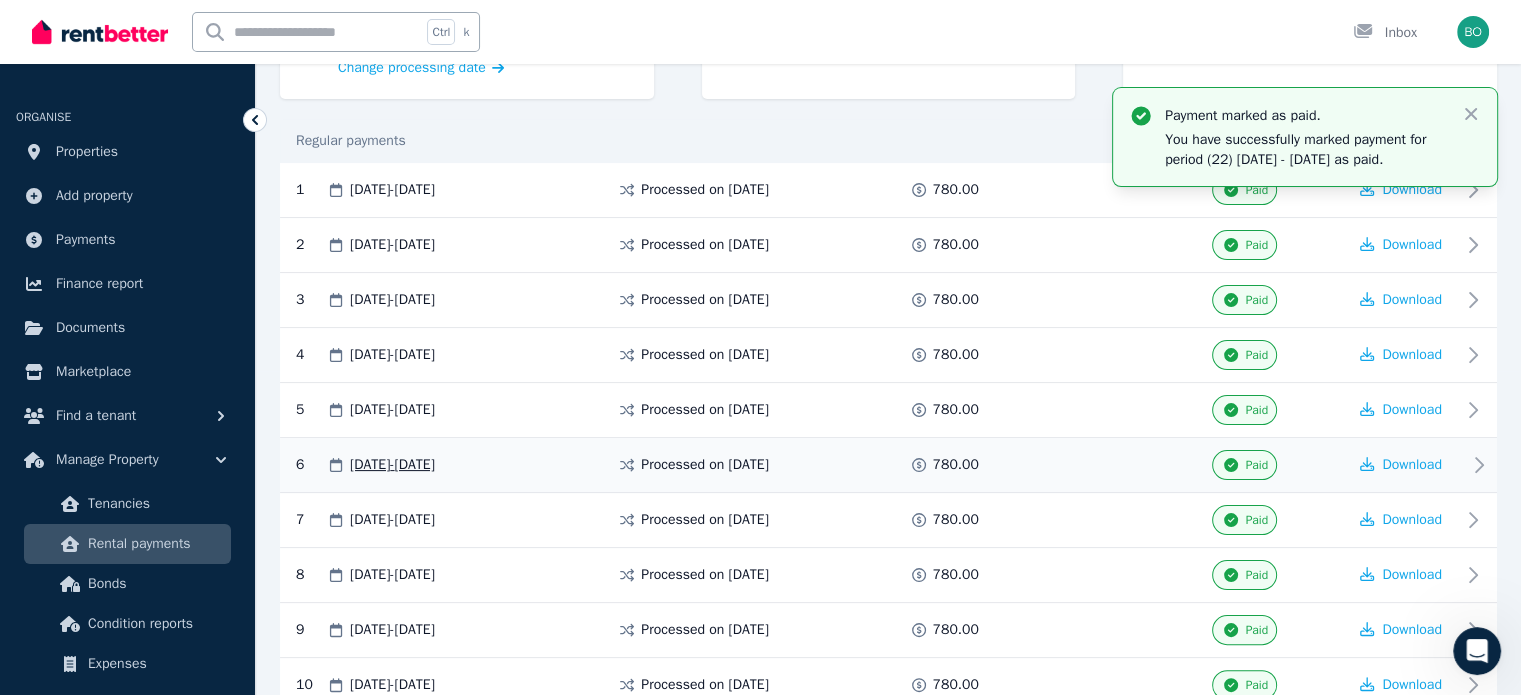 scroll, scrollTop: 0, scrollLeft: 0, axis: both 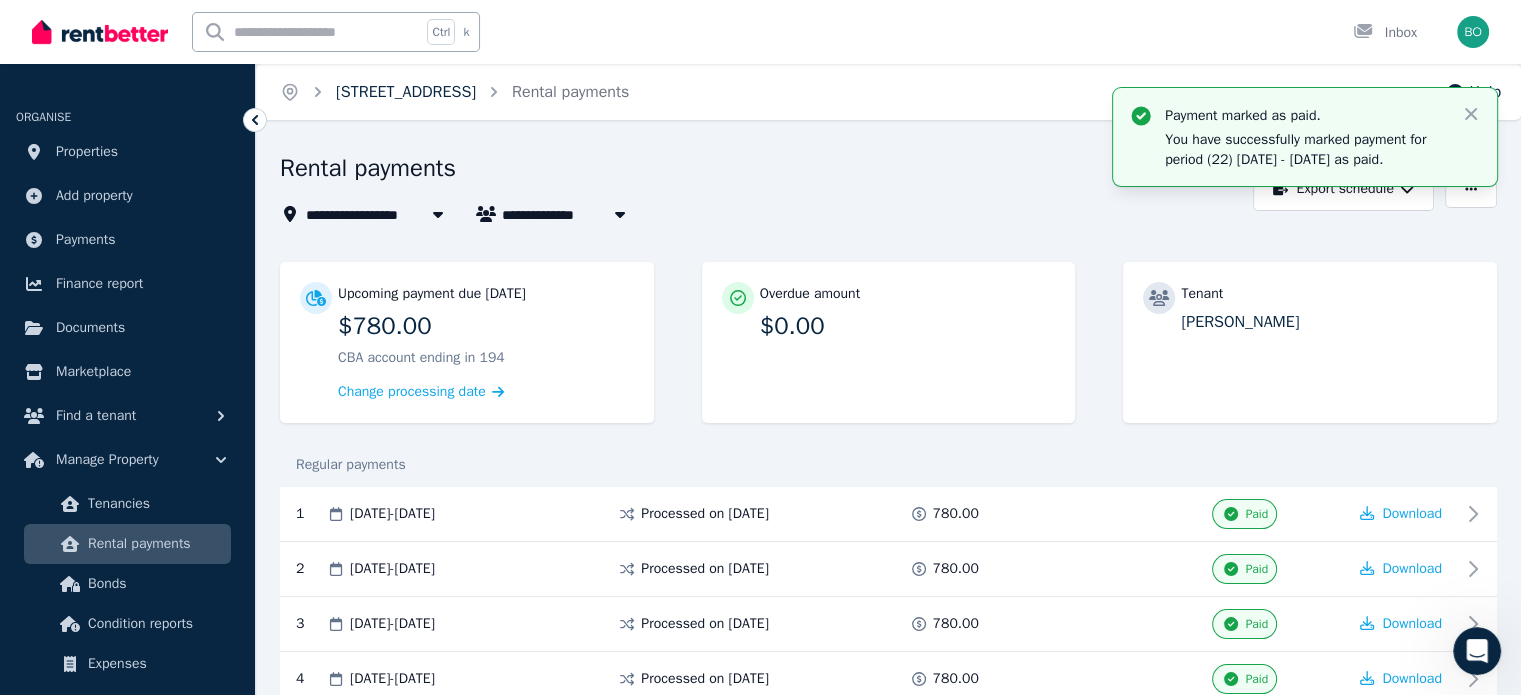 click on "[STREET_ADDRESS]" at bounding box center (406, 92) 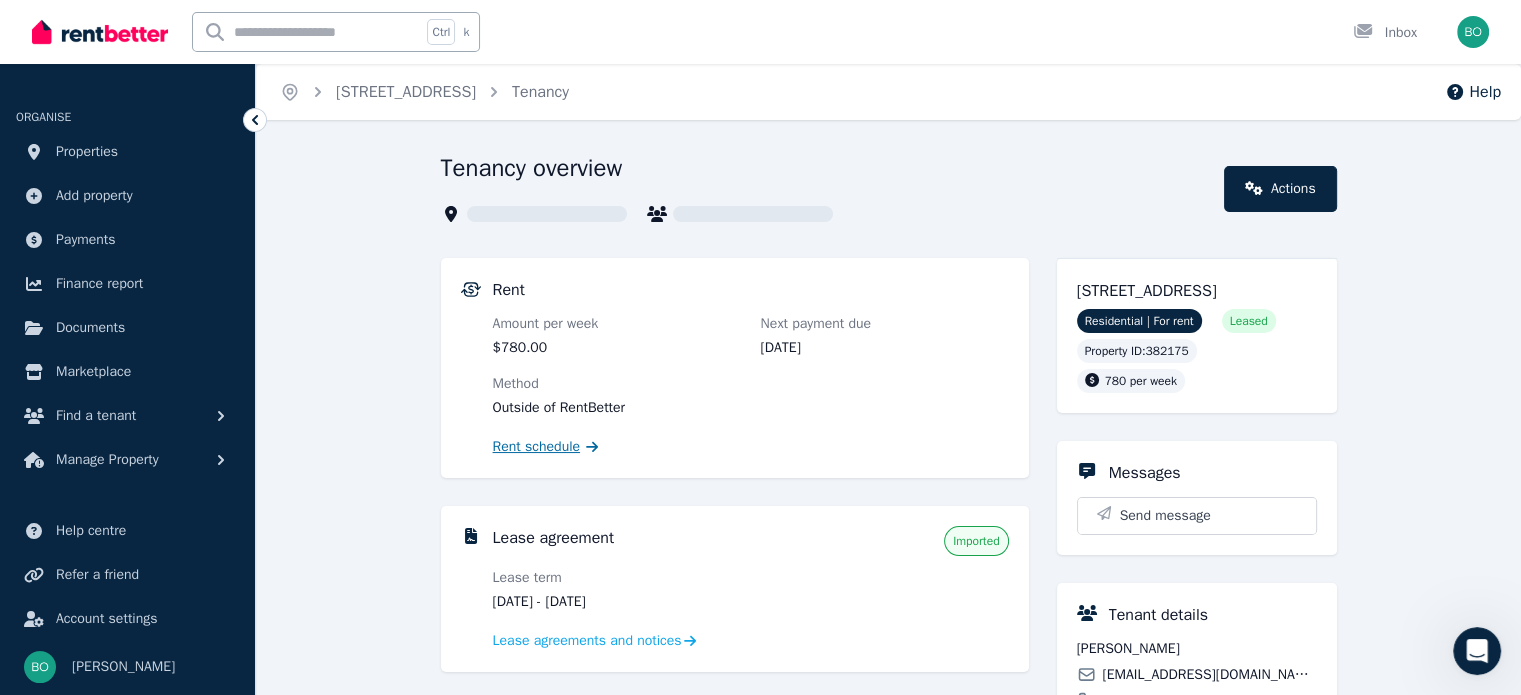 click on "Rent schedule" at bounding box center [537, 447] 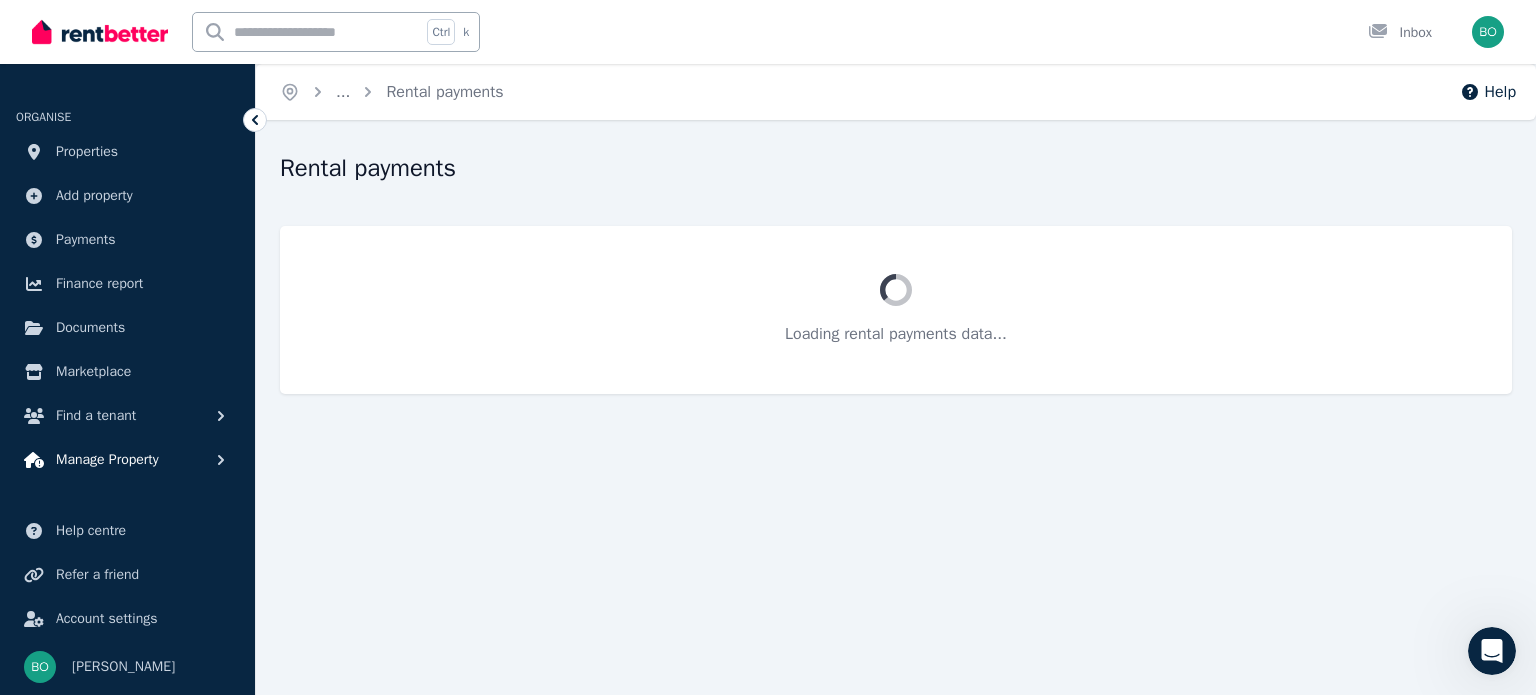 click on "Manage Property" at bounding box center [107, 460] 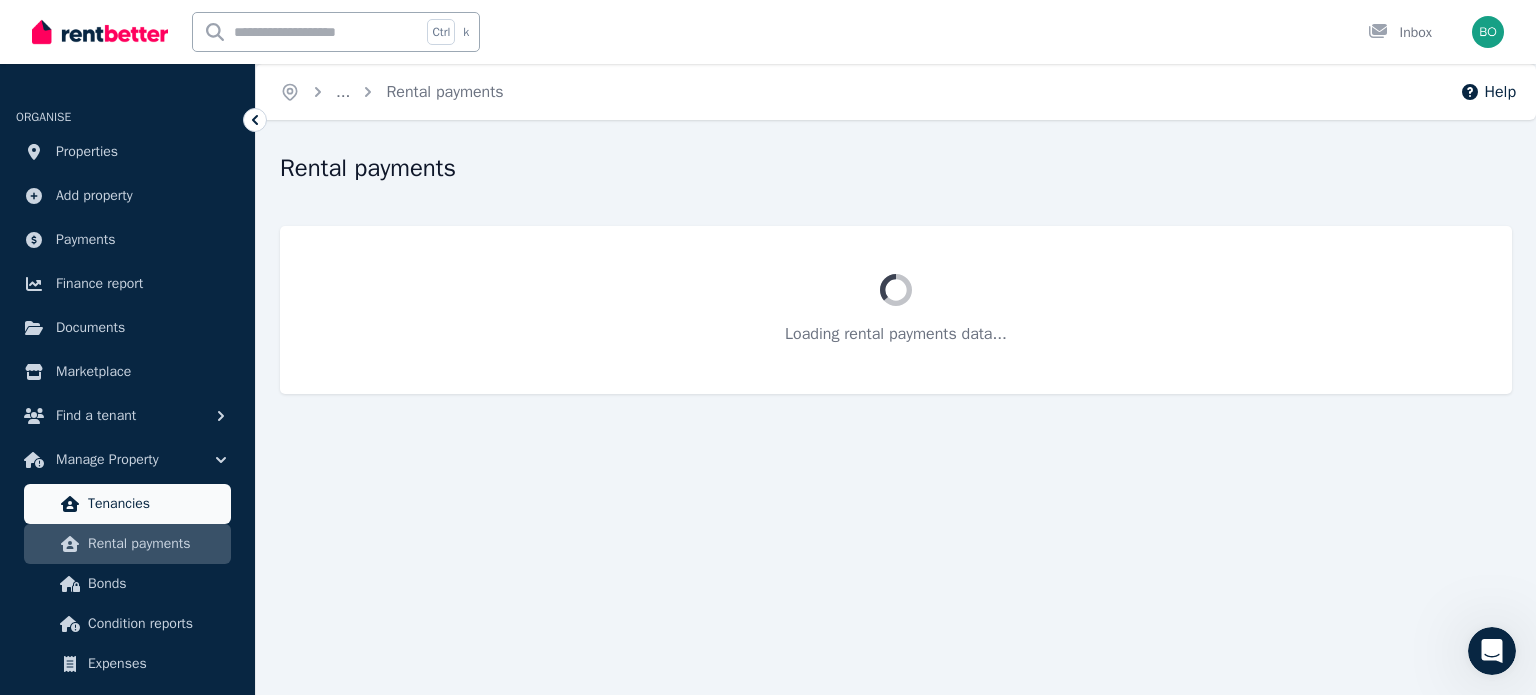 click on "Tenancies" at bounding box center (155, 504) 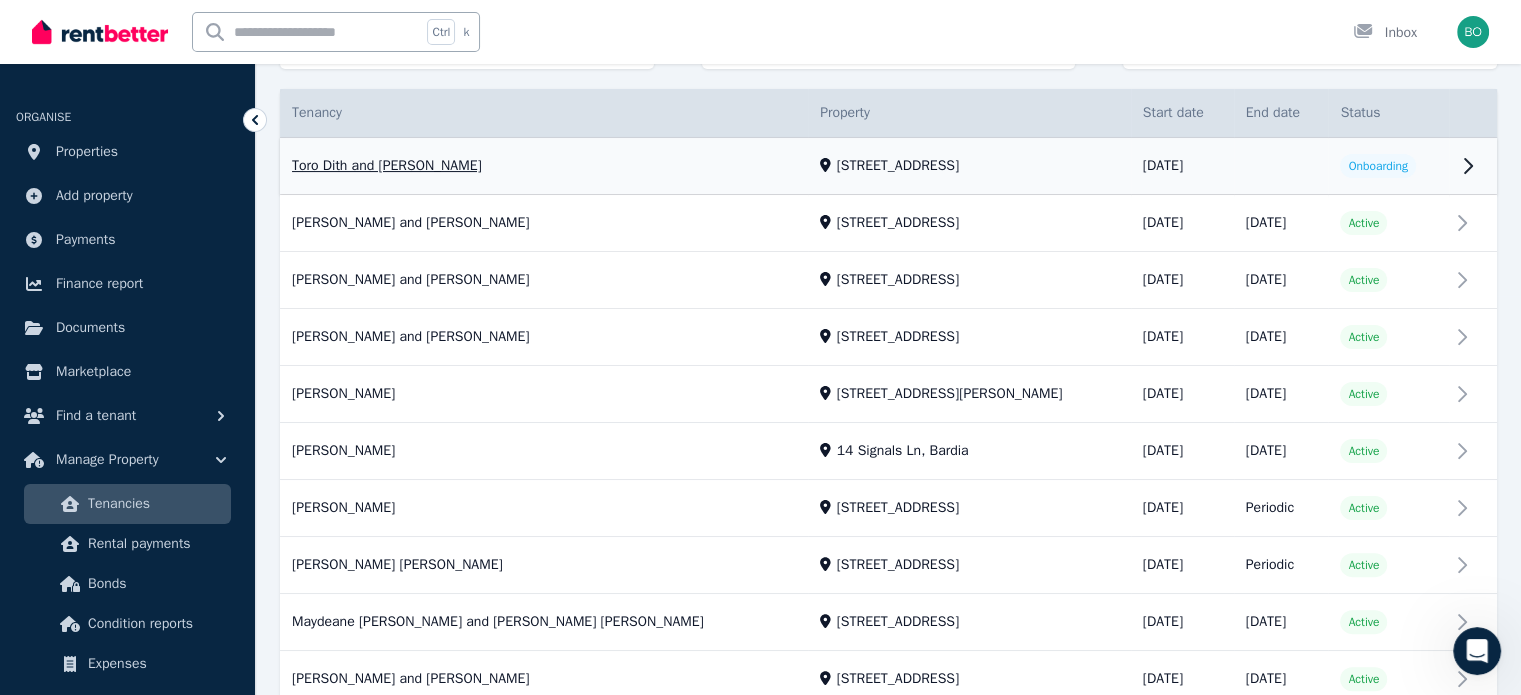 scroll, scrollTop: 400, scrollLeft: 0, axis: vertical 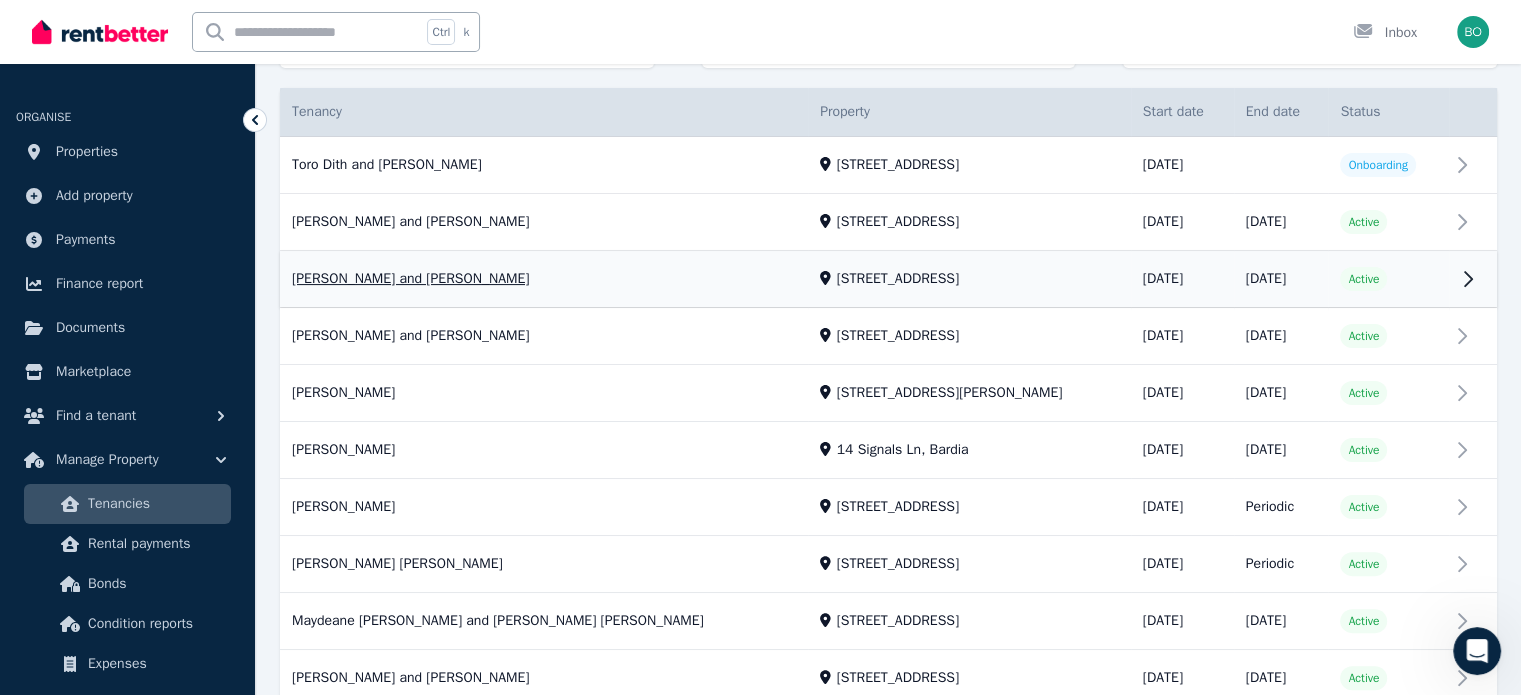 click on "View property details" at bounding box center [888, 280] 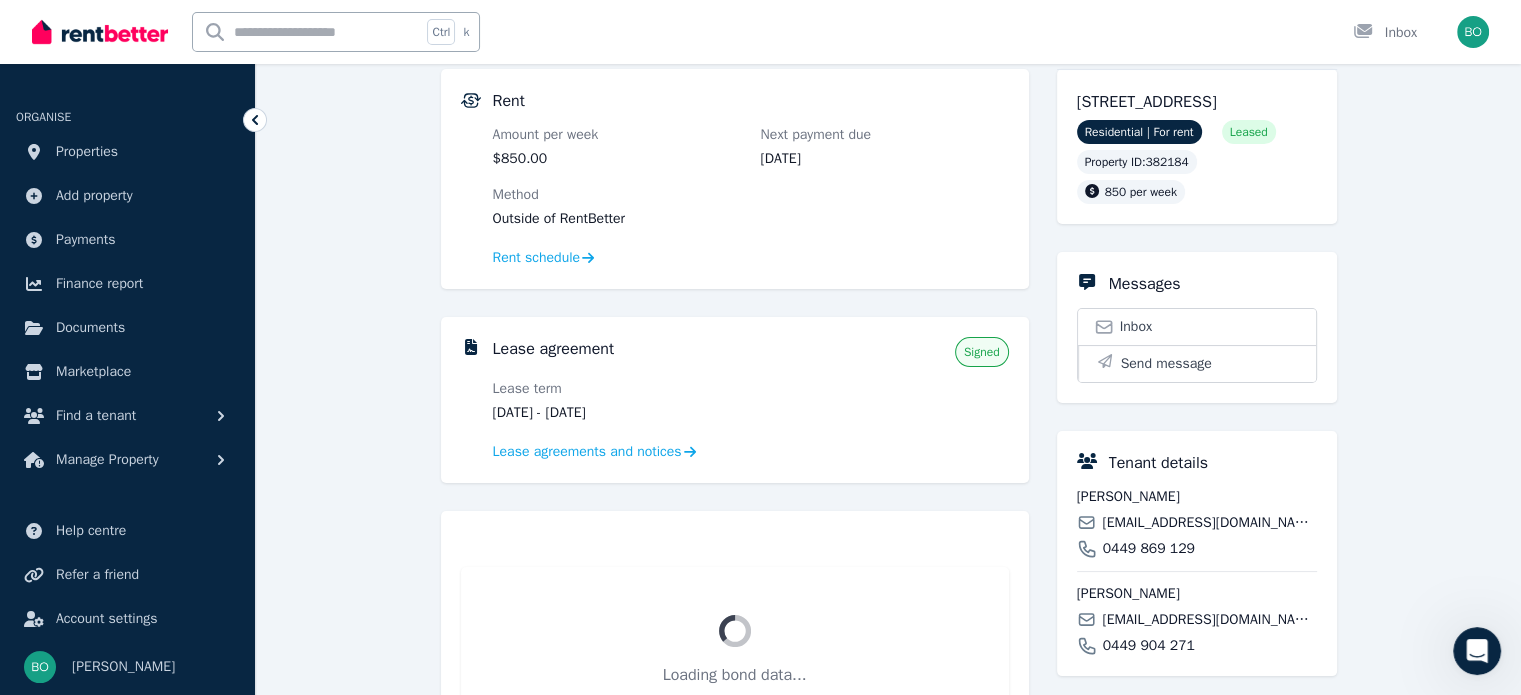 scroll, scrollTop: 200, scrollLeft: 0, axis: vertical 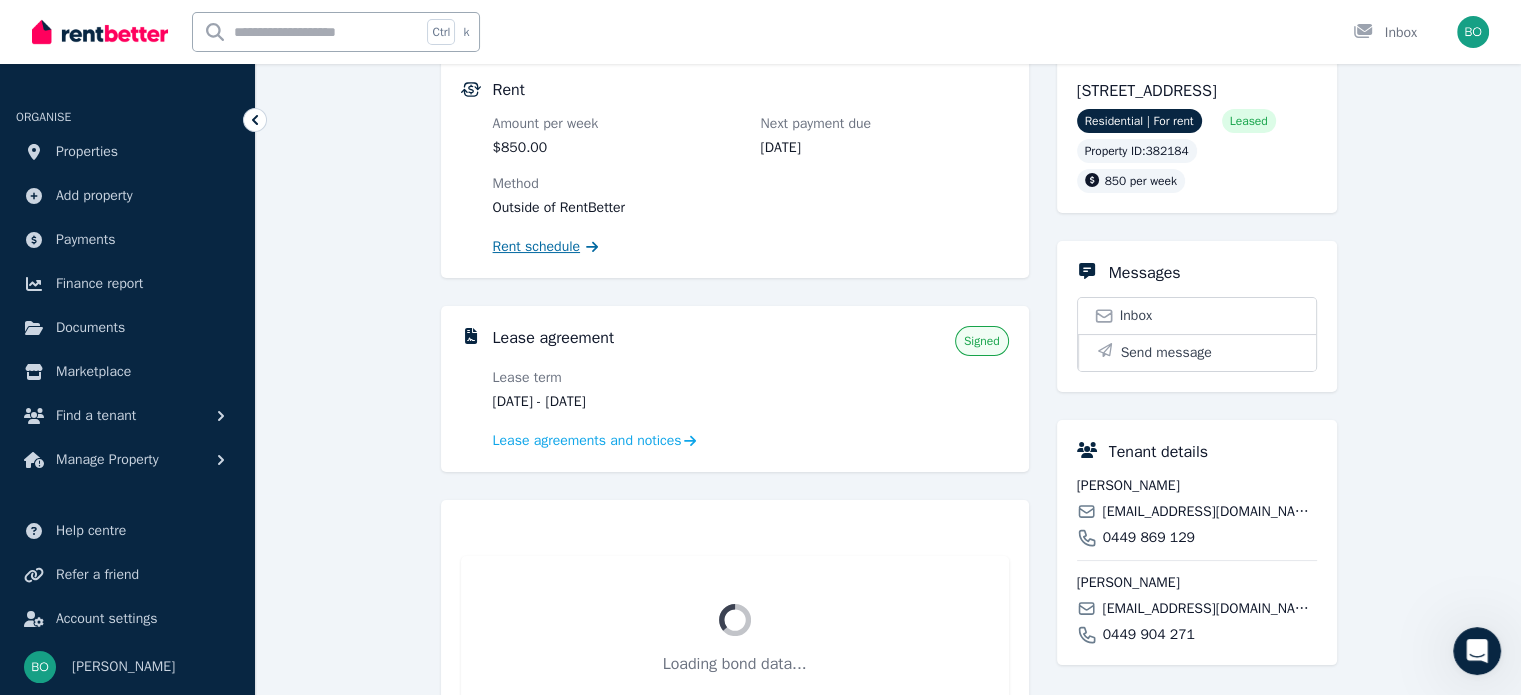 click on "Rent schedule" at bounding box center [537, 247] 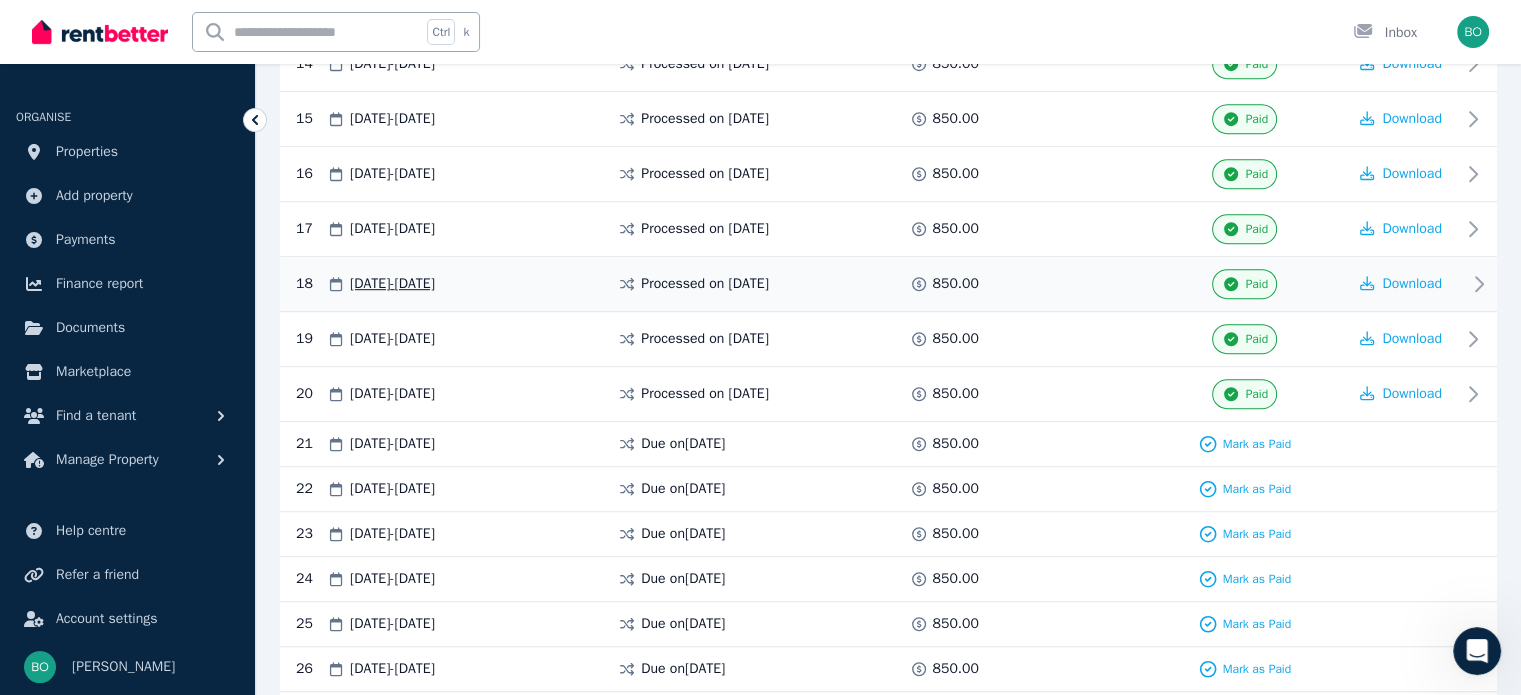 scroll, scrollTop: 1200, scrollLeft: 0, axis: vertical 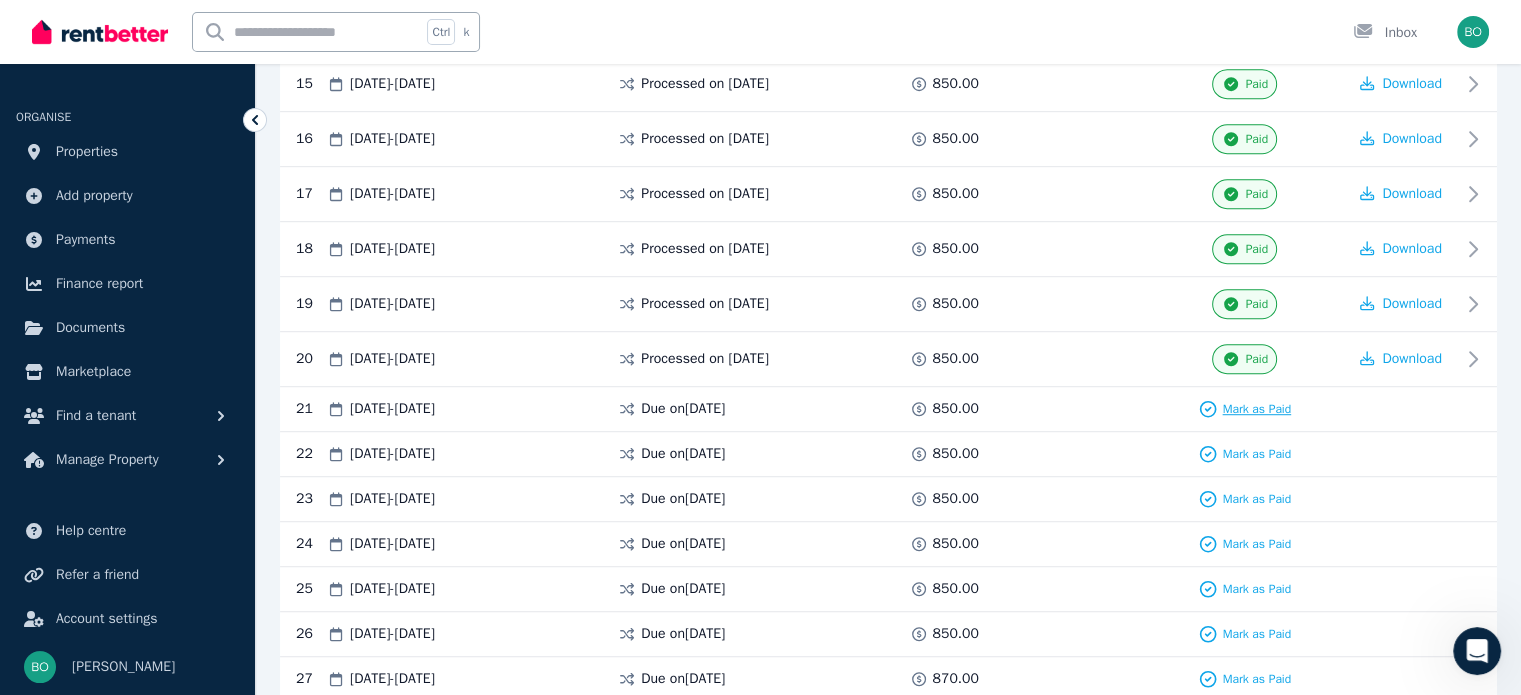 click on "Mark as Paid" at bounding box center [1256, 409] 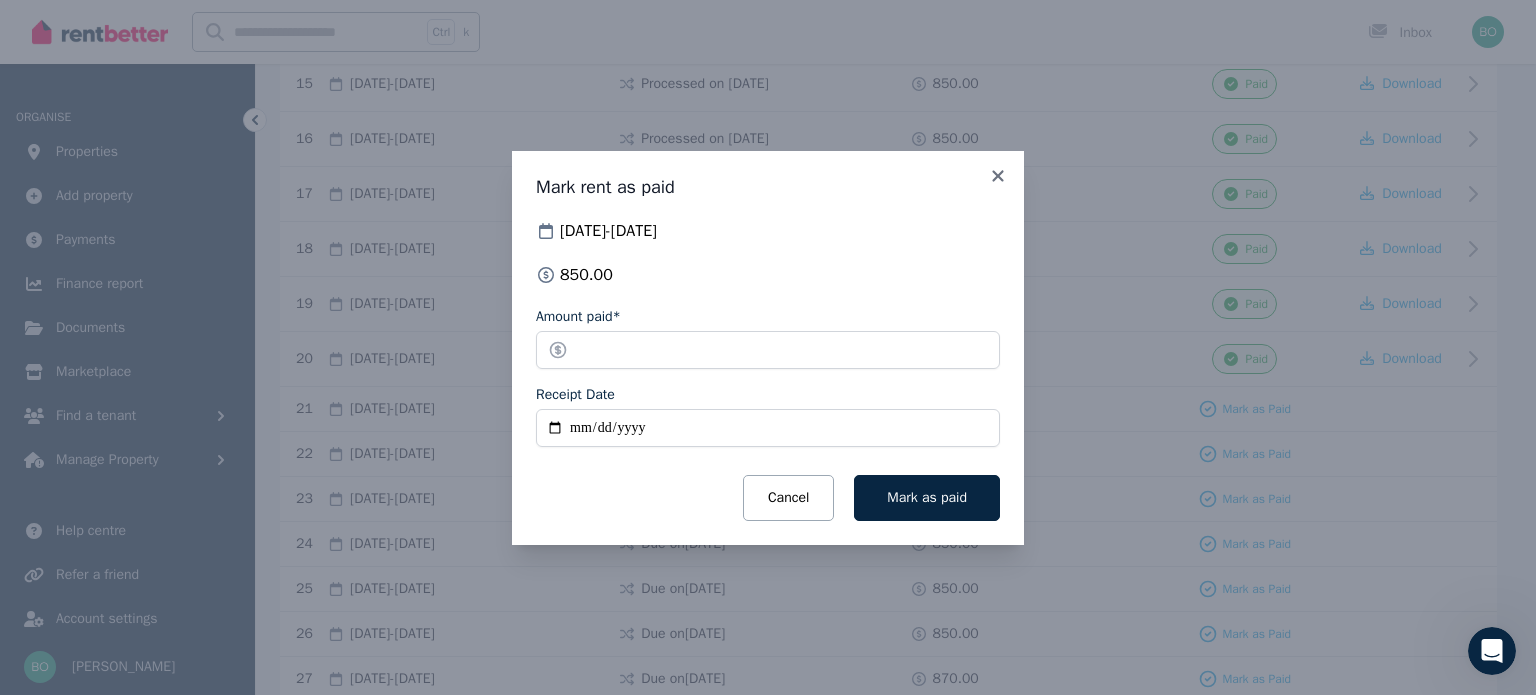 click on "Receipt Date" at bounding box center [768, 428] 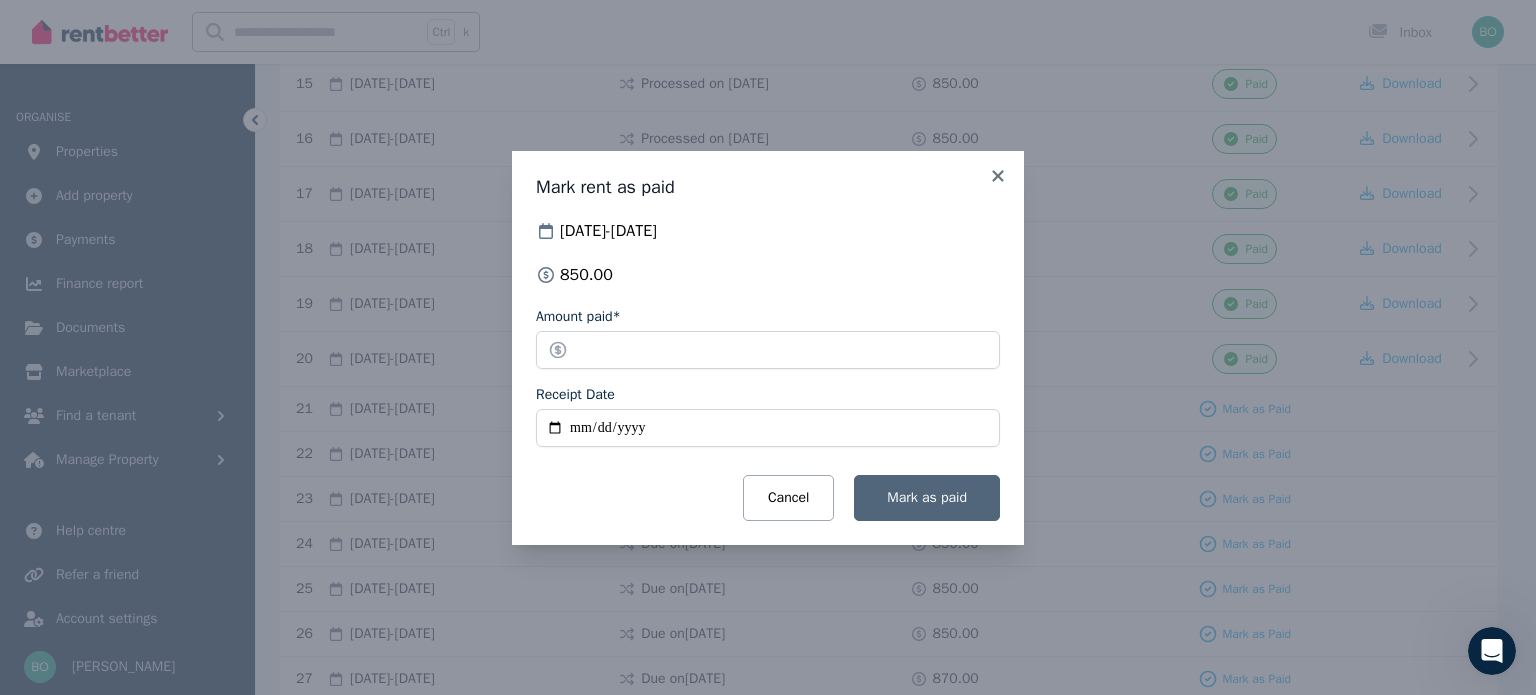 click on "Mark as paid" at bounding box center [927, 497] 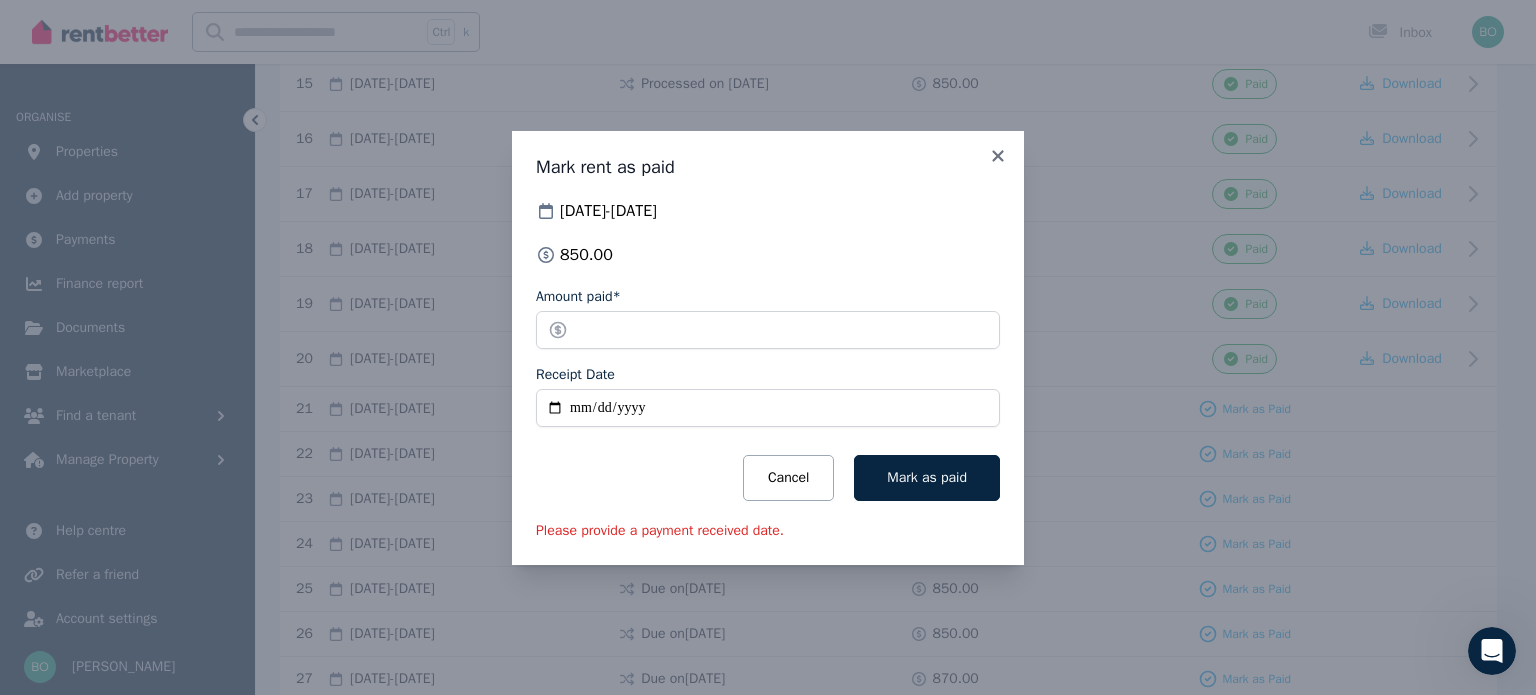 click on "Receipt Date" at bounding box center (768, 408) 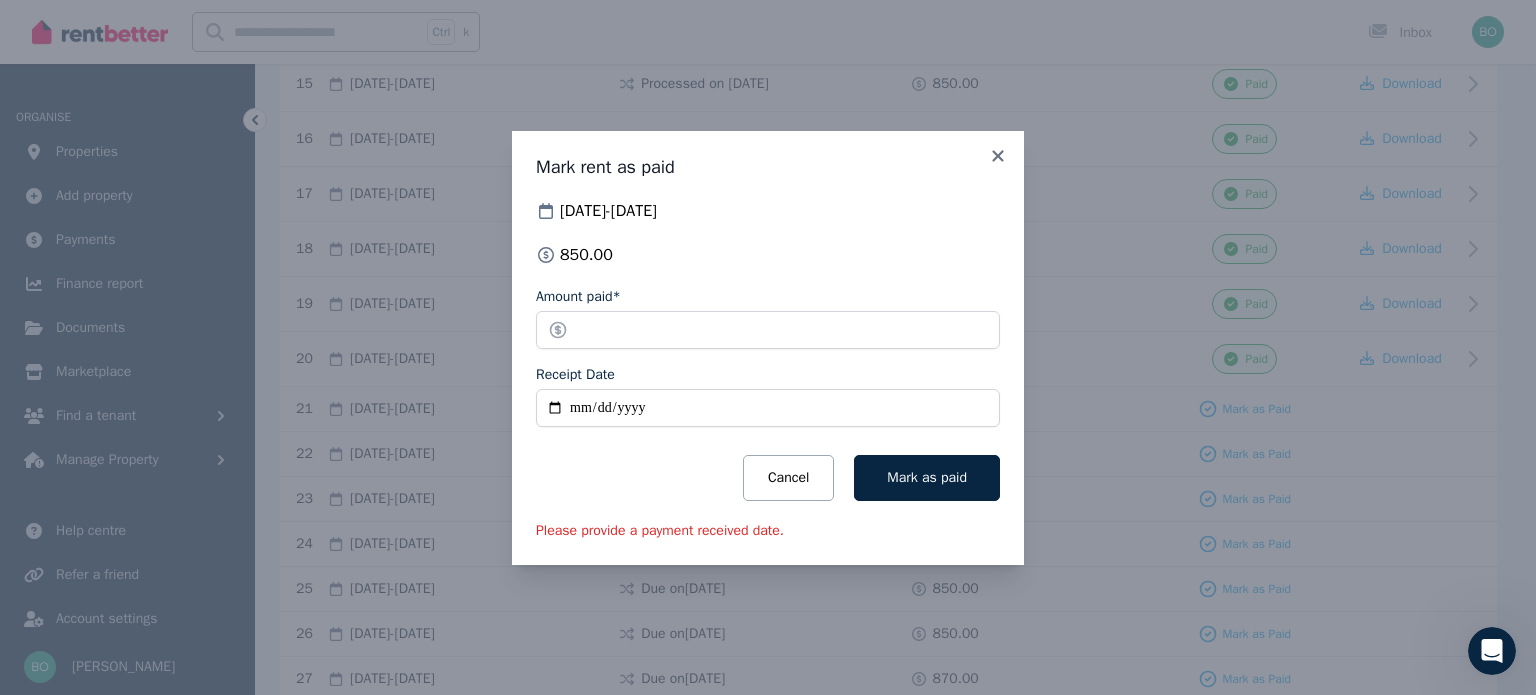 type on "**********" 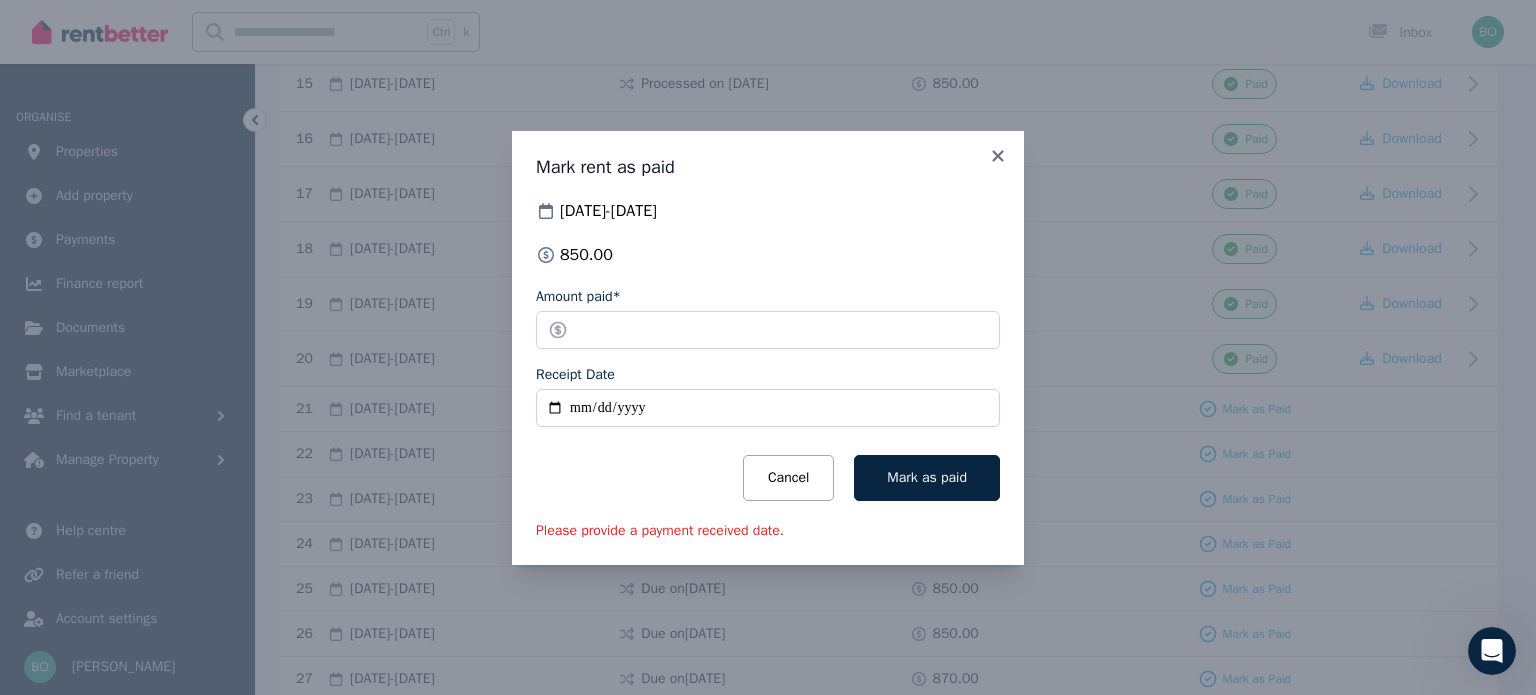 click on "Mark as paid" at bounding box center (927, 478) 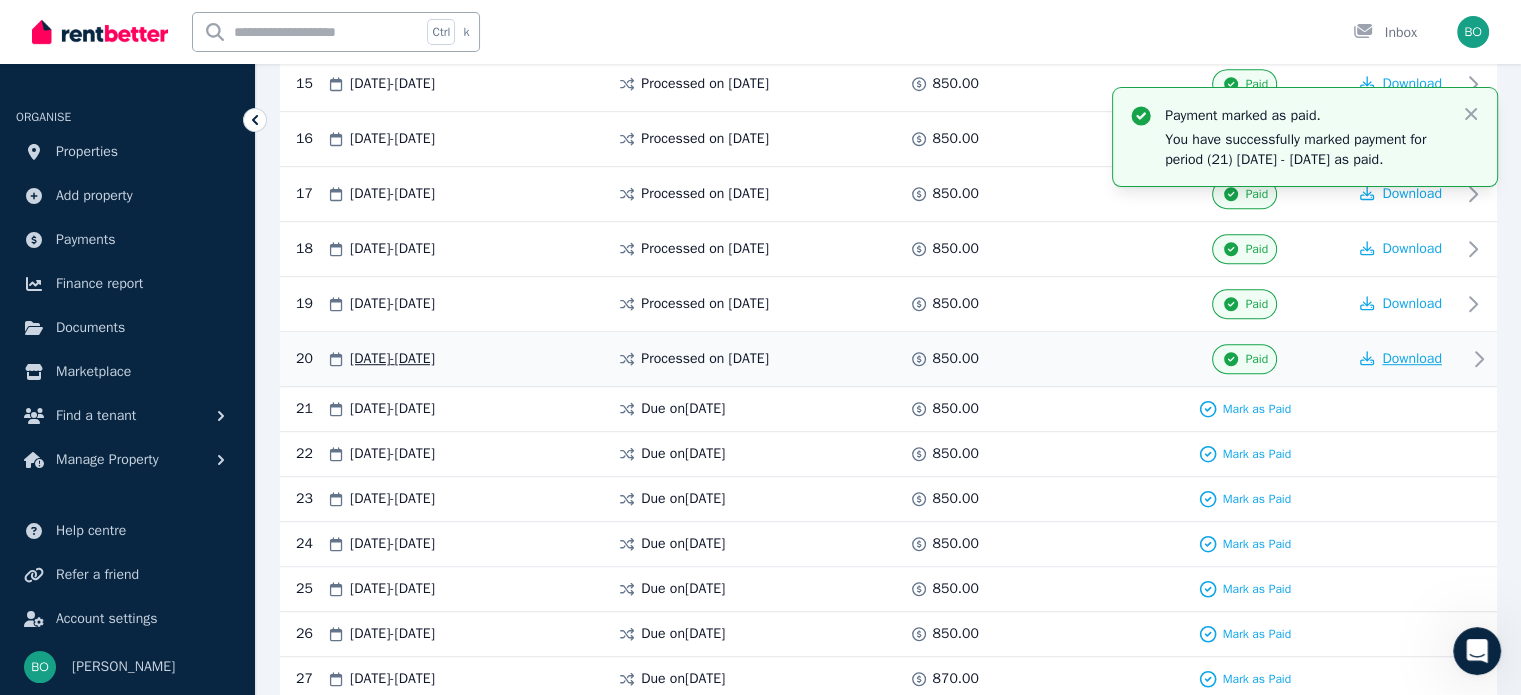 click 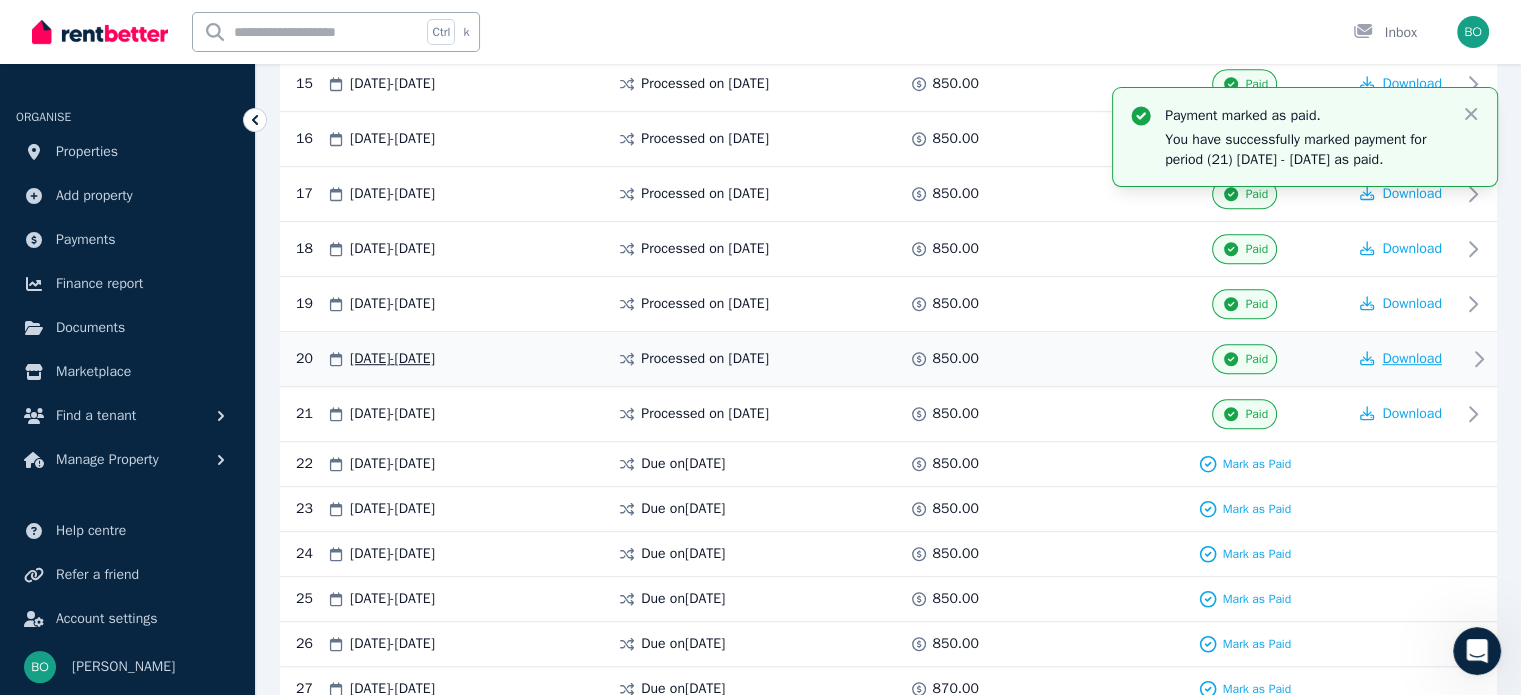 type 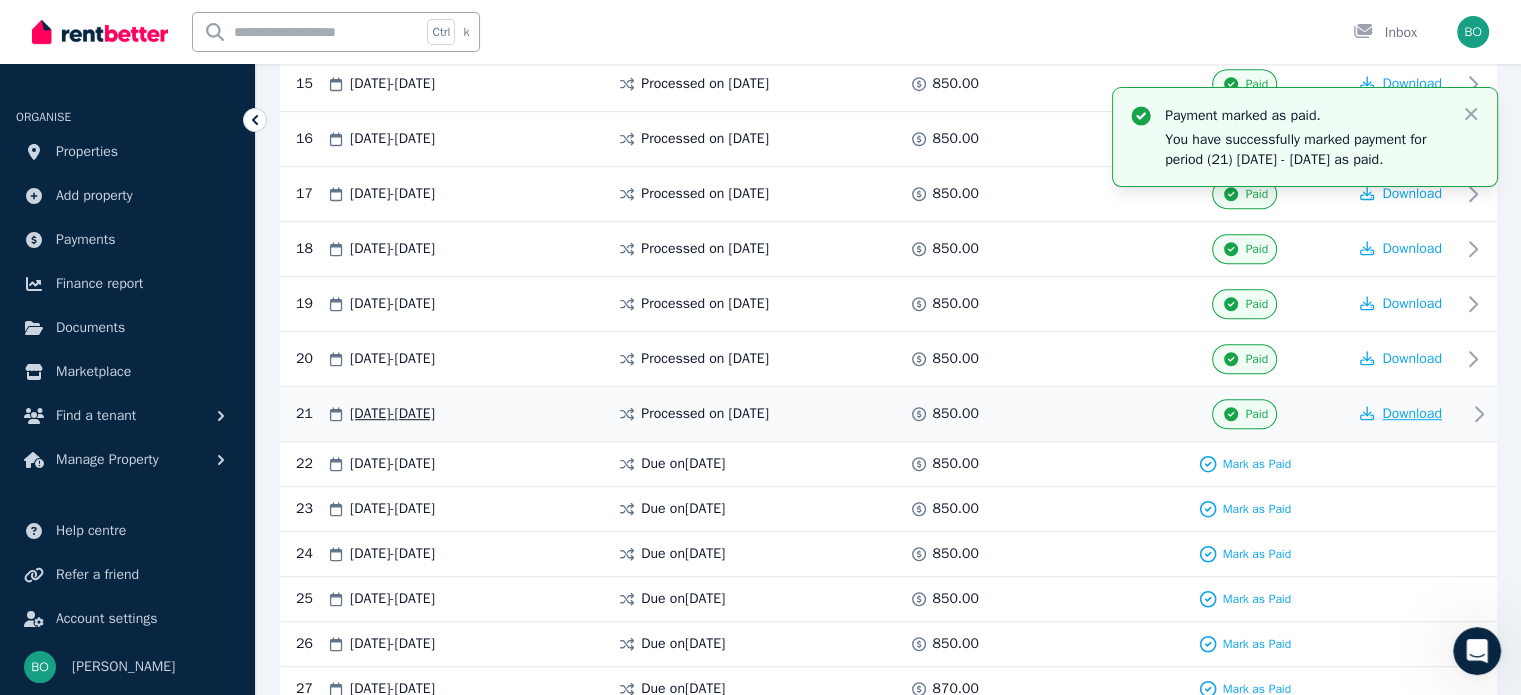 click on "Download" at bounding box center (1412, 413) 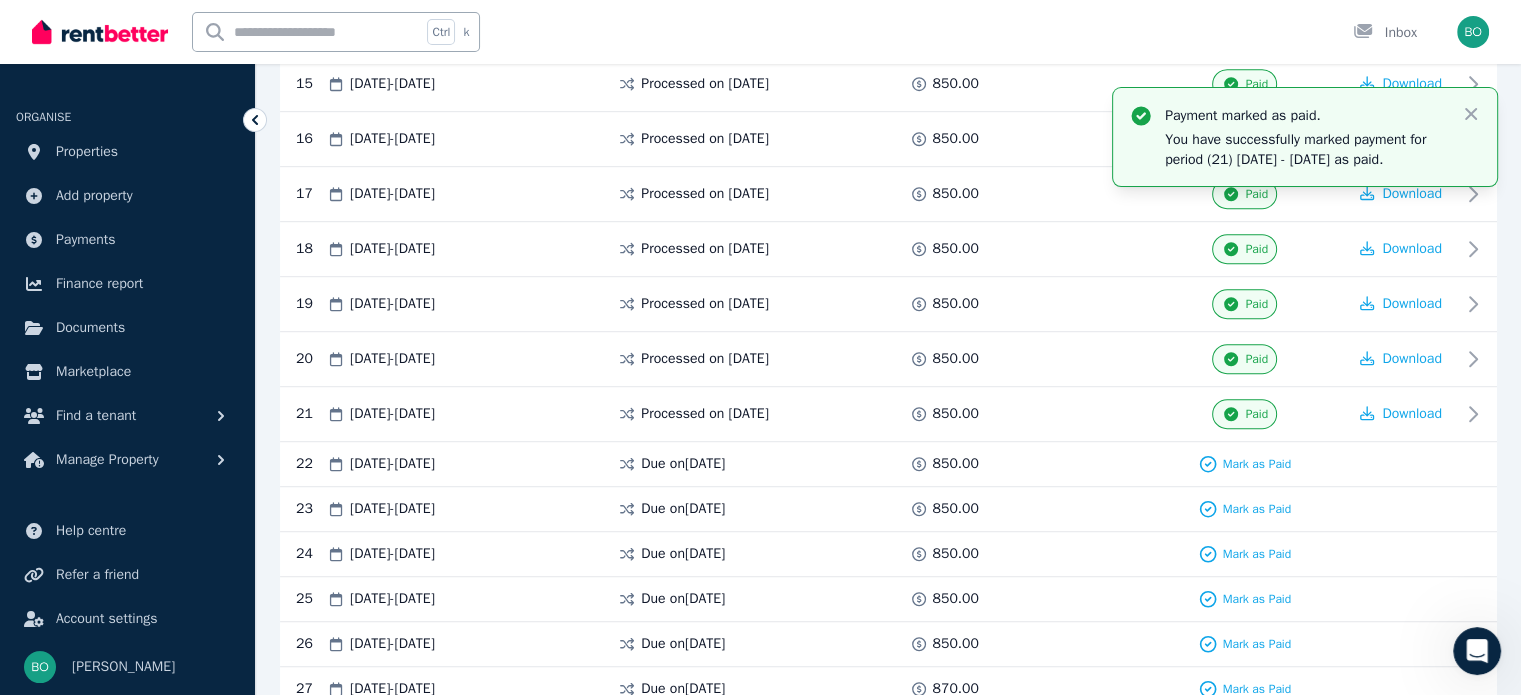 type 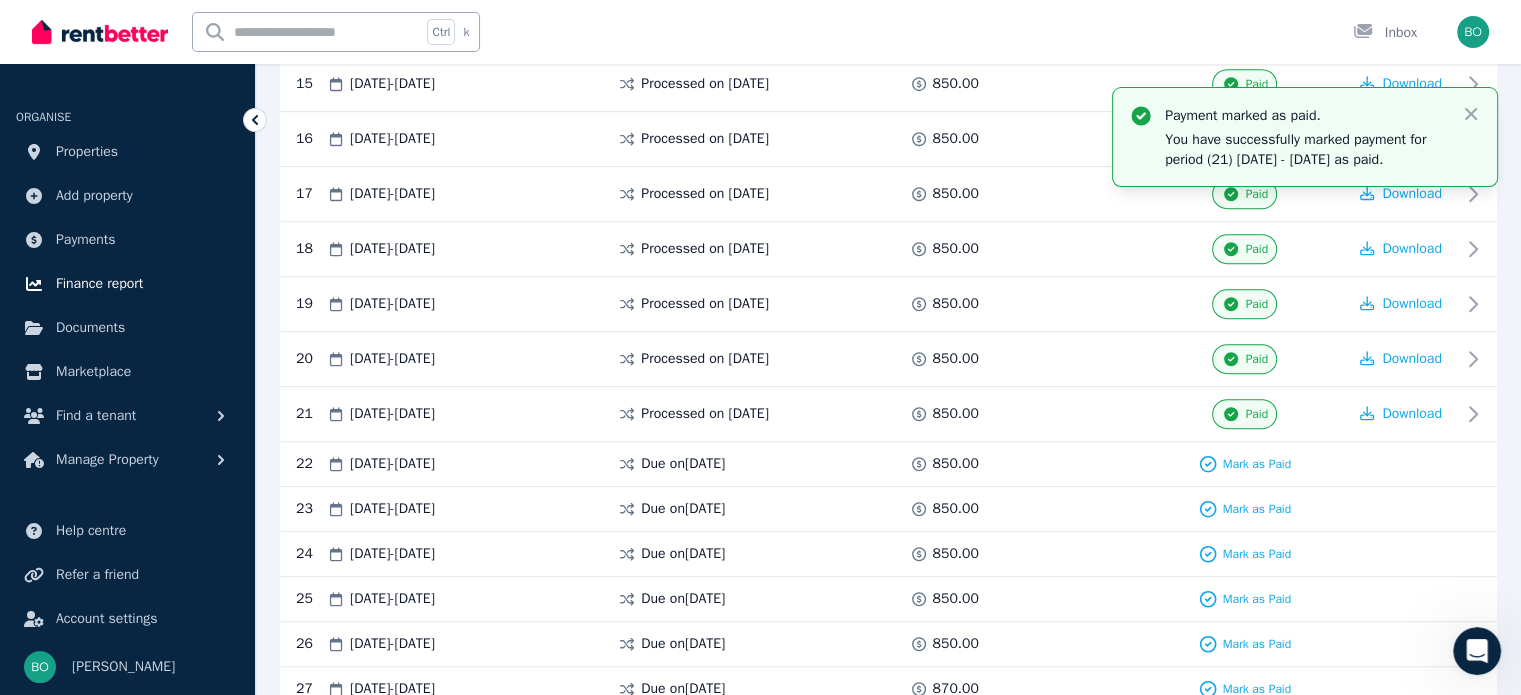 click on "Finance report" at bounding box center [99, 284] 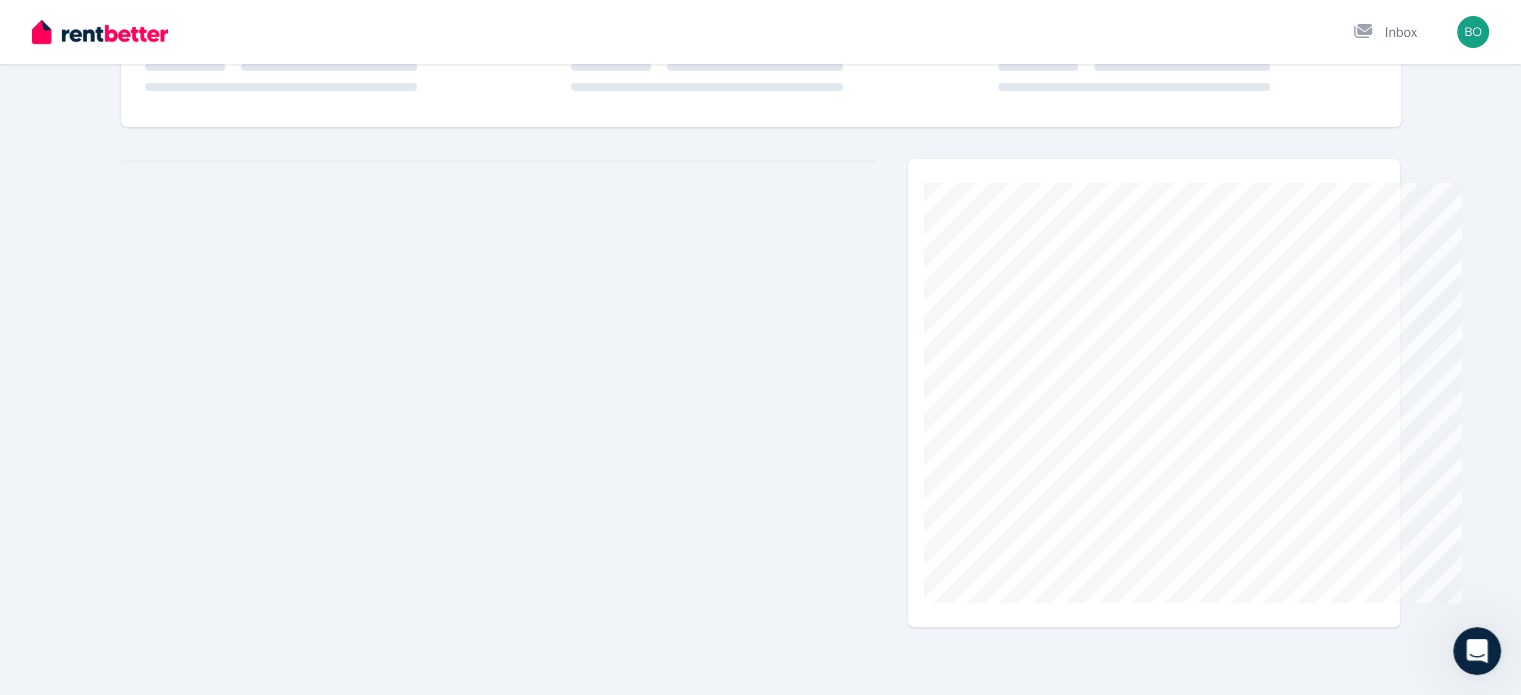 scroll, scrollTop: 0, scrollLeft: 0, axis: both 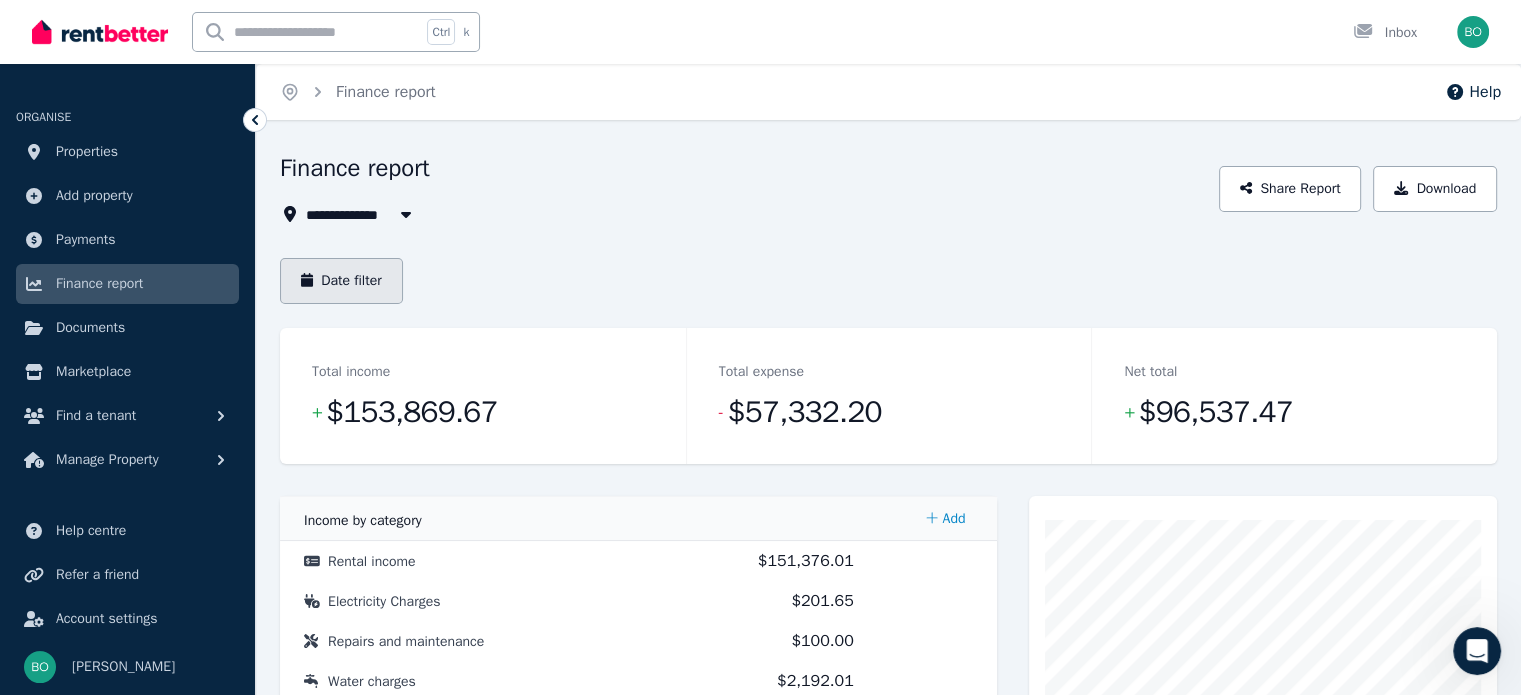 click on "Date filter" at bounding box center [341, 281] 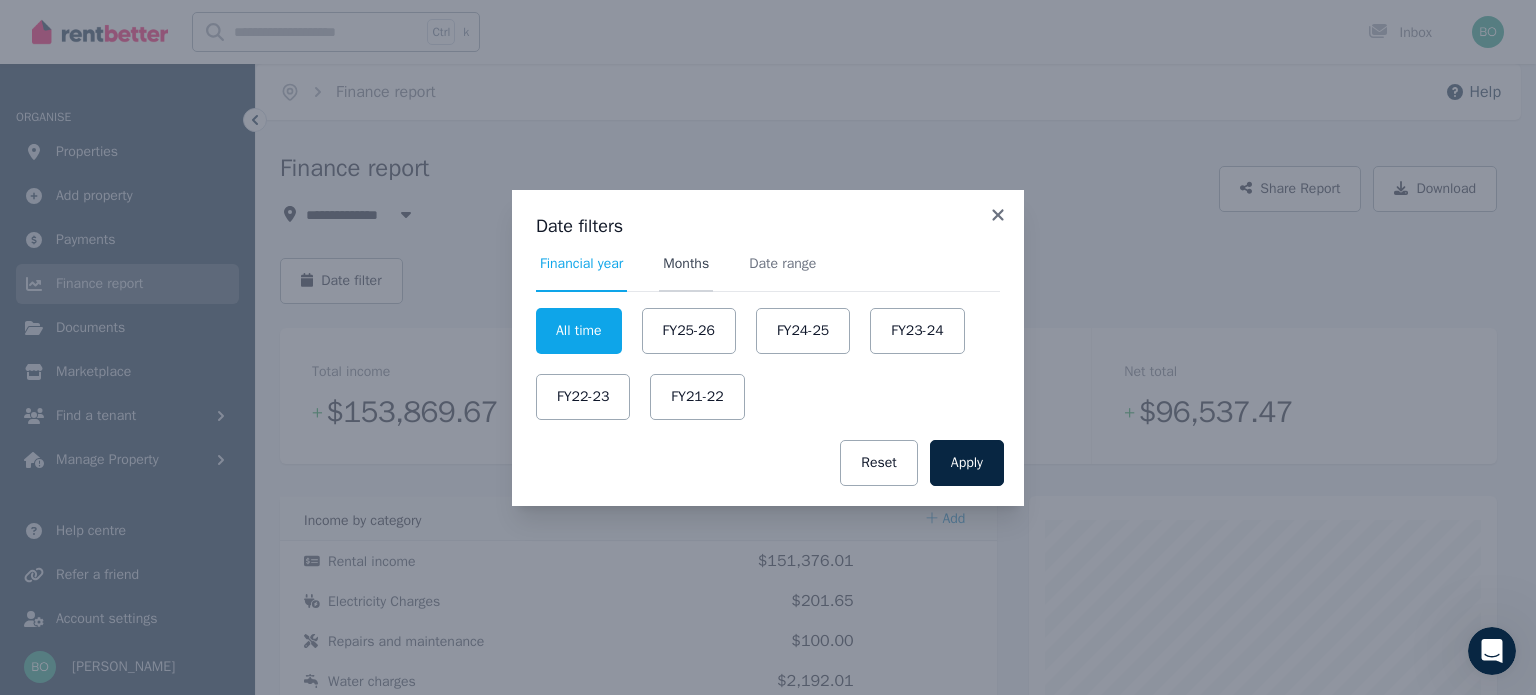 click on "Months" at bounding box center (686, 264) 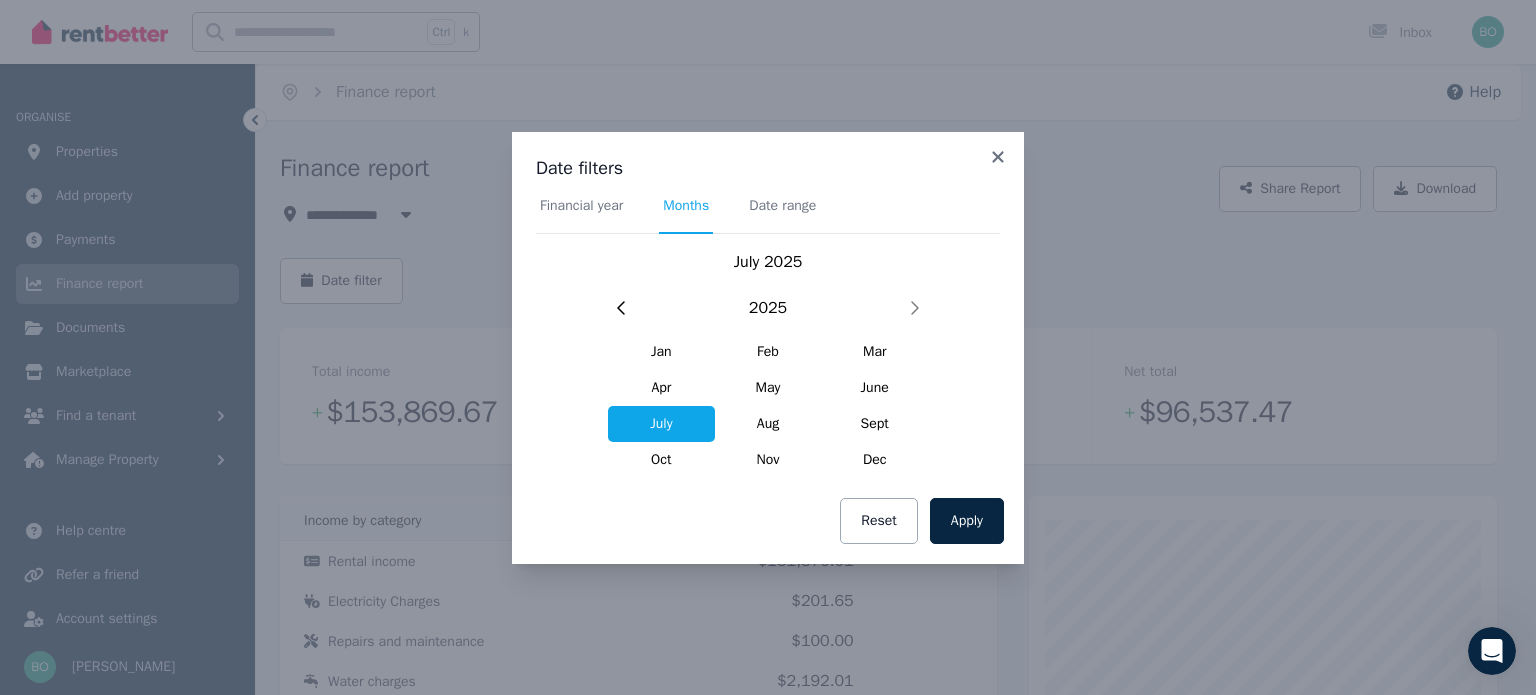 click on "July" at bounding box center [661, 424] 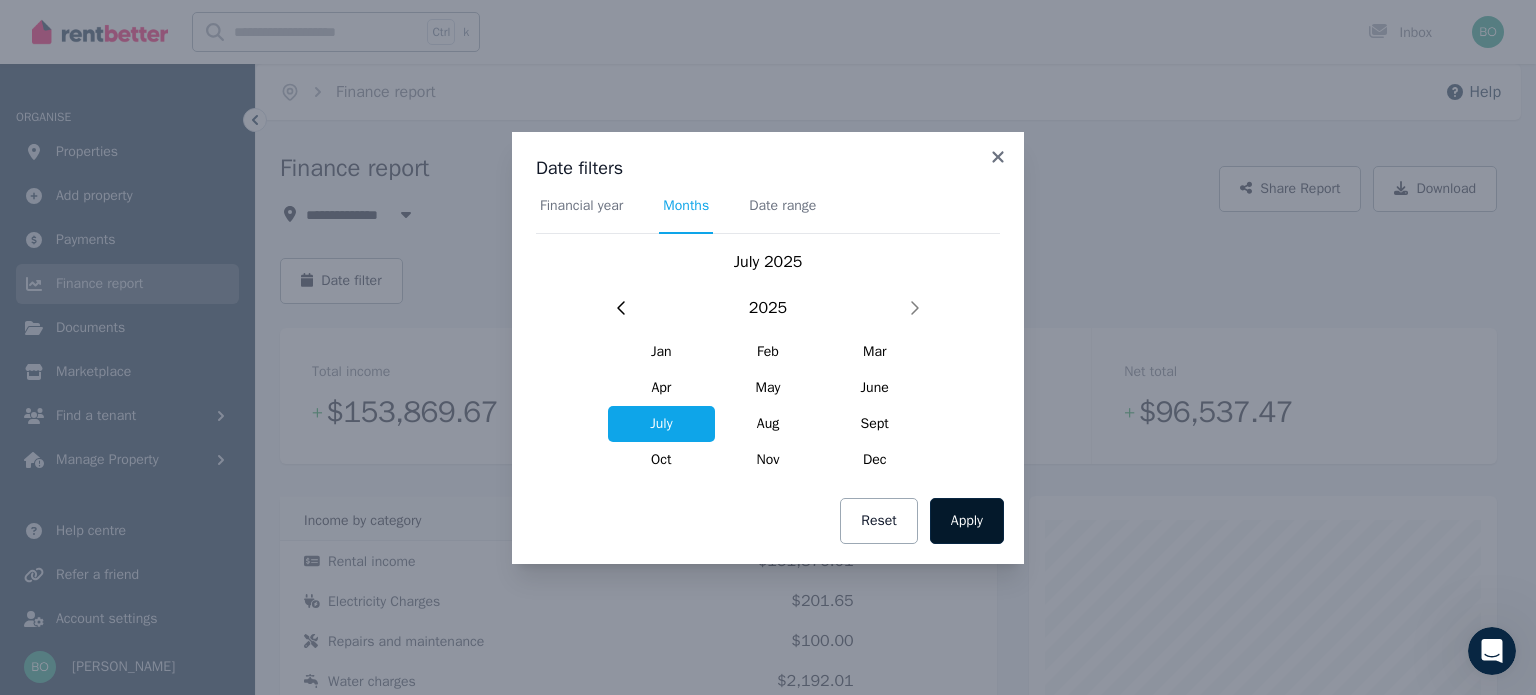click on "Apply" at bounding box center [967, 521] 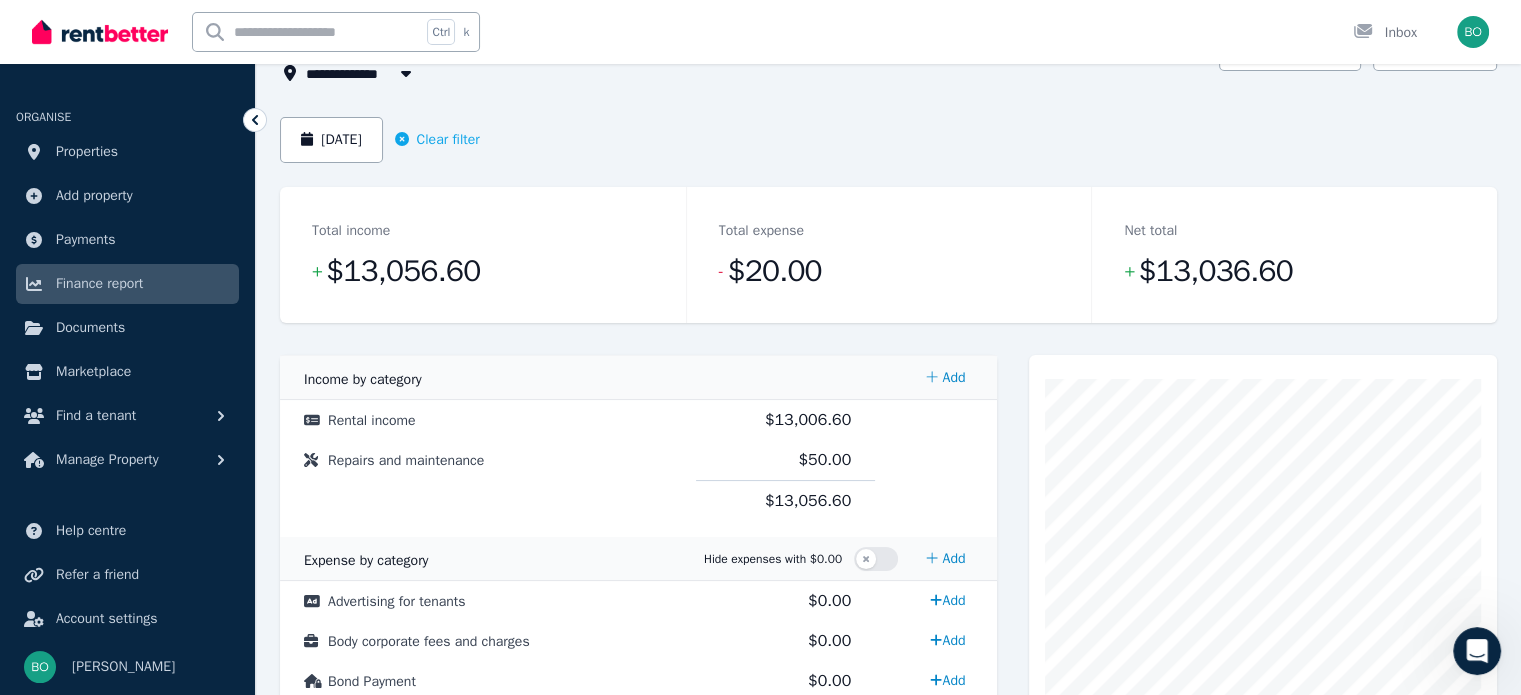 scroll, scrollTop: 0, scrollLeft: 0, axis: both 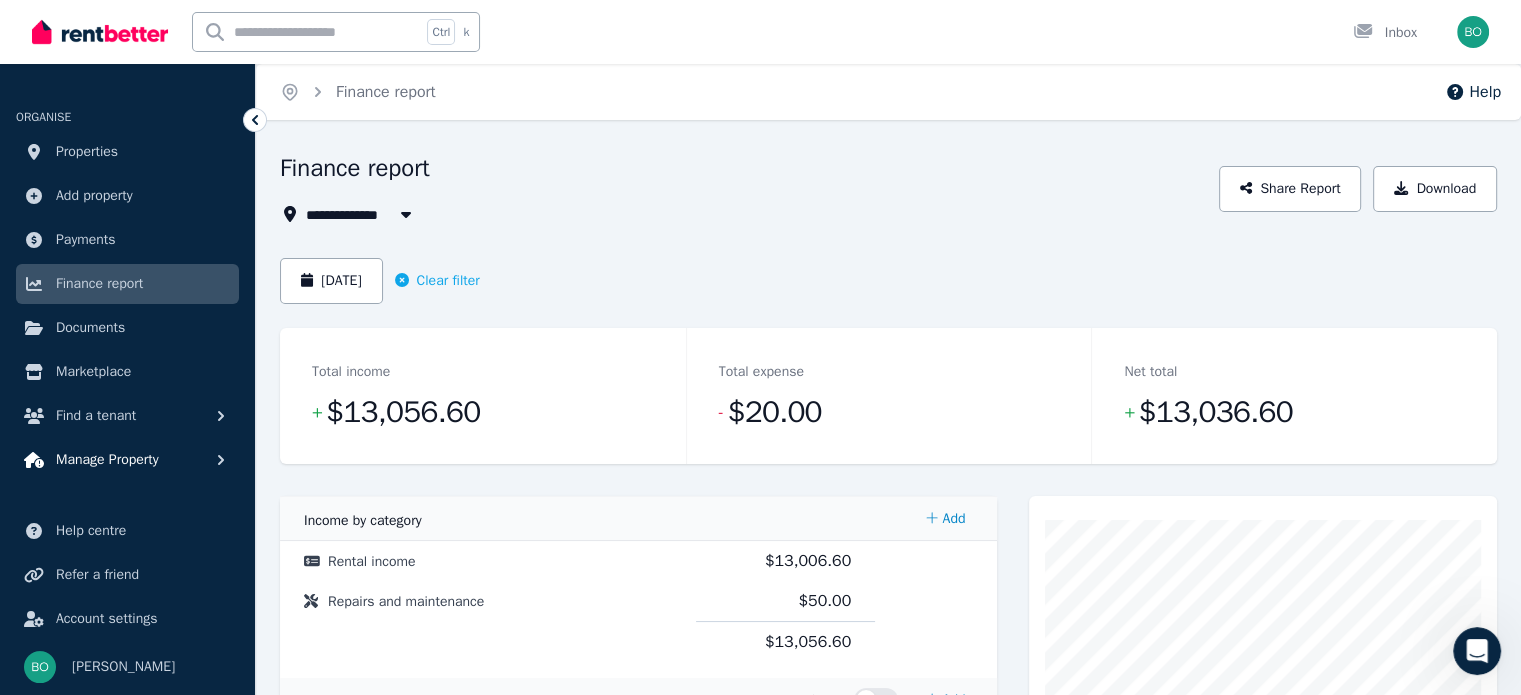 click on "Manage Property" at bounding box center (107, 460) 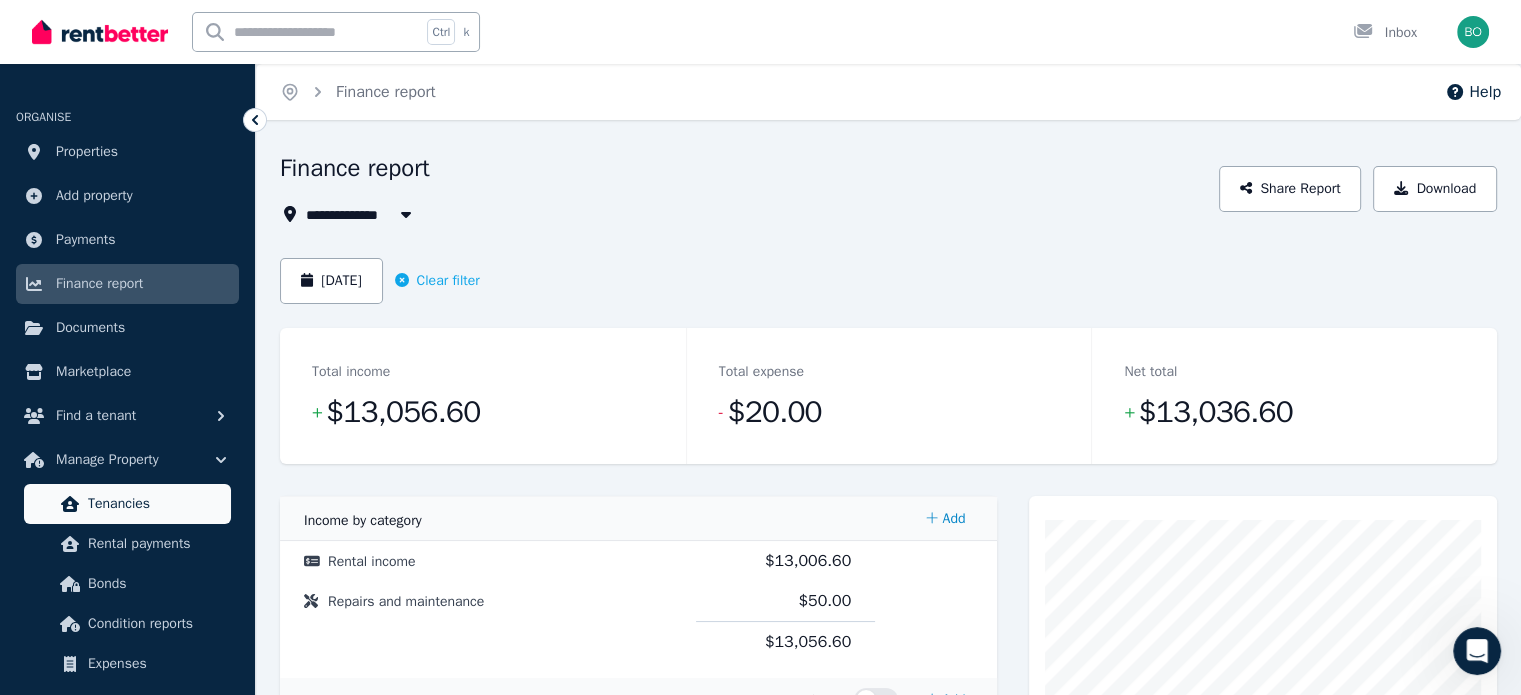 click on "Tenancies" at bounding box center (155, 504) 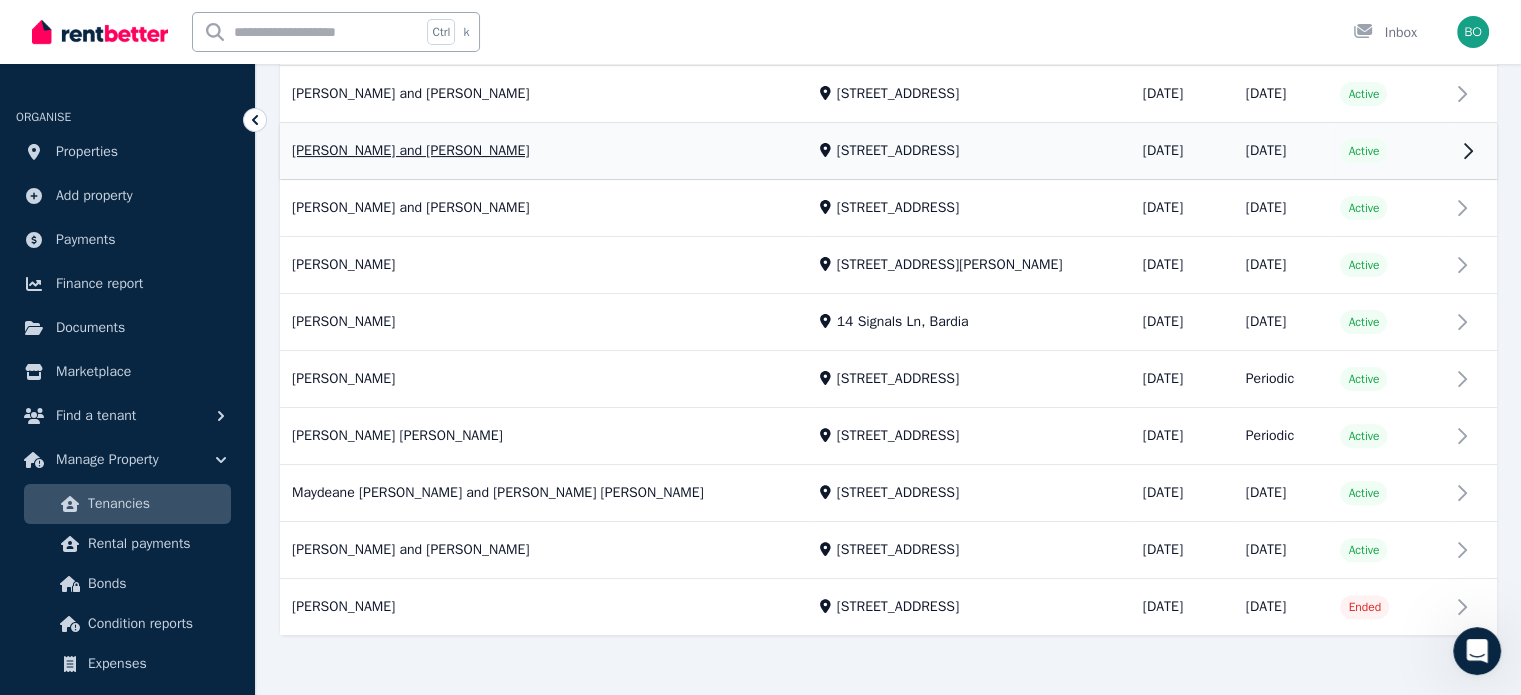 scroll, scrollTop: 537, scrollLeft: 0, axis: vertical 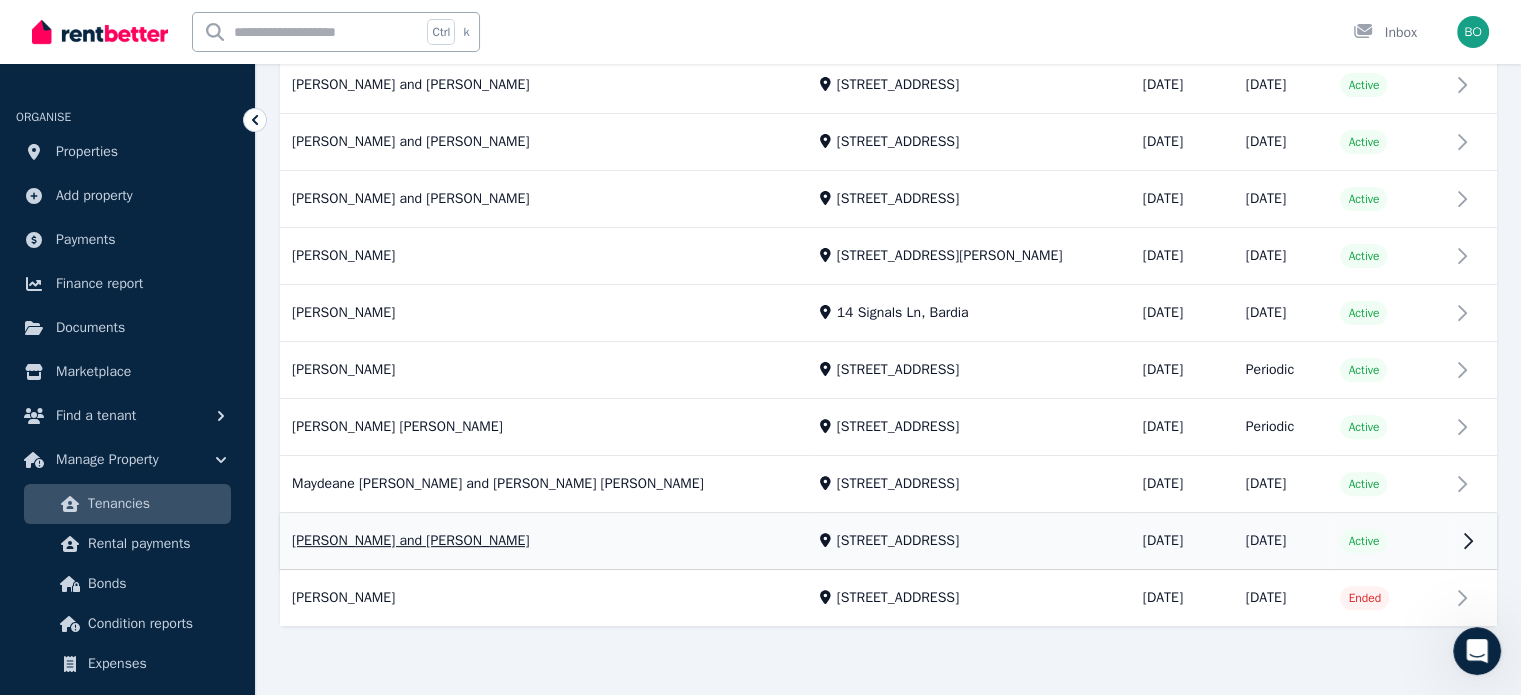 click on "View property details" at bounding box center [888, 542] 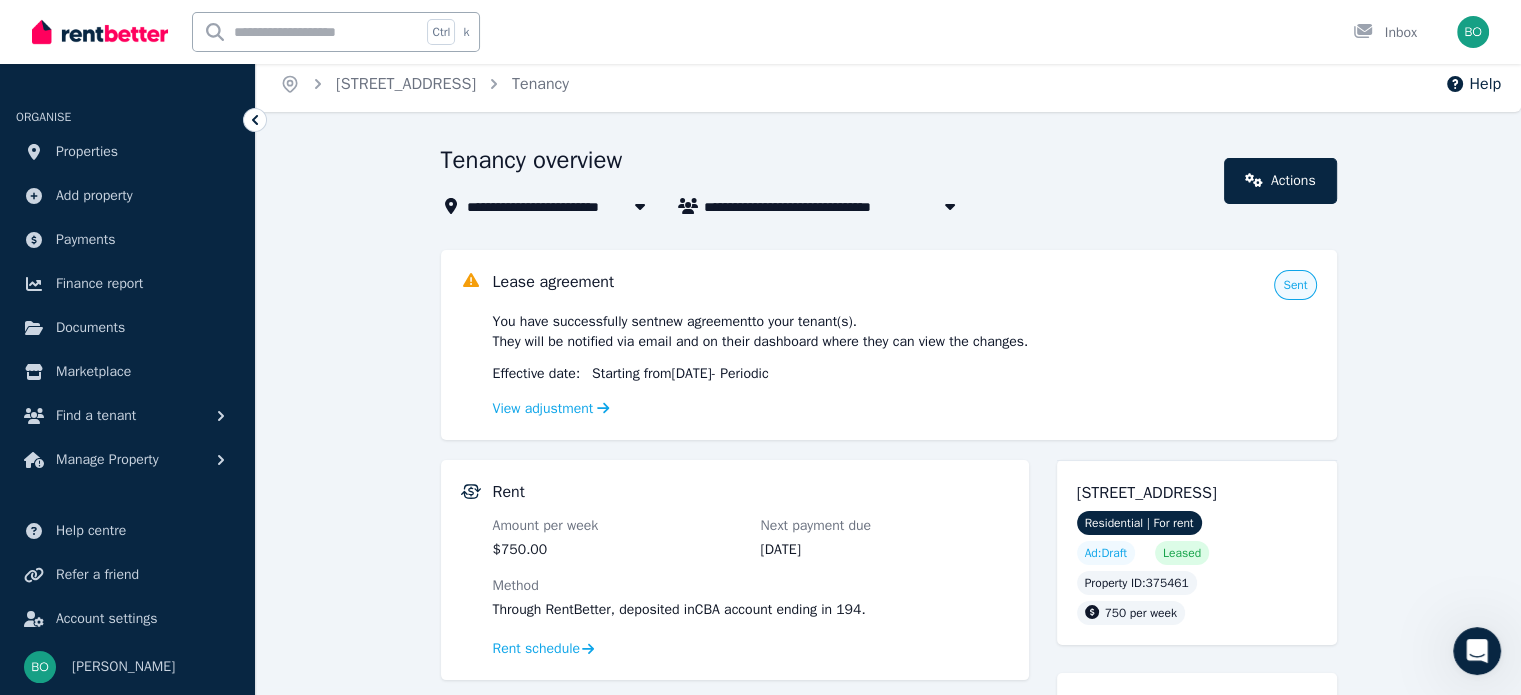 scroll, scrollTop: 0, scrollLeft: 0, axis: both 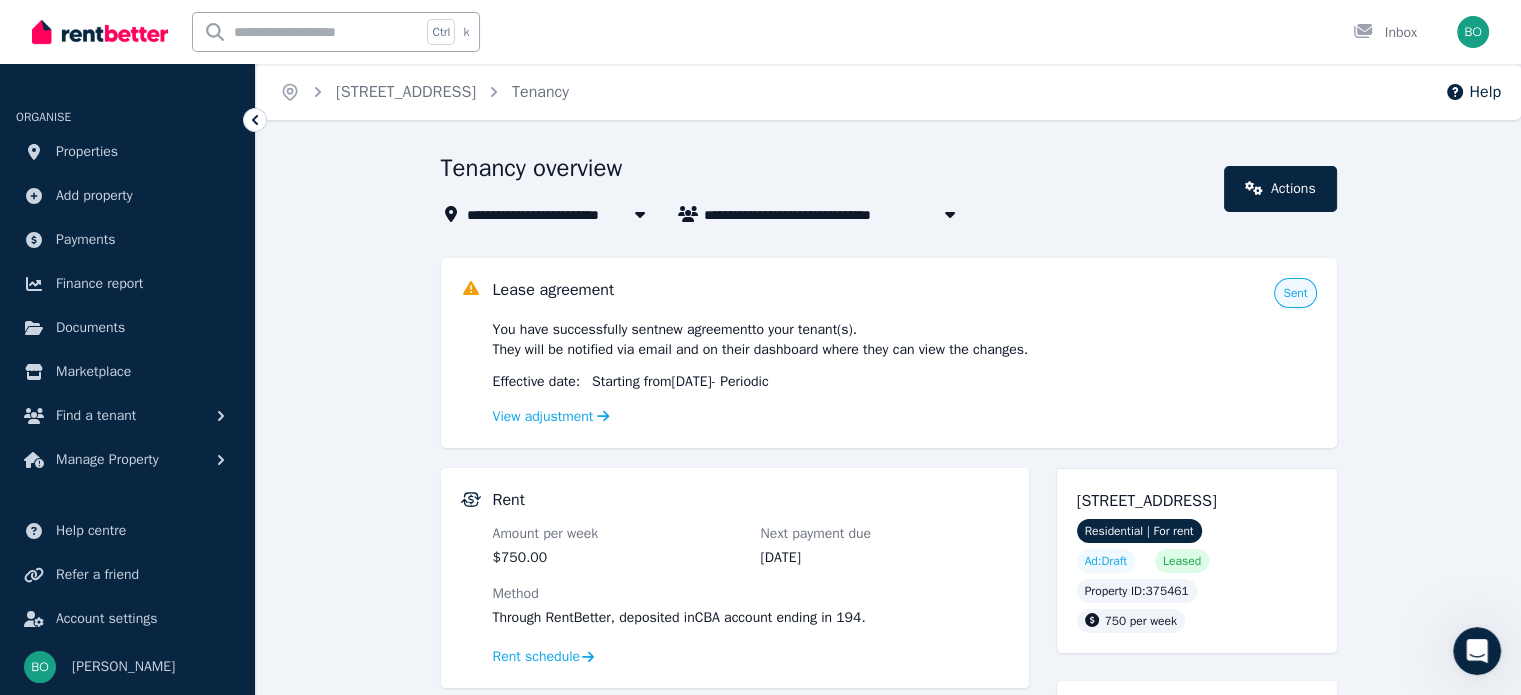 drag, startPoint x: 1466, startPoint y: 652, endPoint x: 1453, endPoint y: 652, distance: 13 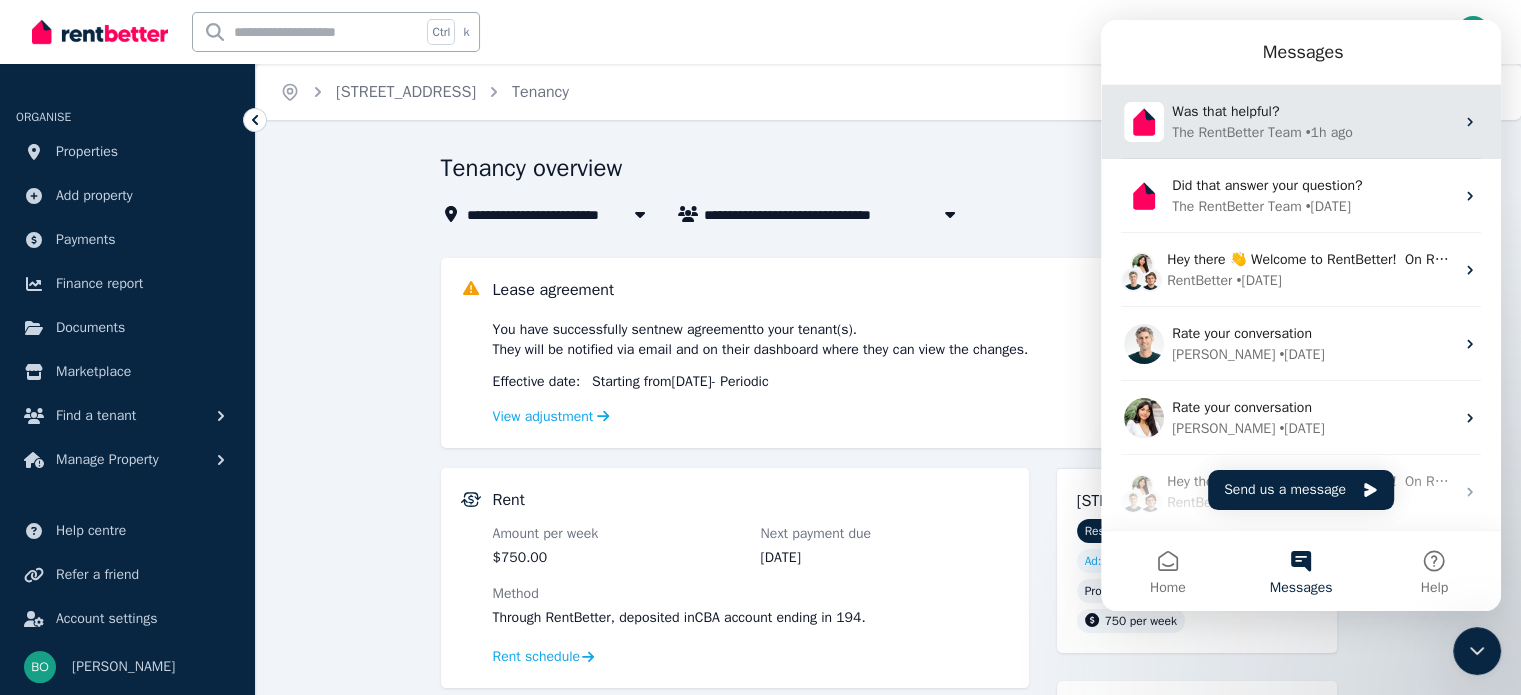 click on "The RentBetter Team" at bounding box center [1236, 132] 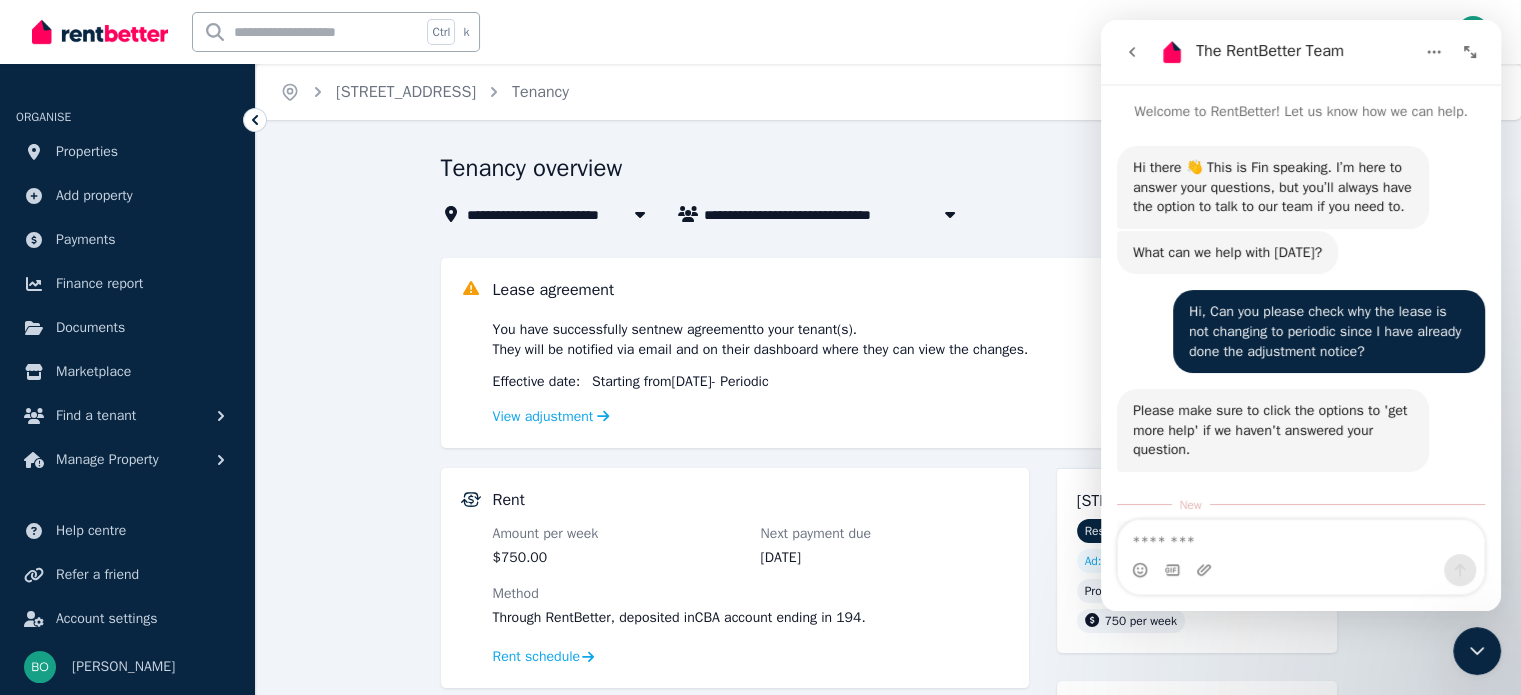 scroll, scrollTop: 3, scrollLeft: 0, axis: vertical 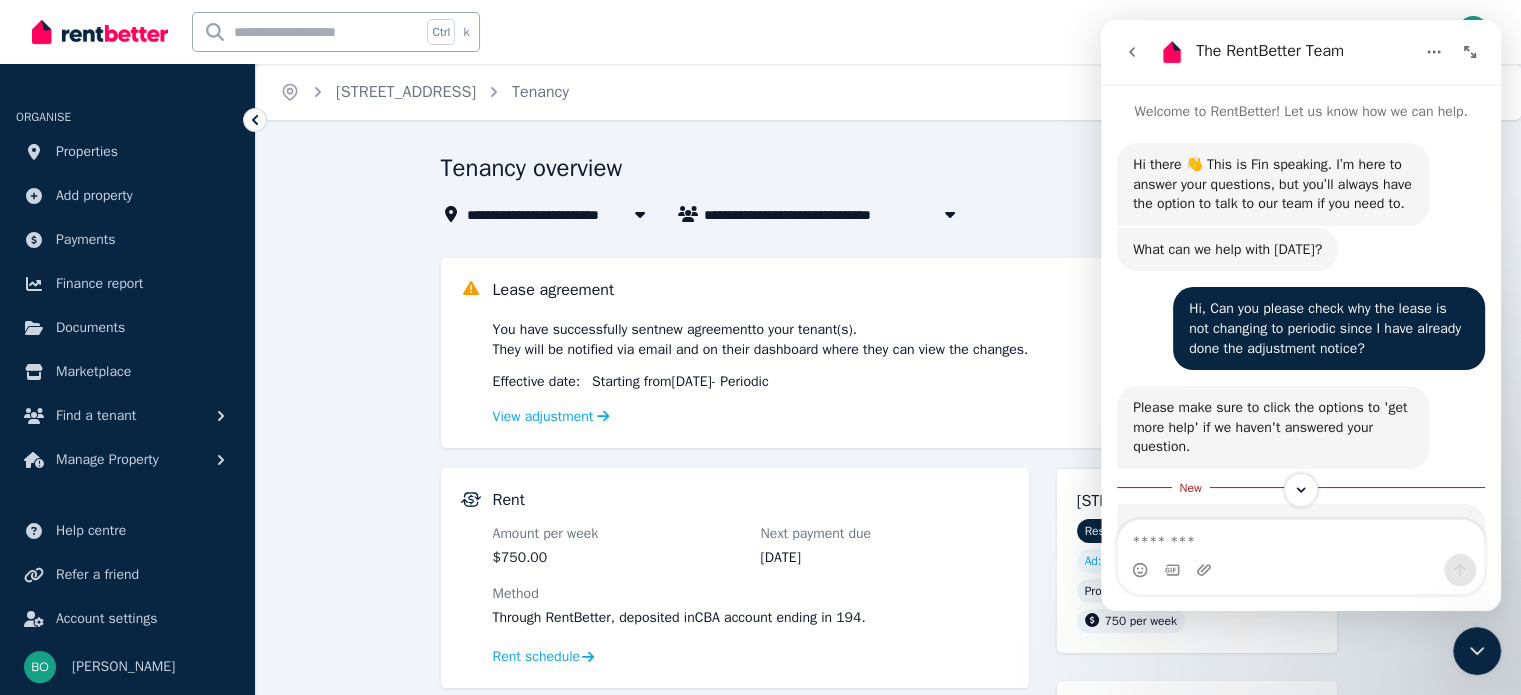 click 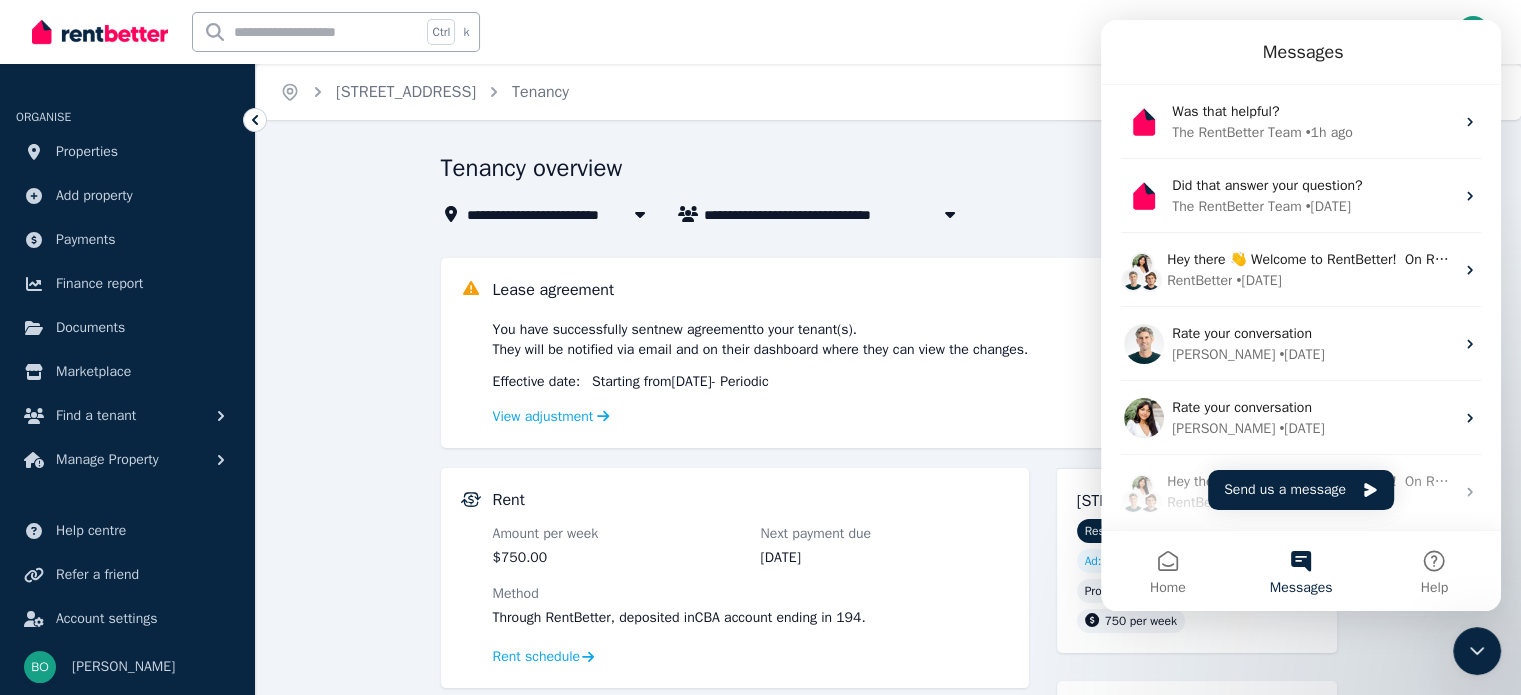 click on "Home [STREET_ADDRESS] Help" at bounding box center (888, 92) 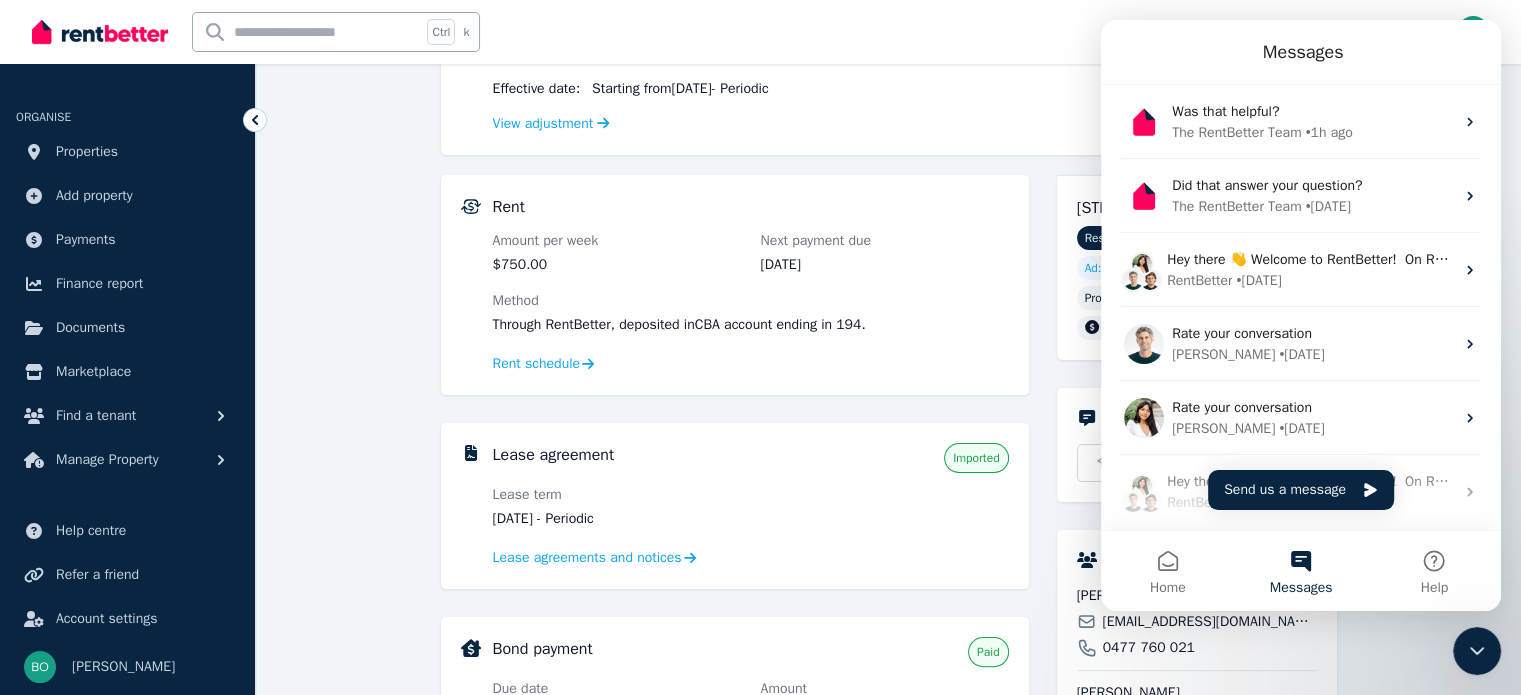 scroll, scrollTop: 300, scrollLeft: 0, axis: vertical 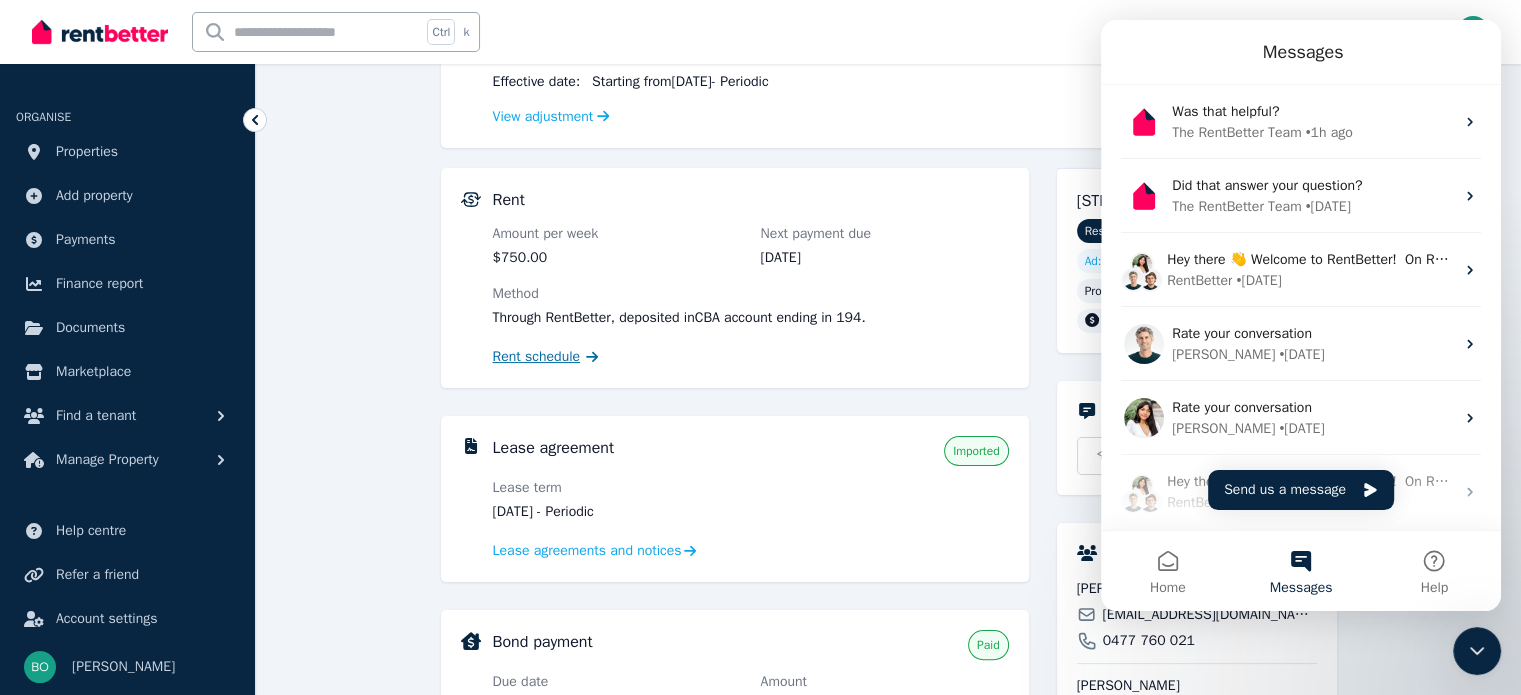 click on "Rent schedule" at bounding box center [537, 357] 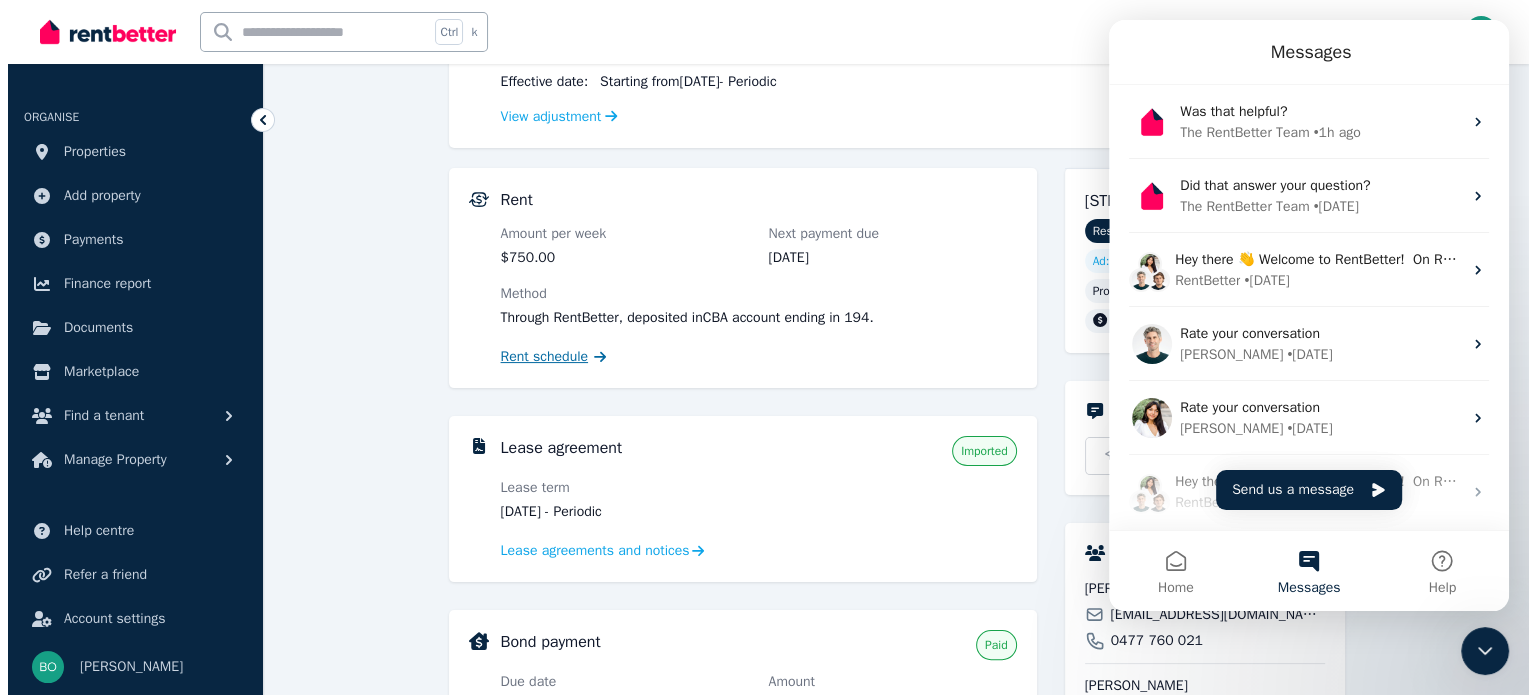 scroll, scrollTop: 0, scrollLeft: 0, axis: both 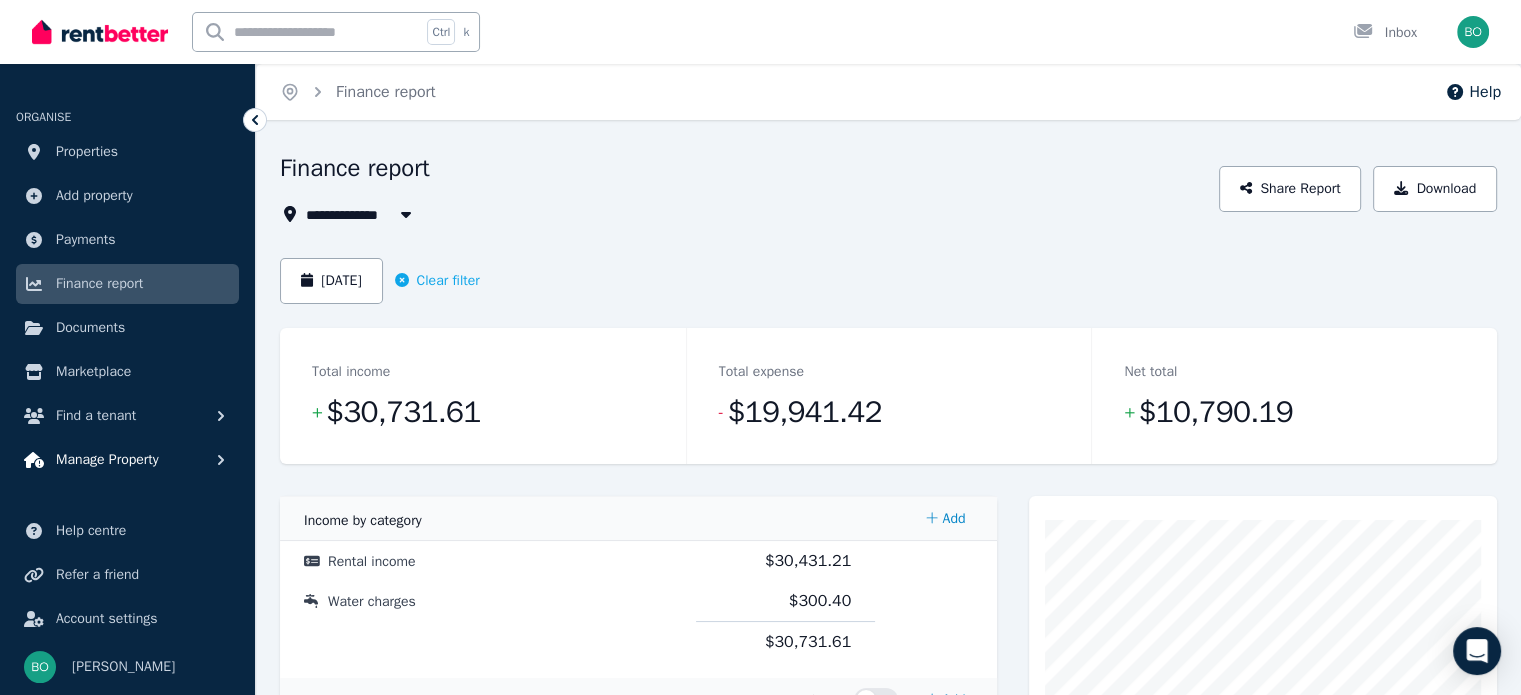 click on "Manage Property" at bounding box center [107, 460] 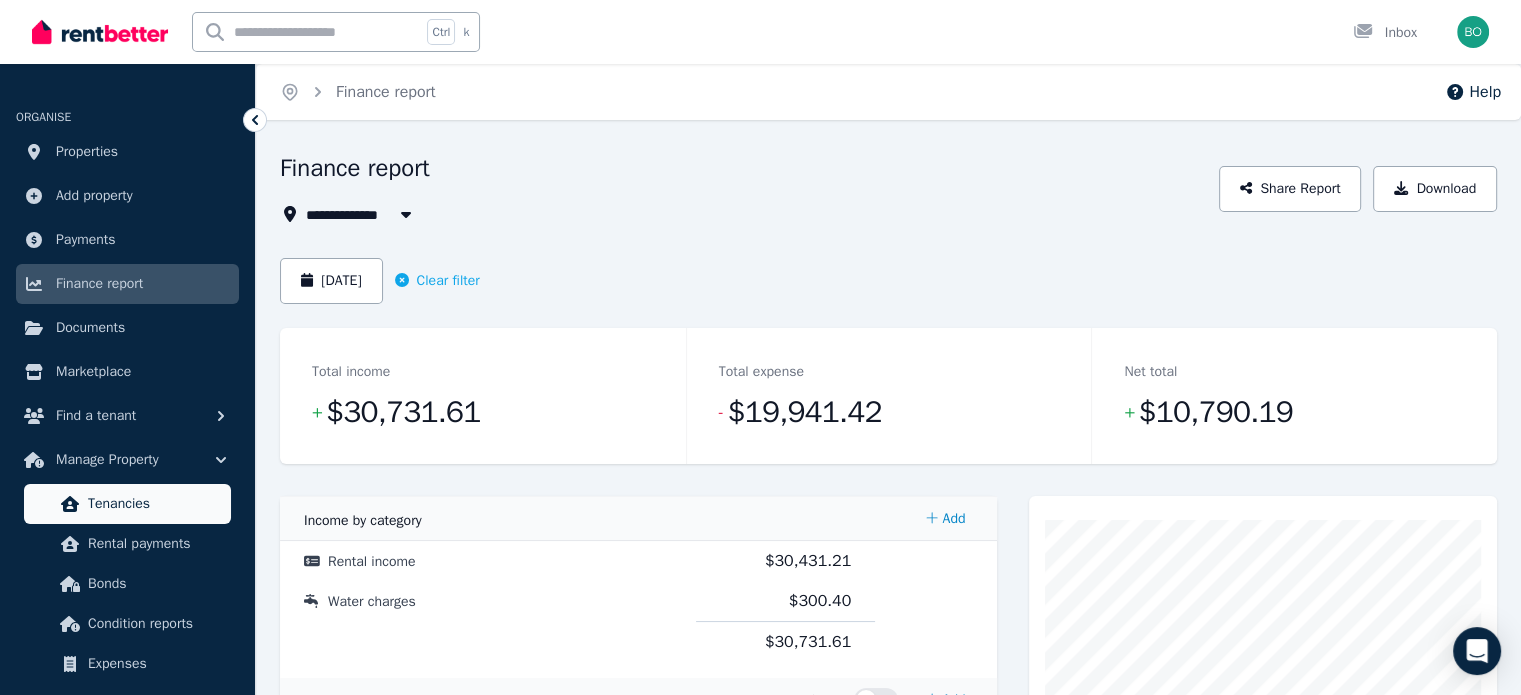 click on "Tenancies" at bounding box center (155, 504) 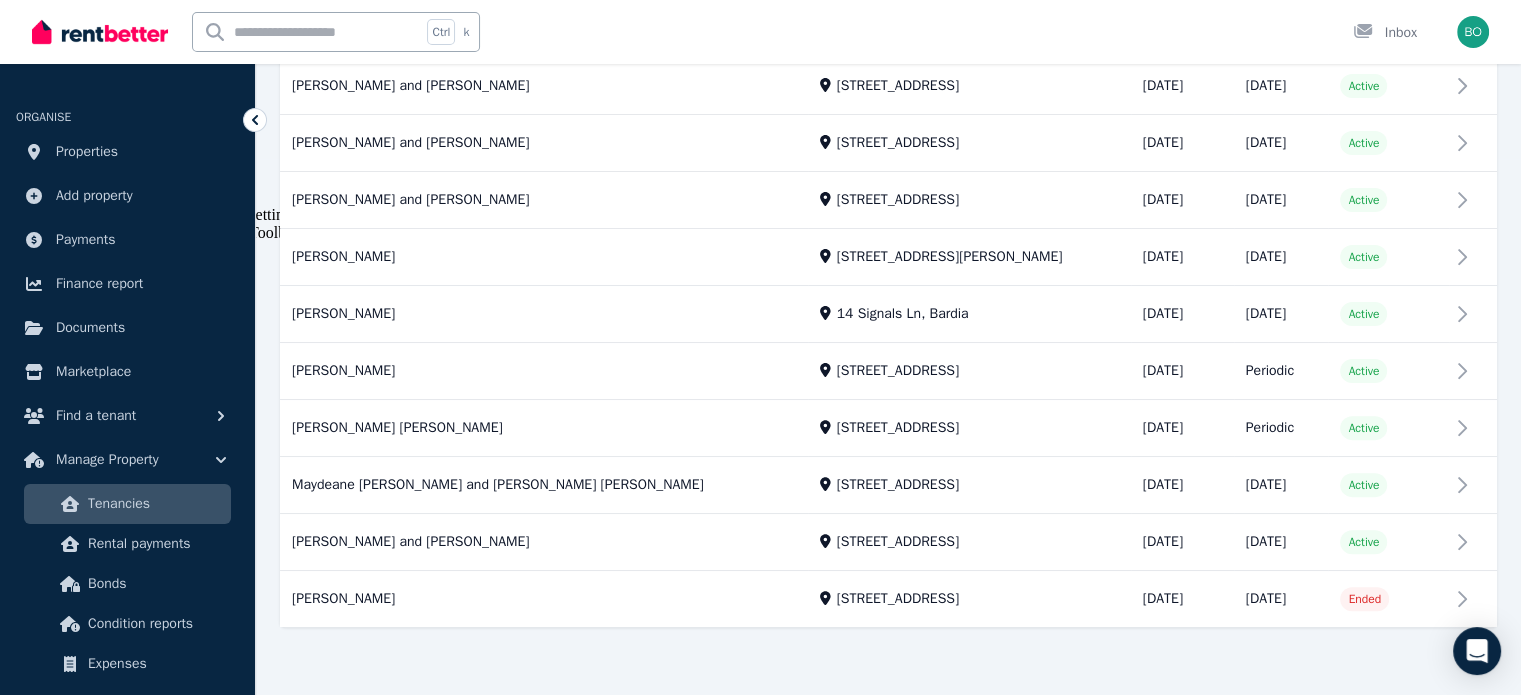 scroll, scrollTop: 537, scrollLeft: 0, axis: vertical 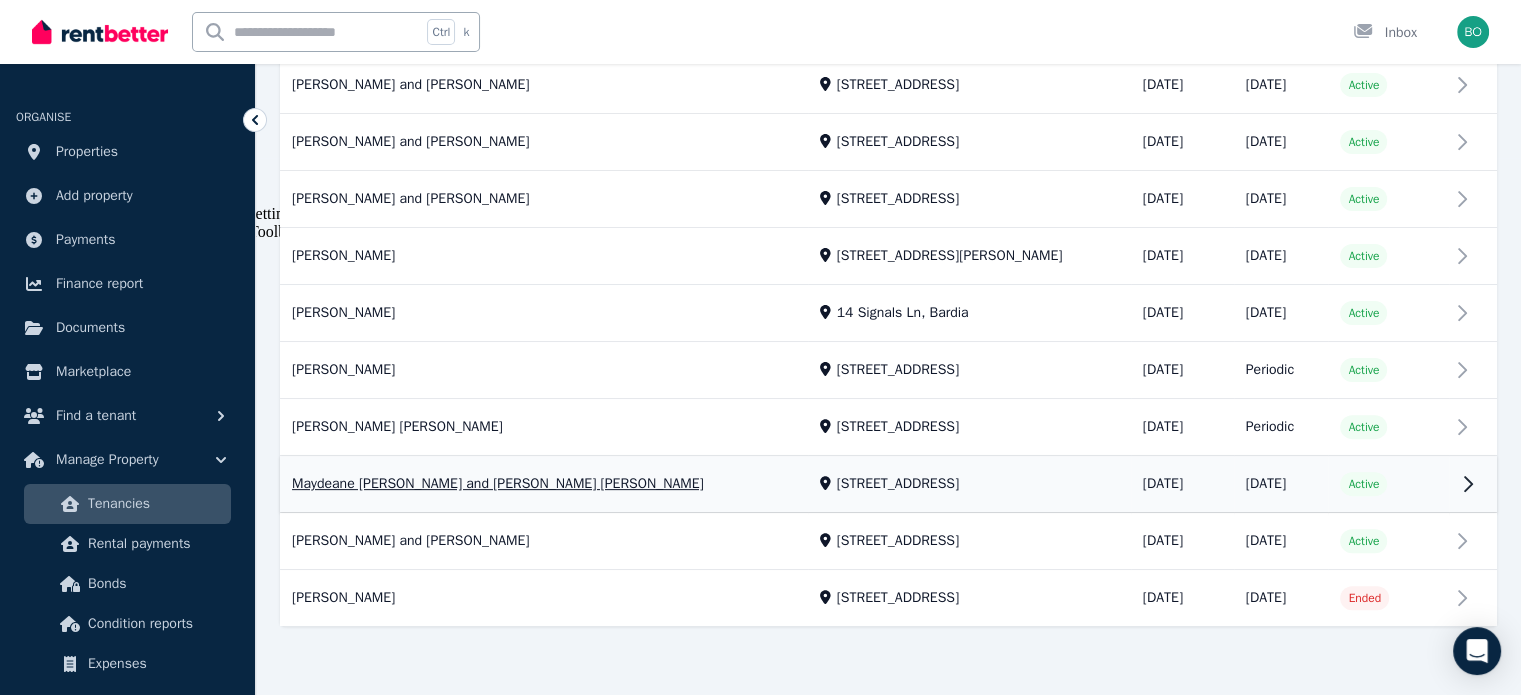 click on "View property details" at bounding box center (888, 485) 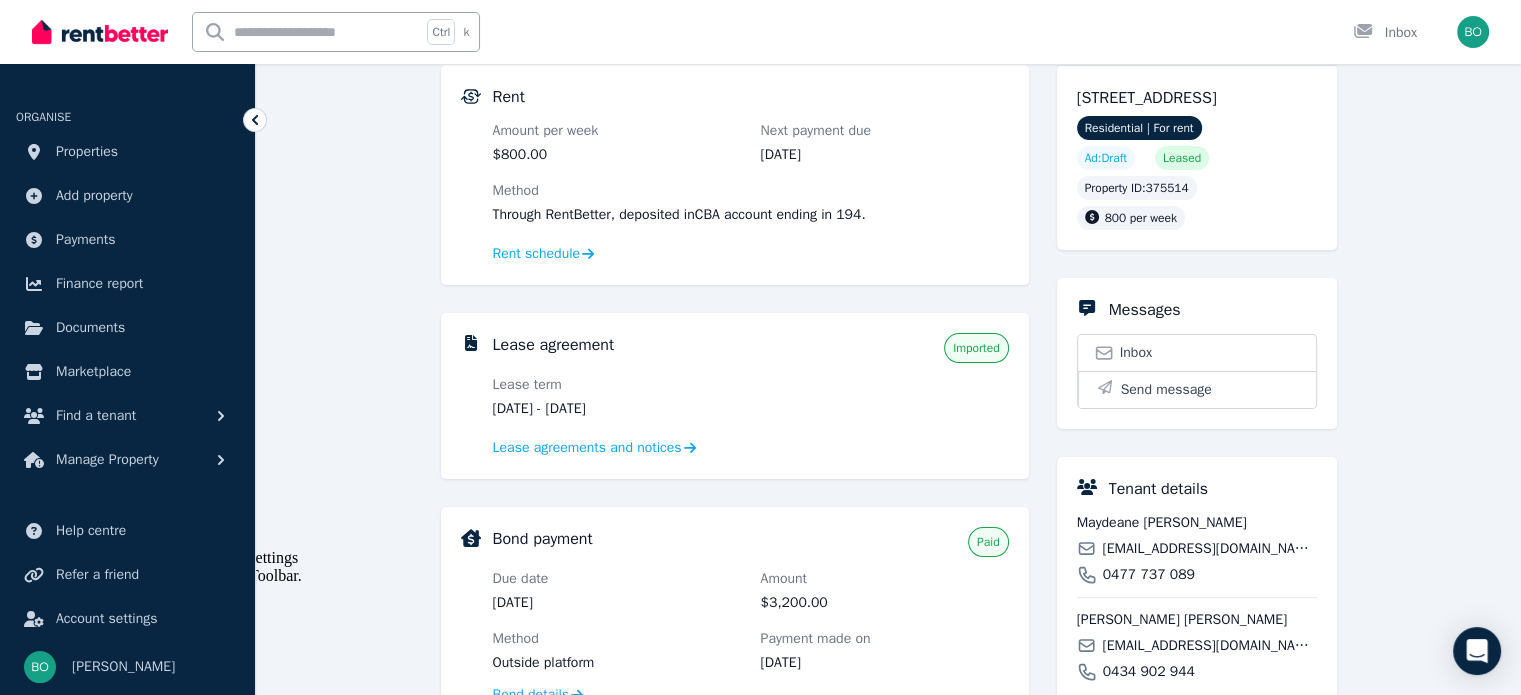 scroll, scrollTop: 100, scrollLeft: 0, axis: vertical 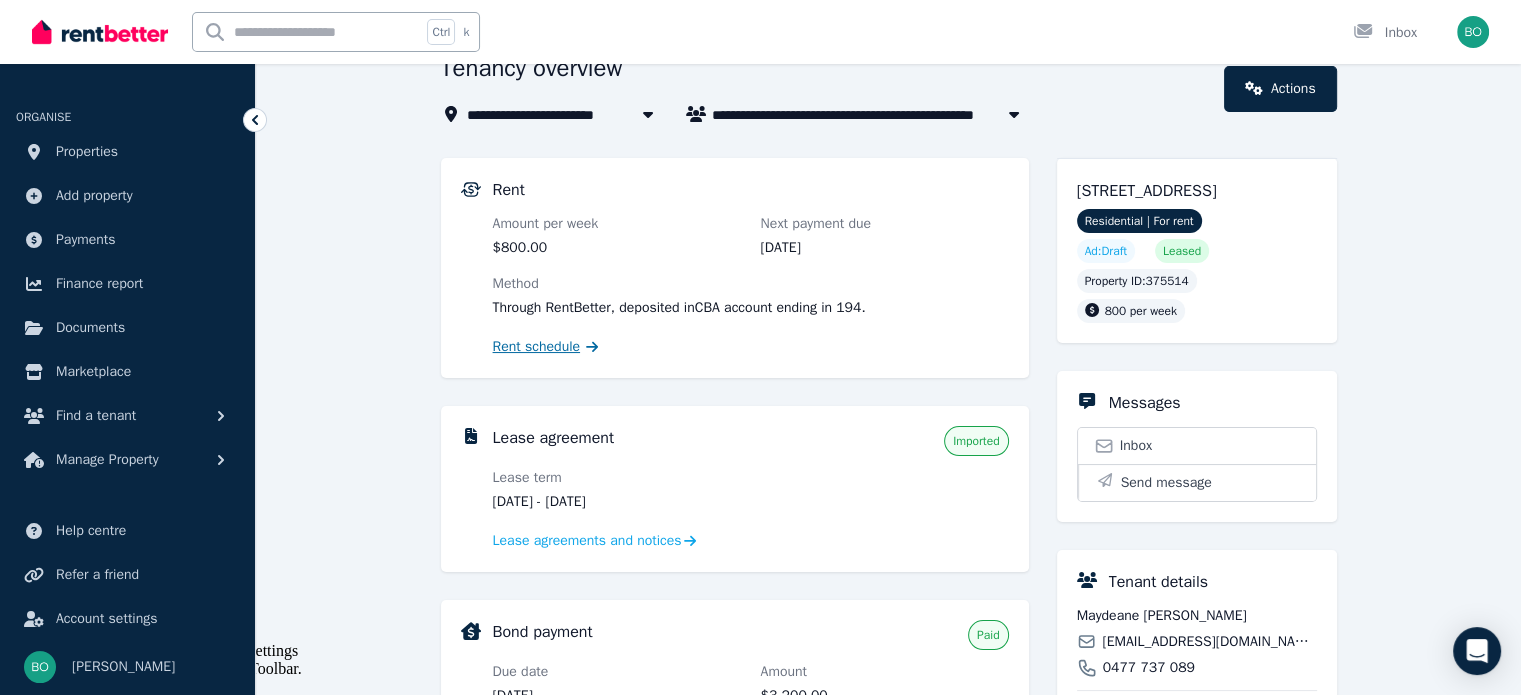 click on "Rent schedule" at bounding box center [537, 347] 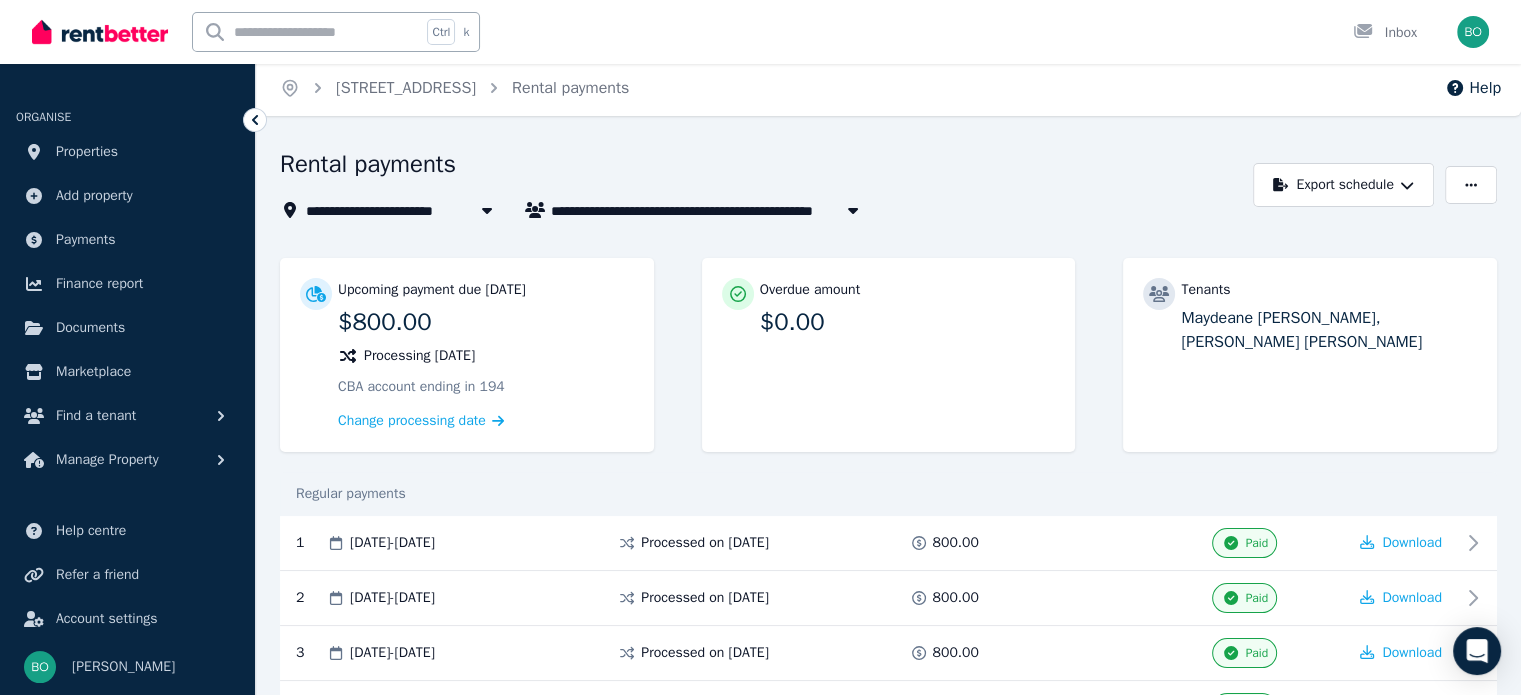 scroll, scrollTop: 0, scrollLeft: 0, axis: both 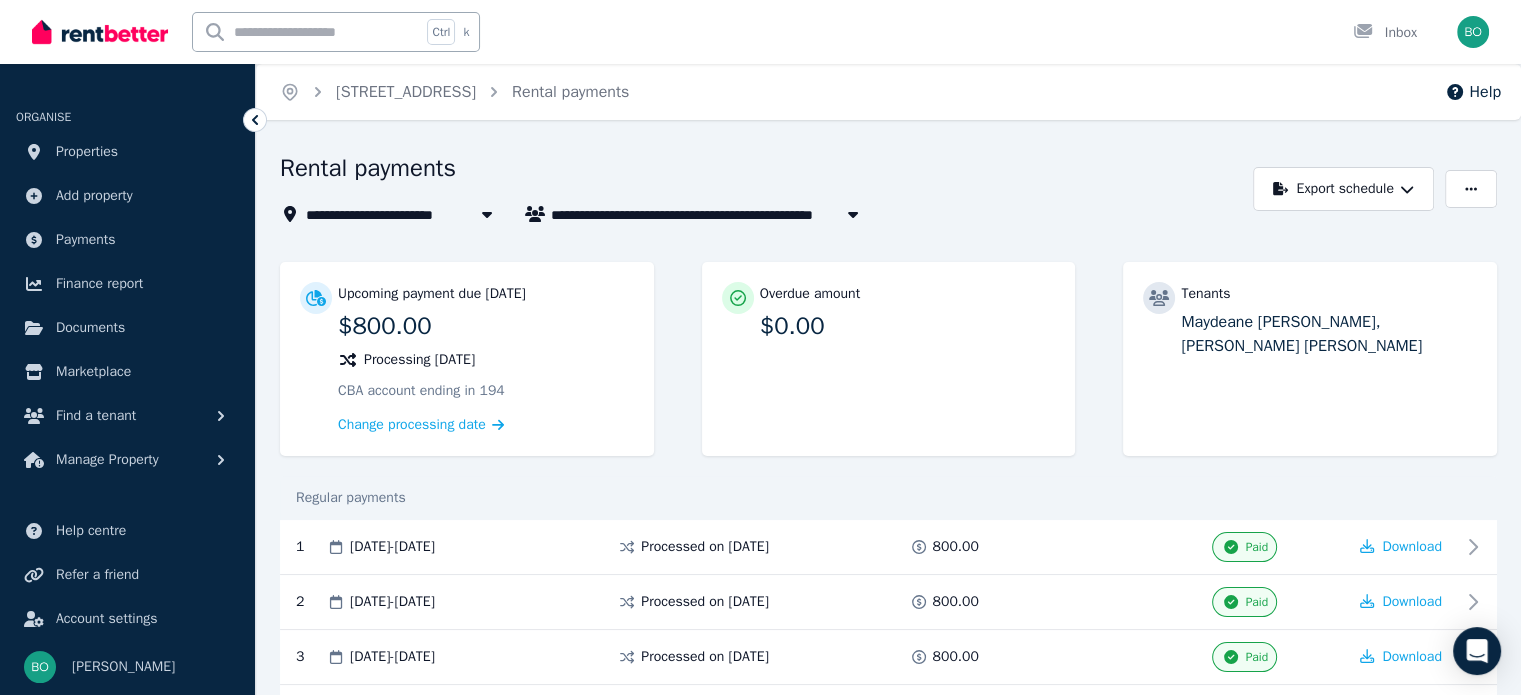 click 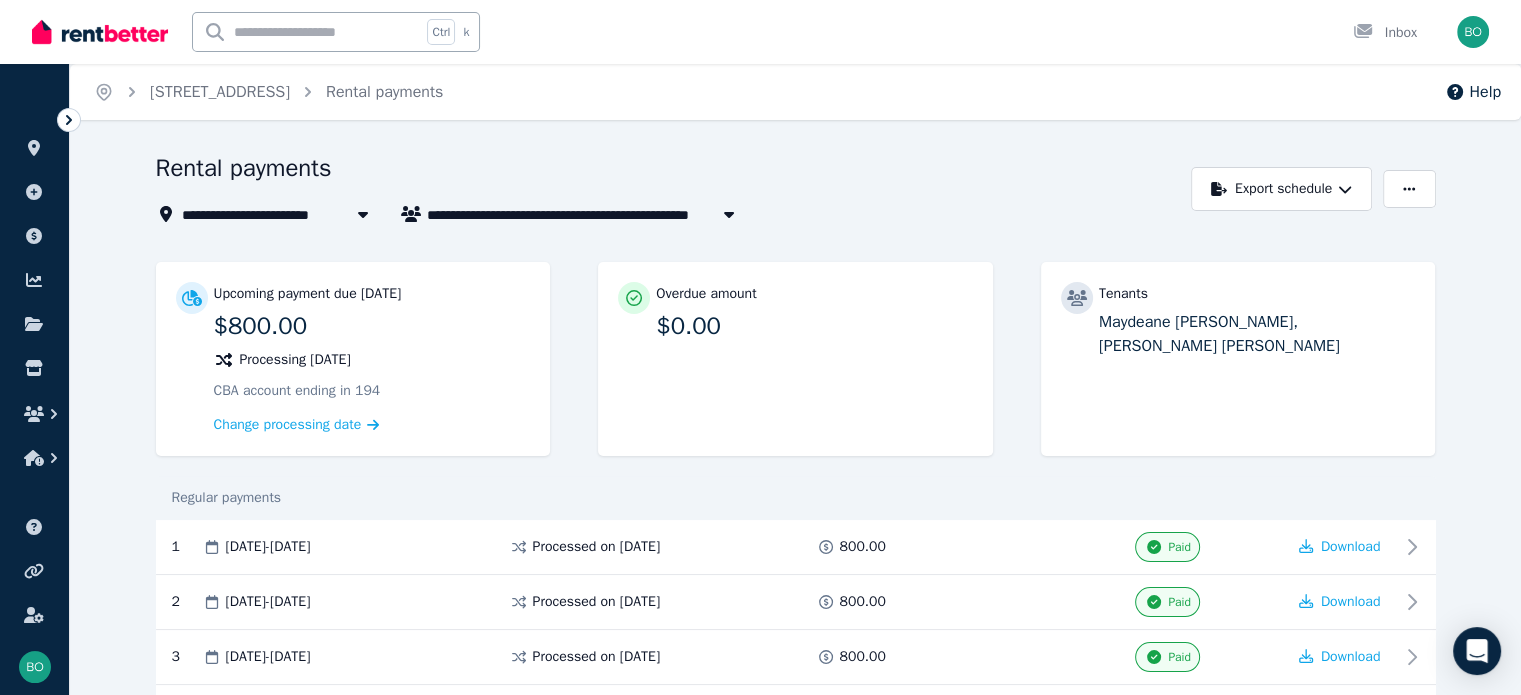 click 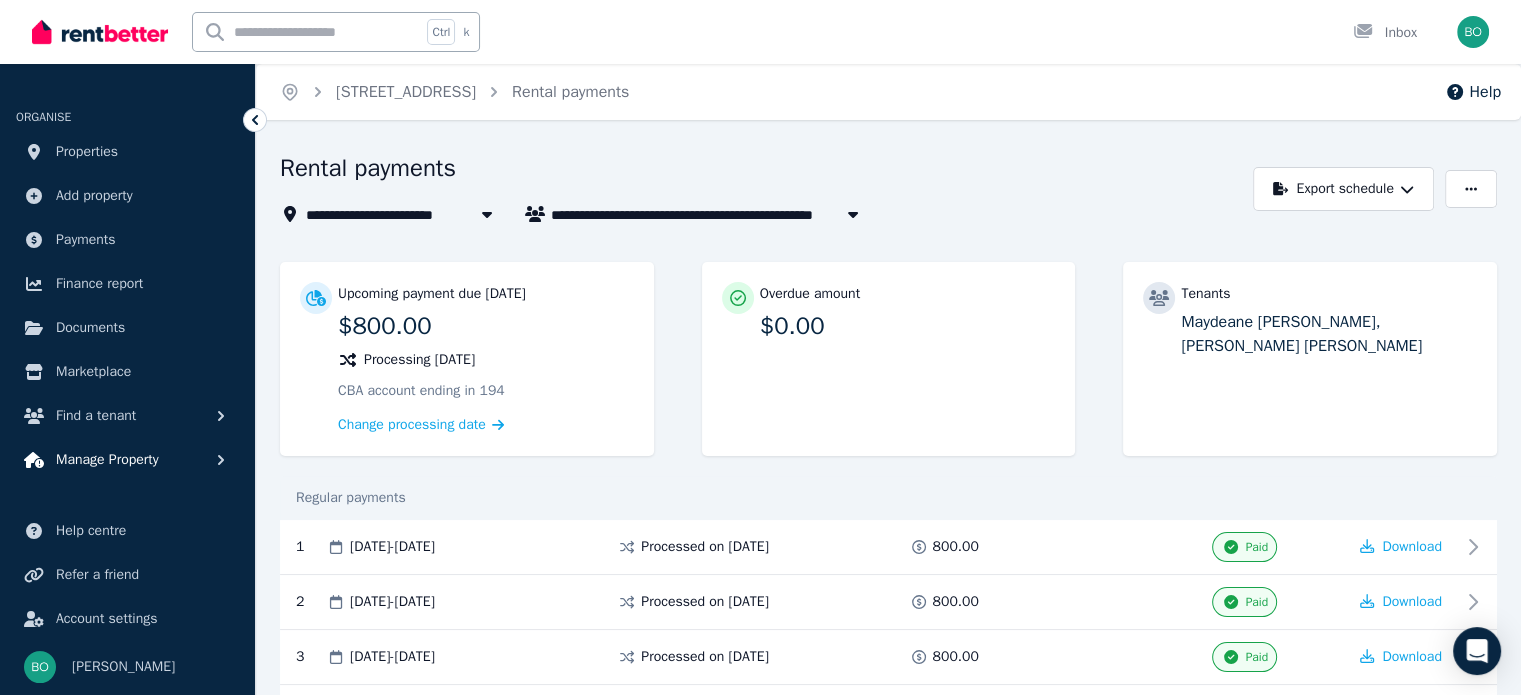 click on "Manage Property" at bounding box center [107, 460] 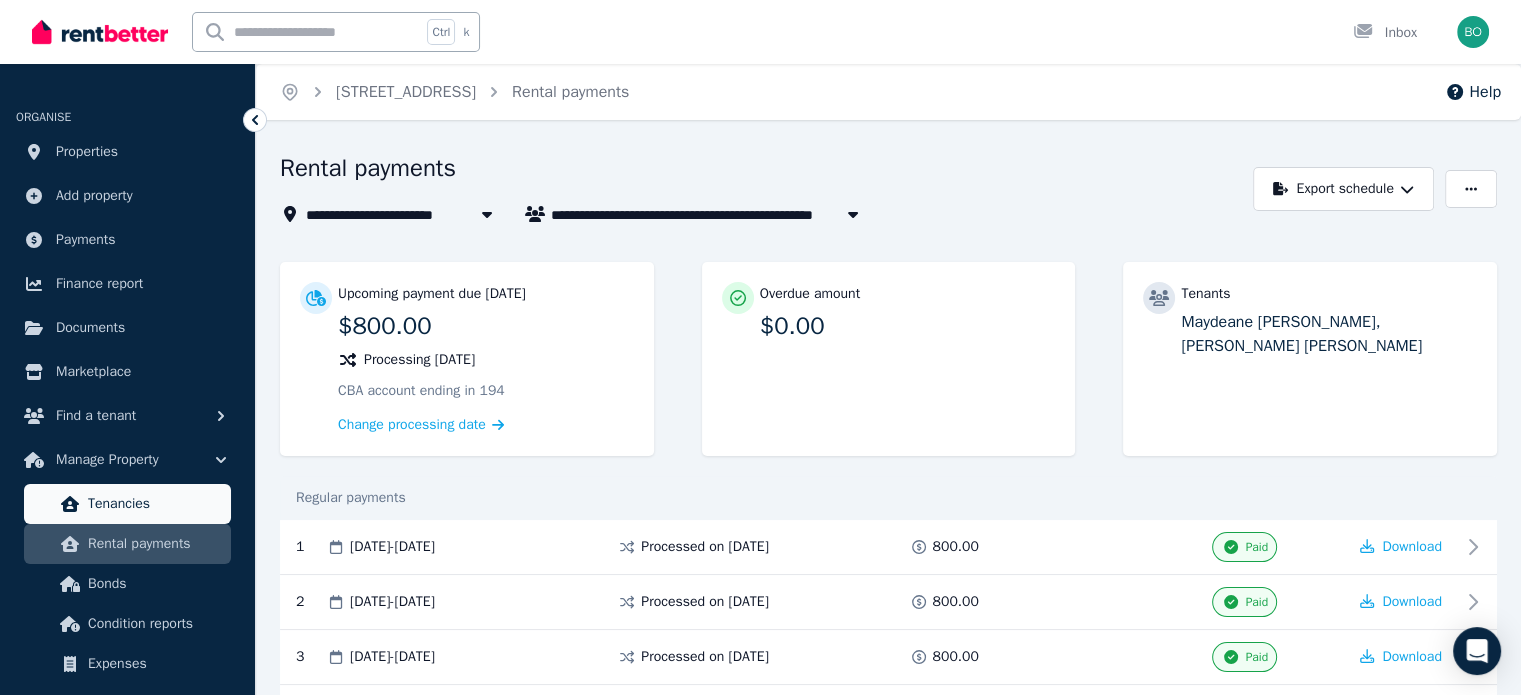 click on "Tenancies" at bounding box center (155, 504) 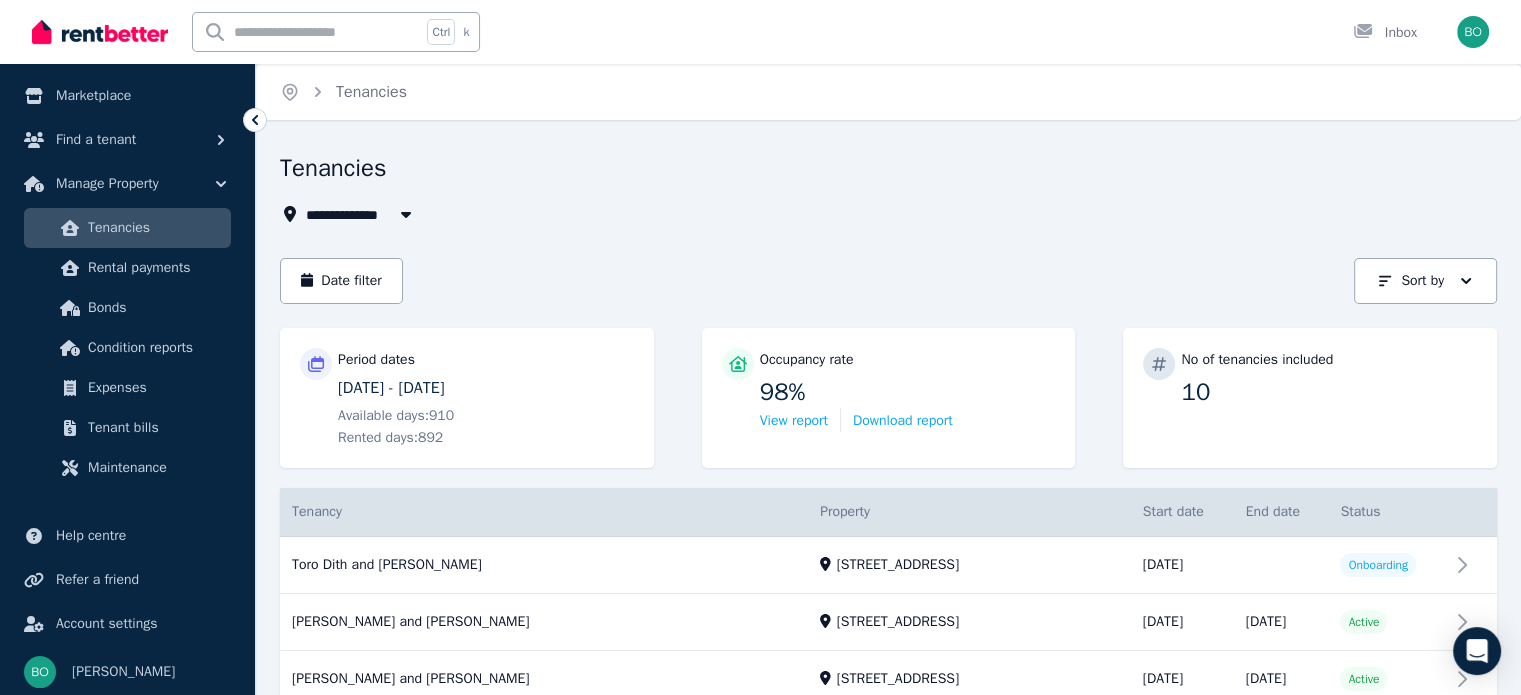 scroll, scrollTop: 280, scrollLeft: 0, axis: vertical 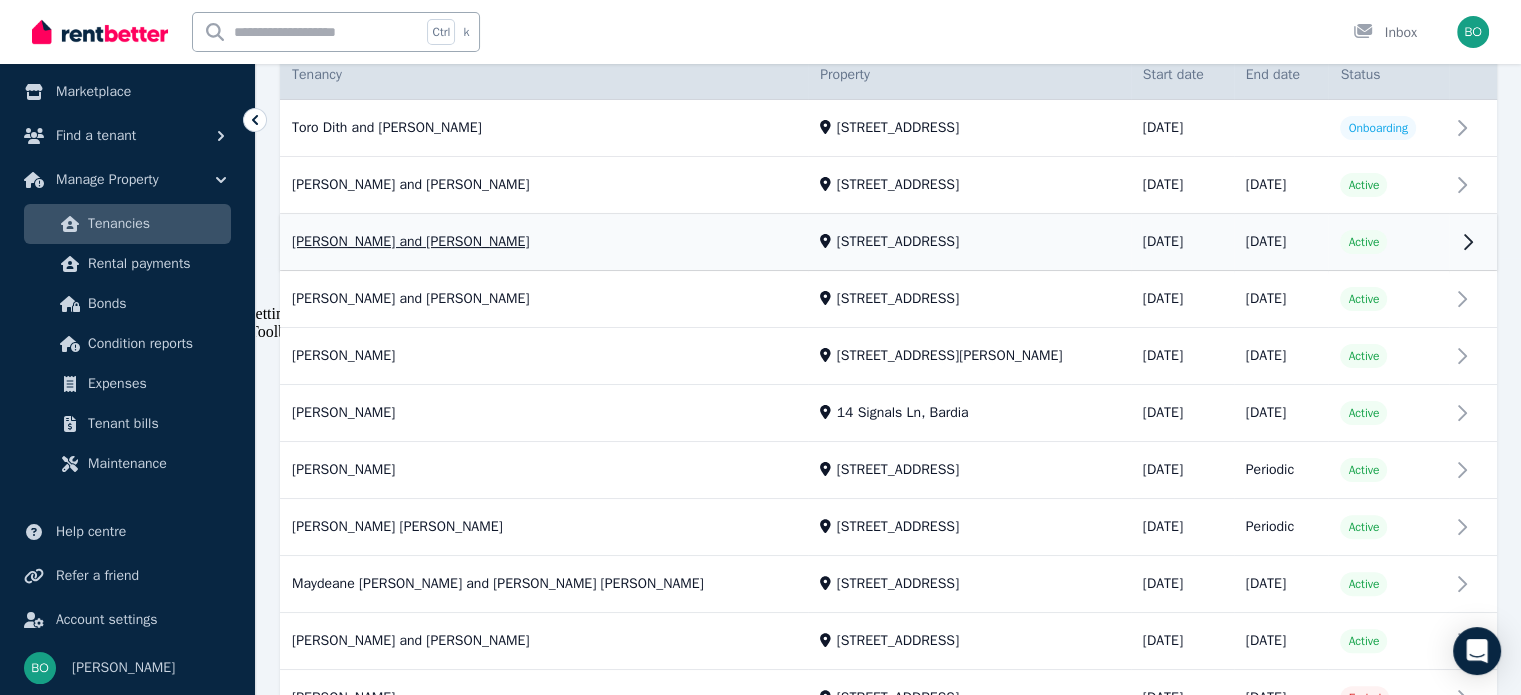 click on "View property details" at bounding box center [888, 243] 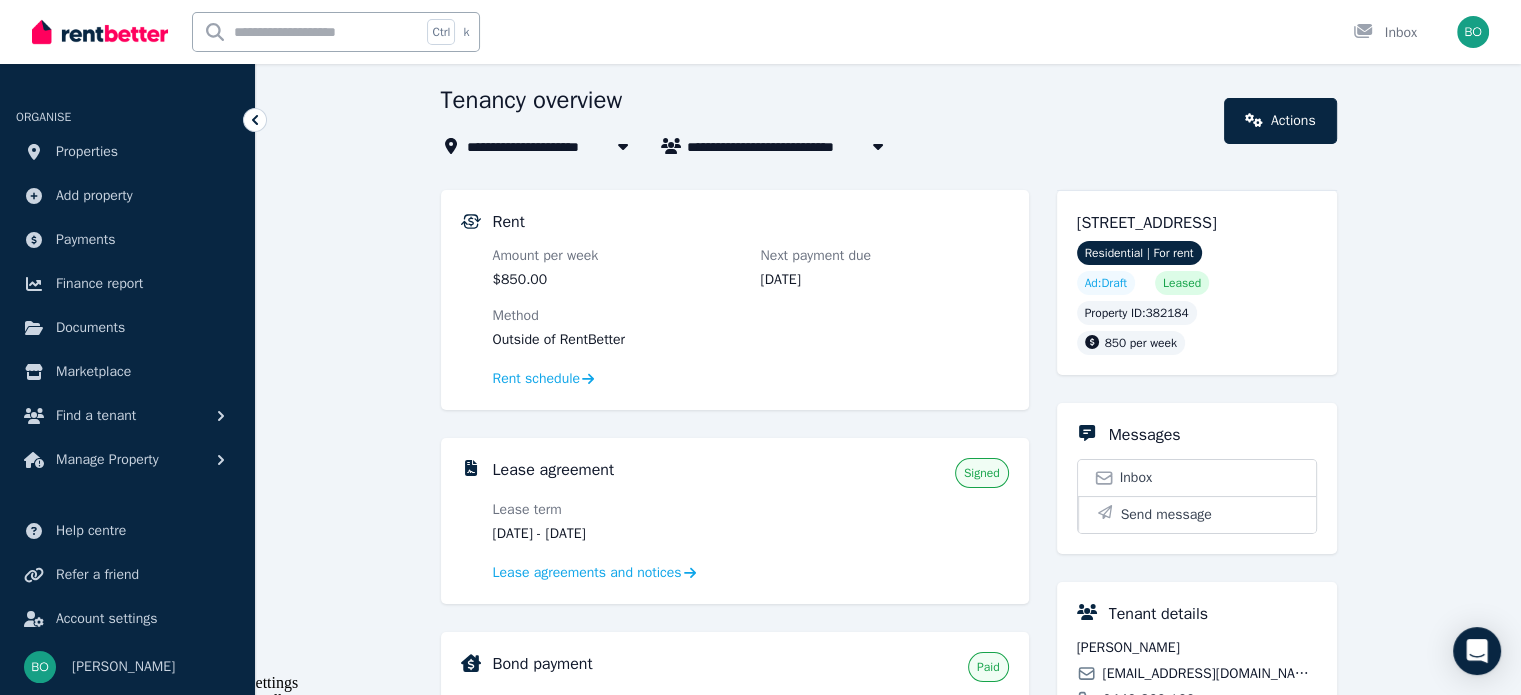 scroll, scrollTop: 100, scrollLeft: 0, axis: vertical 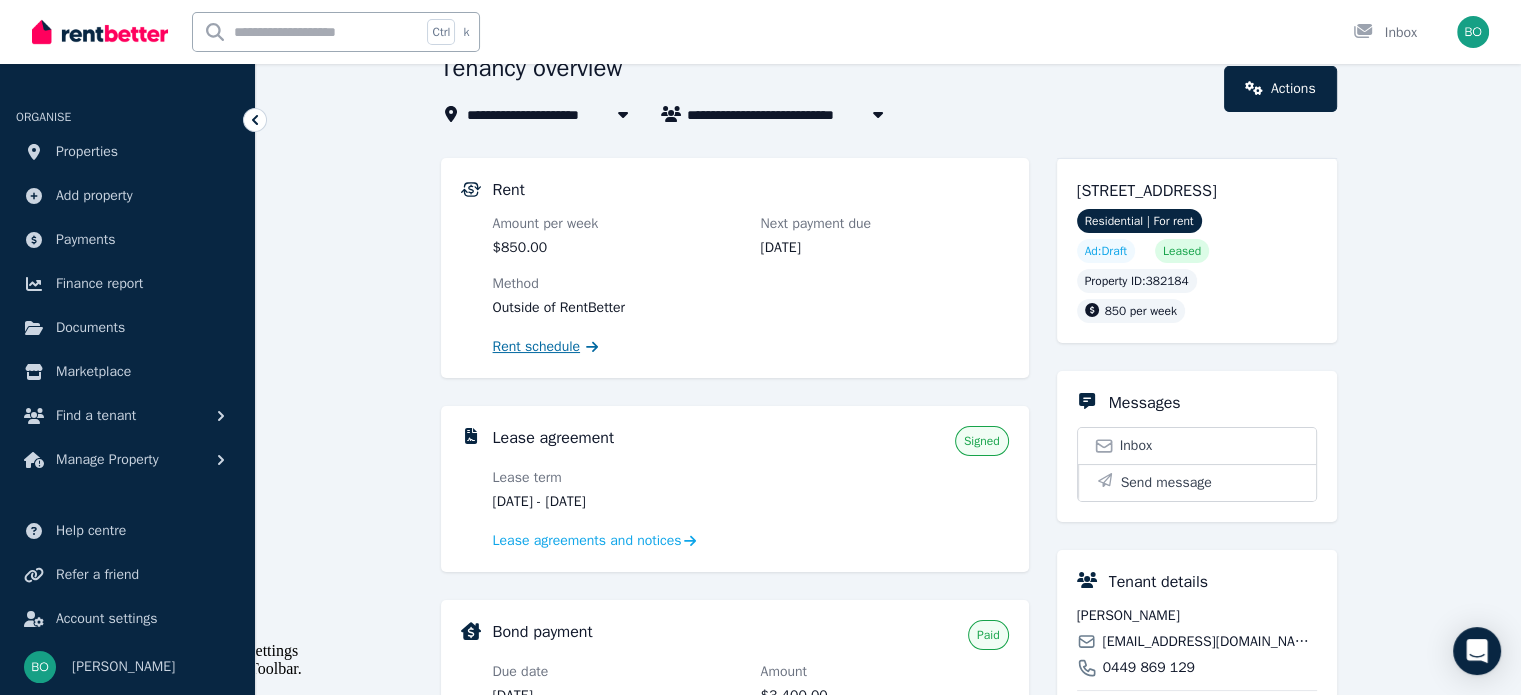 click on "Rent schedule" at bounding box center (537, 347) 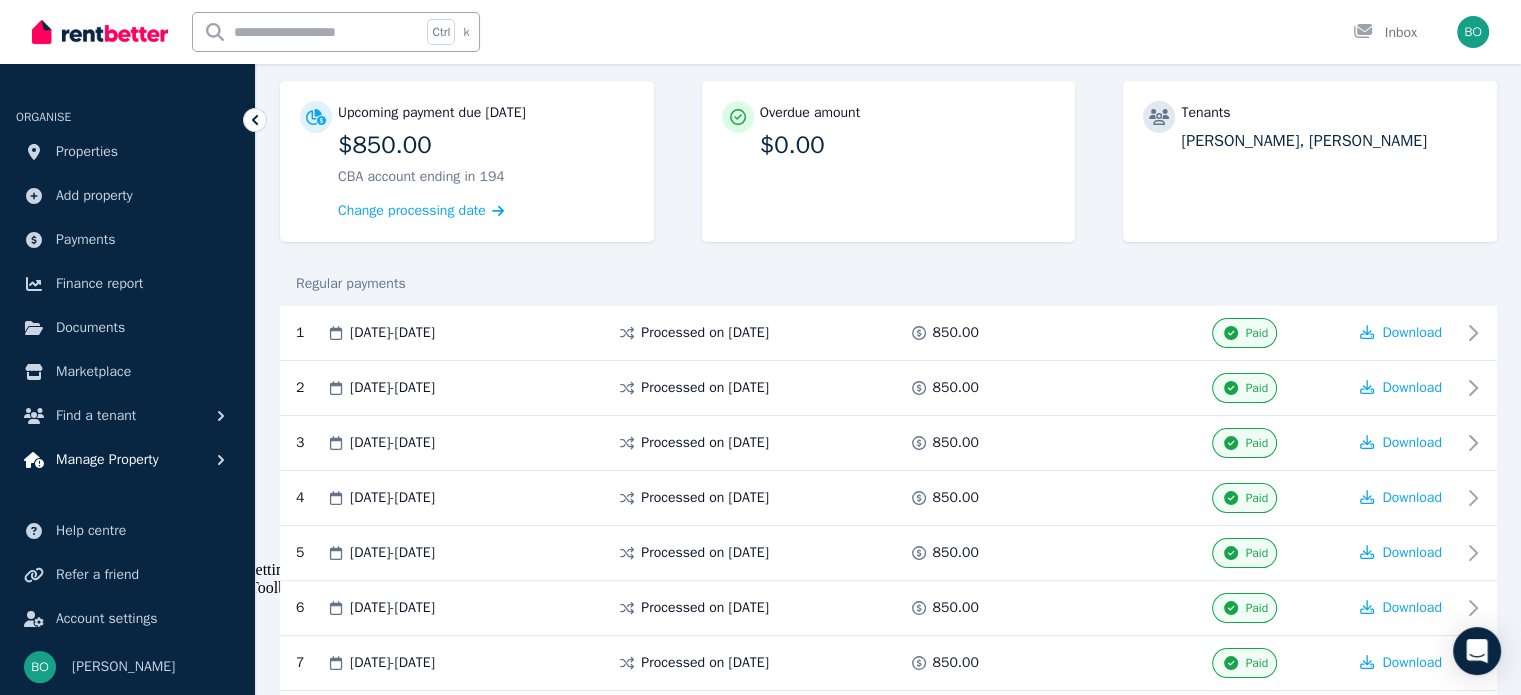 scroll, scrollTop: 0, scrollLeft: 0, axis: both 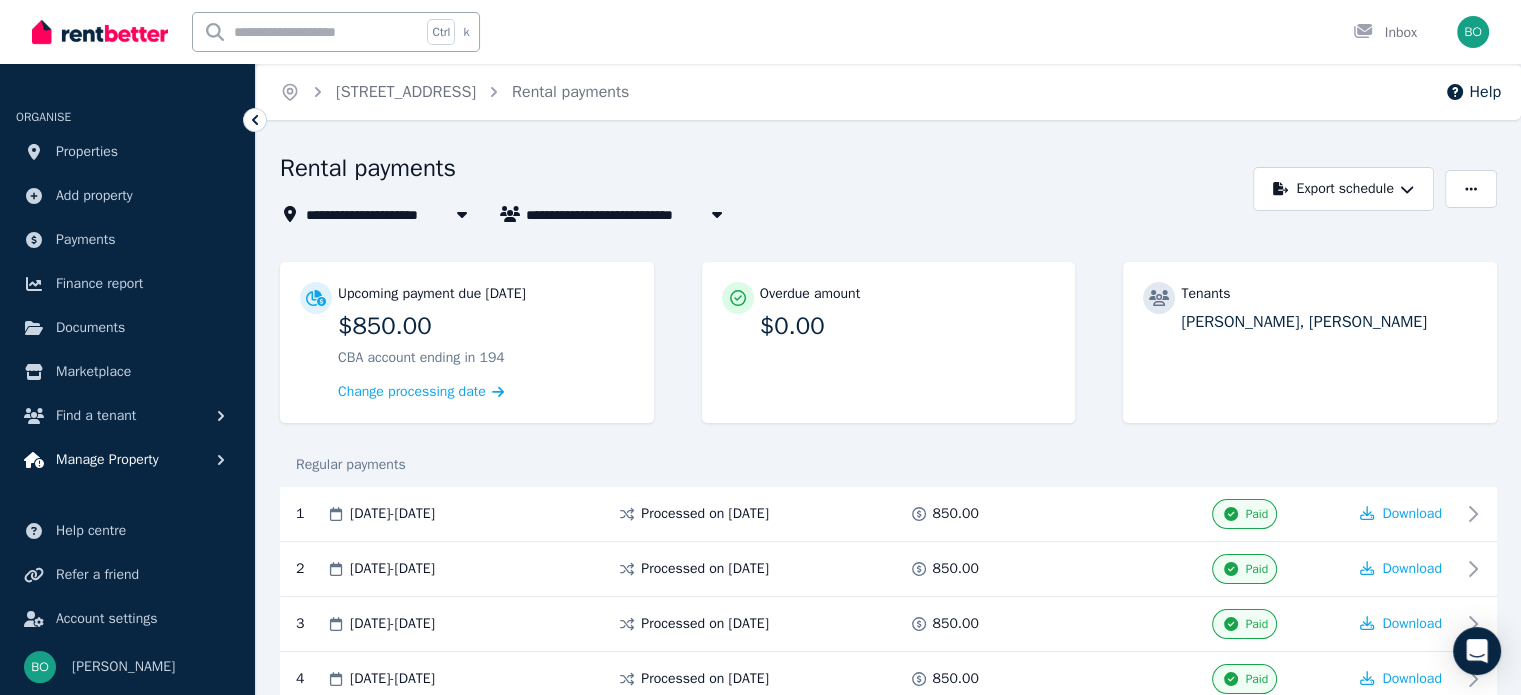 click on "Manage Property" at bounding box center (107, 460) 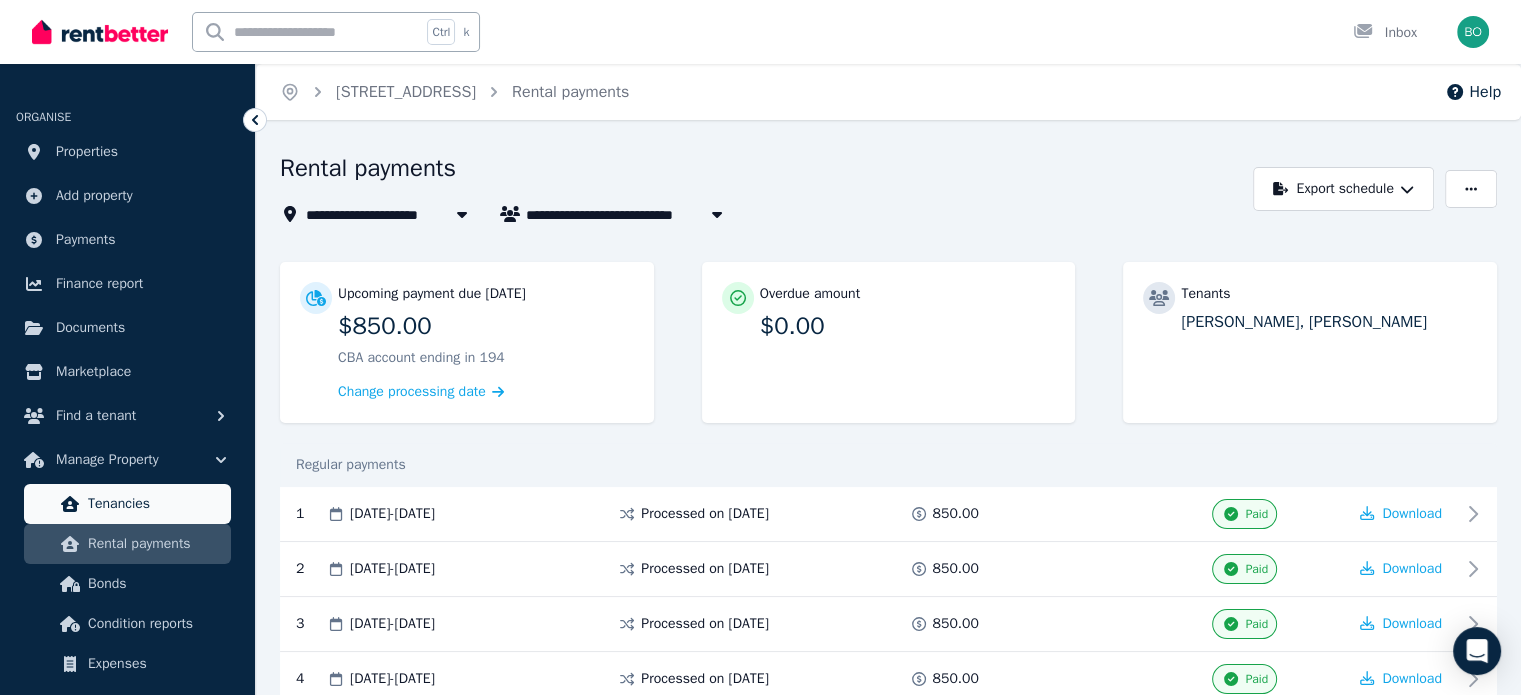 click on "Tenancies" at bounding box center (155, 504) 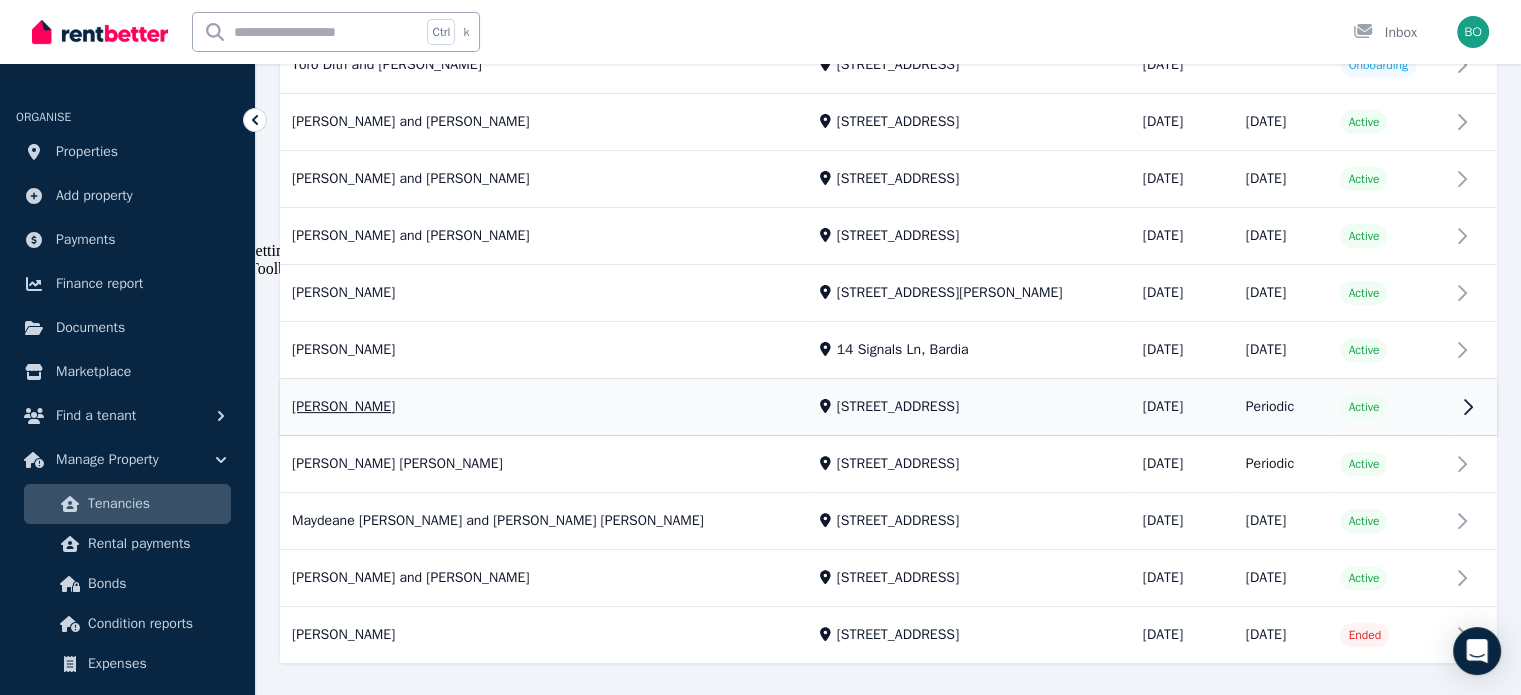 scroll, scrollTop: 537, scrollLeft: 0, axis: vertical 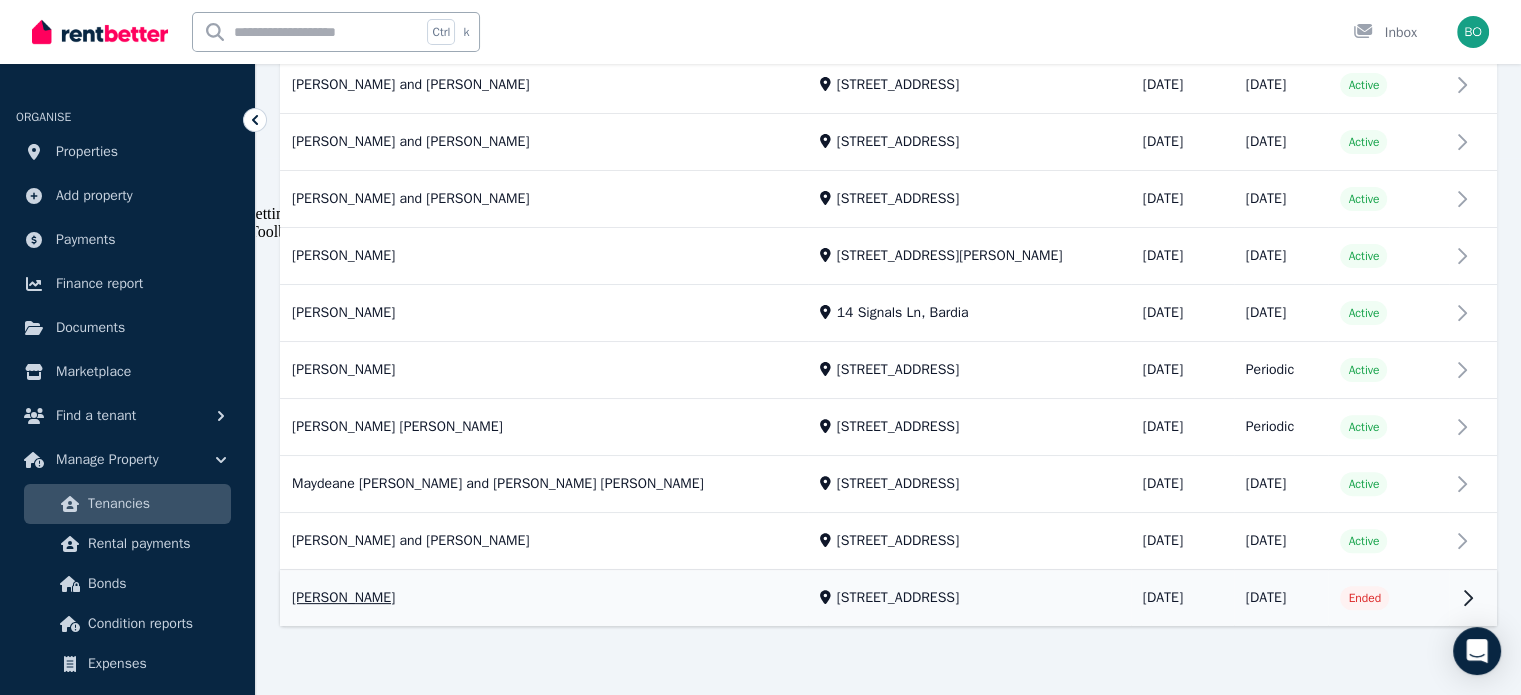 click on "View property details" at bounding box center [888, 599] 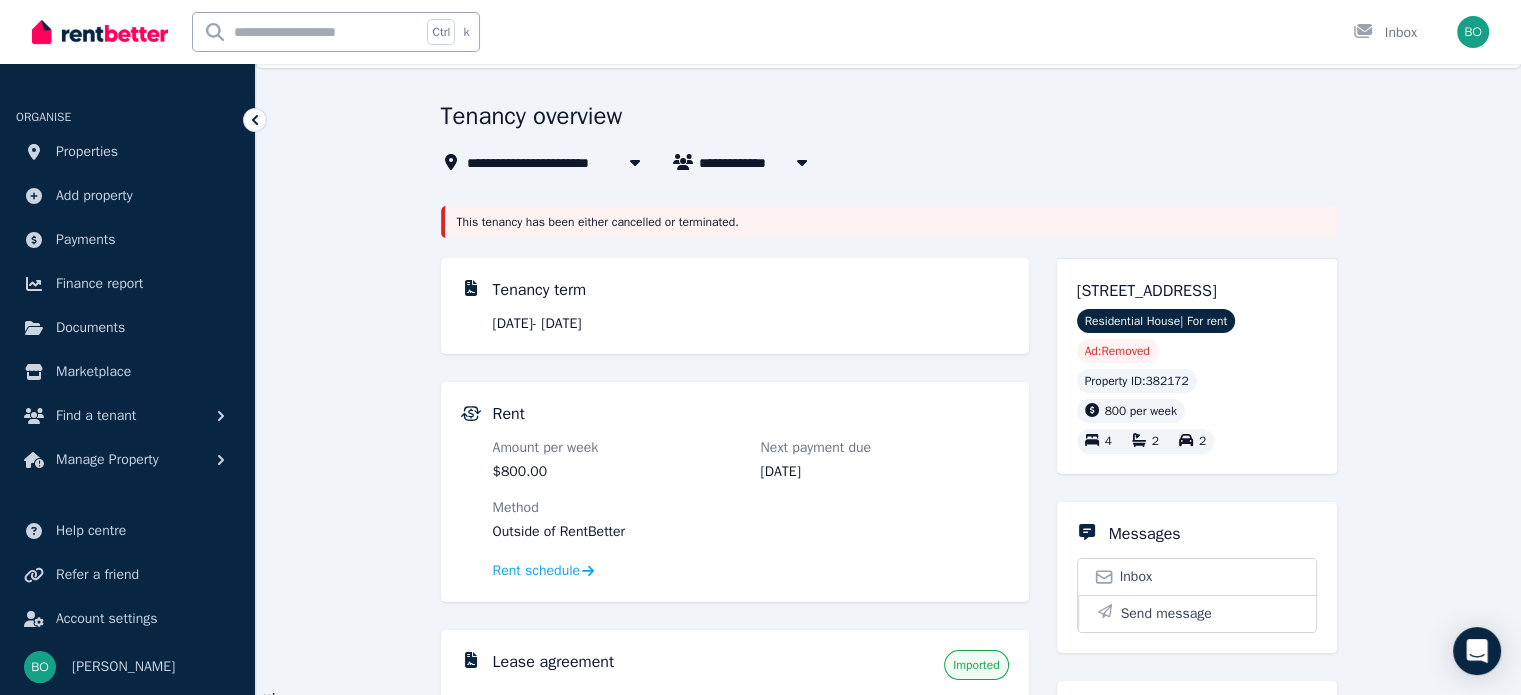 scroll, scrollTop: 100, scrollLeft: 0, axis: vertical 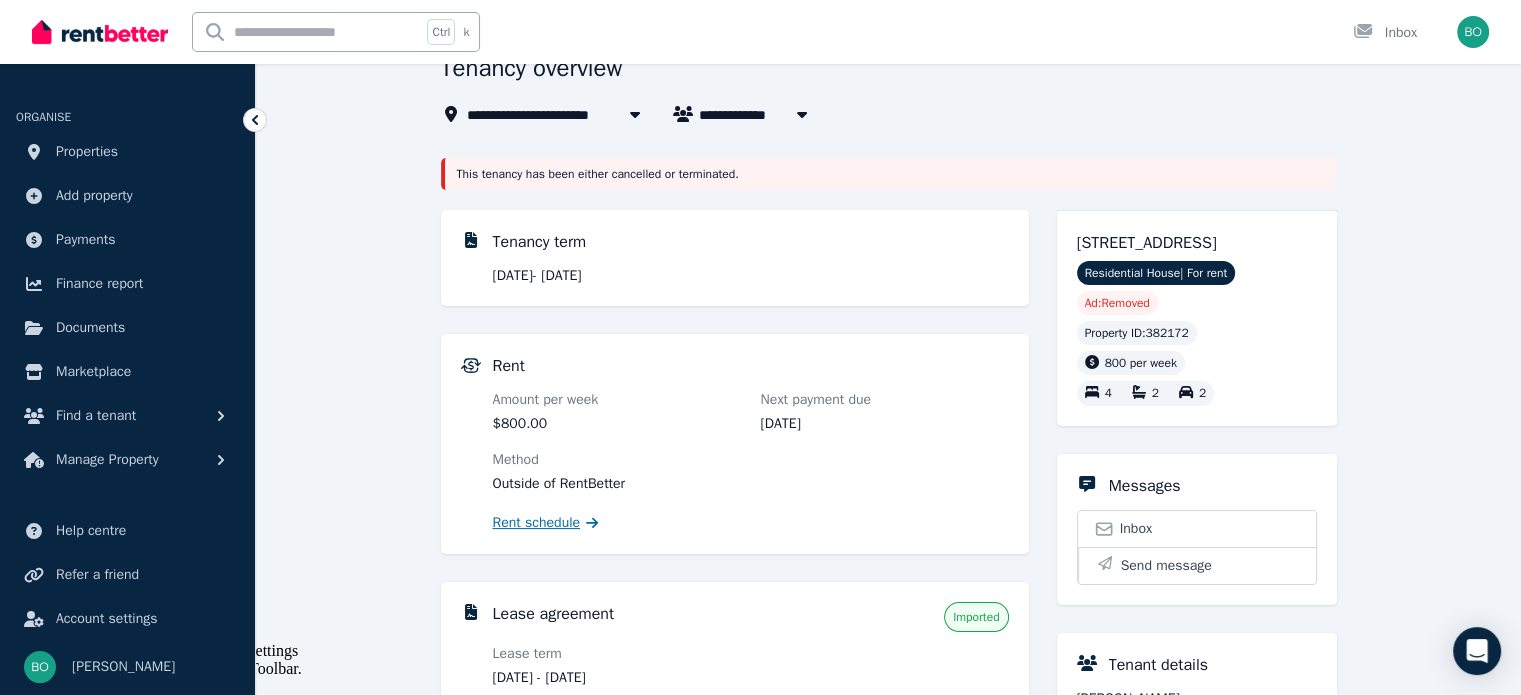 click on "Rent schedule" at bounding box center (537, 523) 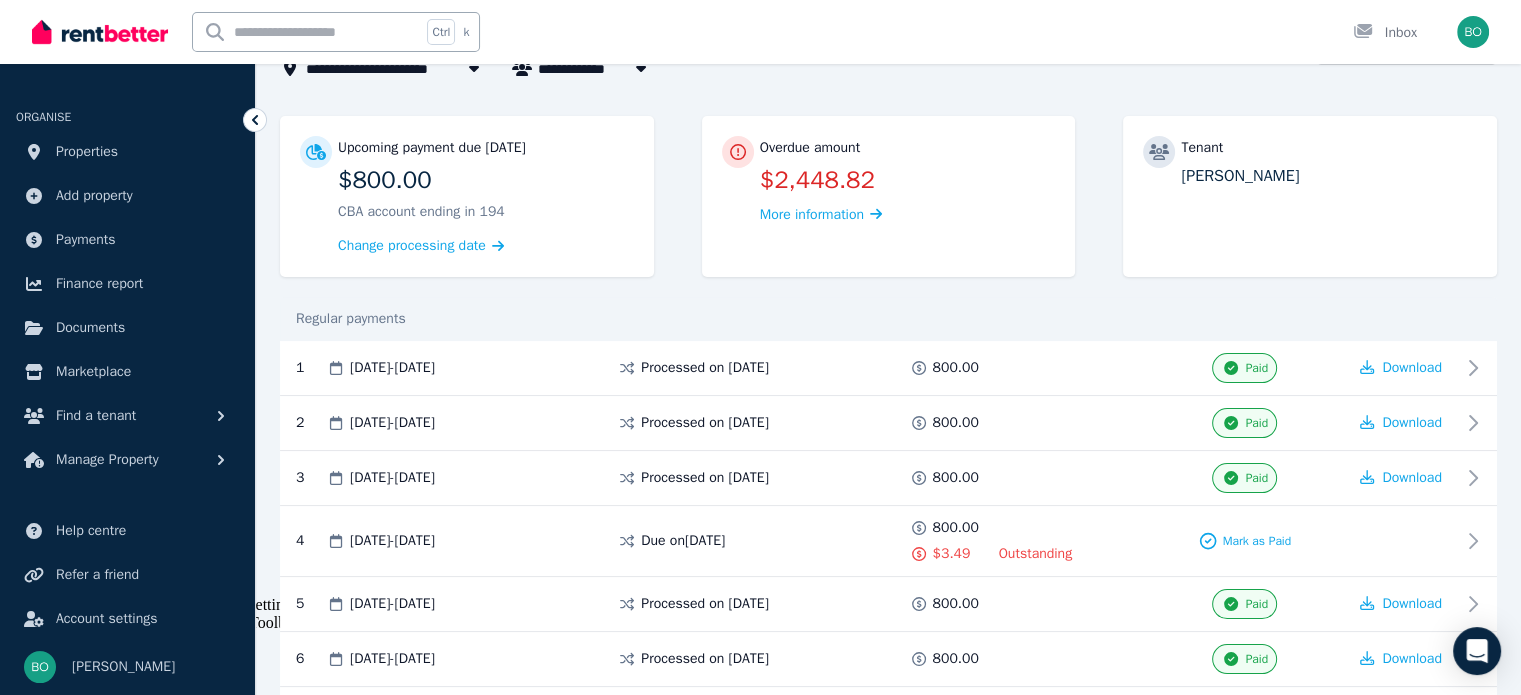 scroll, scrollTop: 0, scrollLeft: 0, axis: both 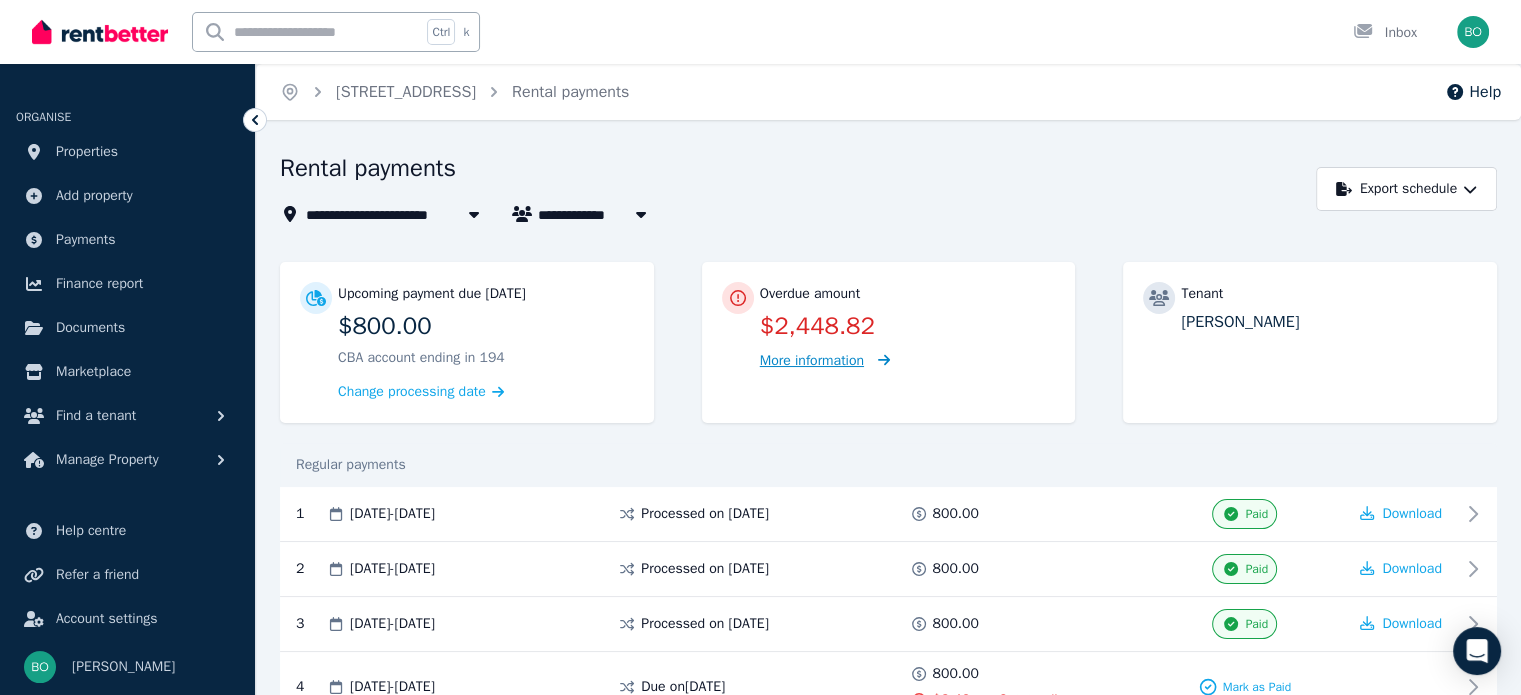 click on "More information" at bounding box center [812, 360] 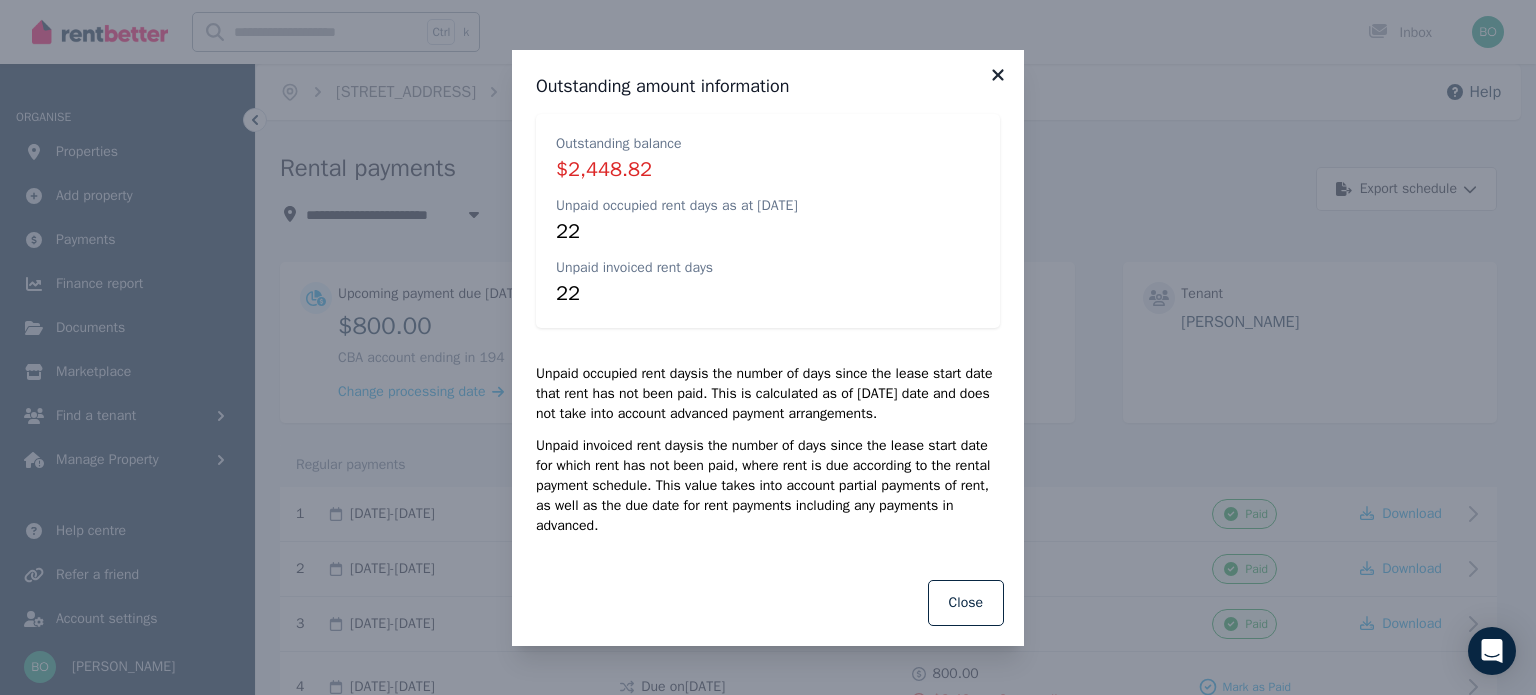 click 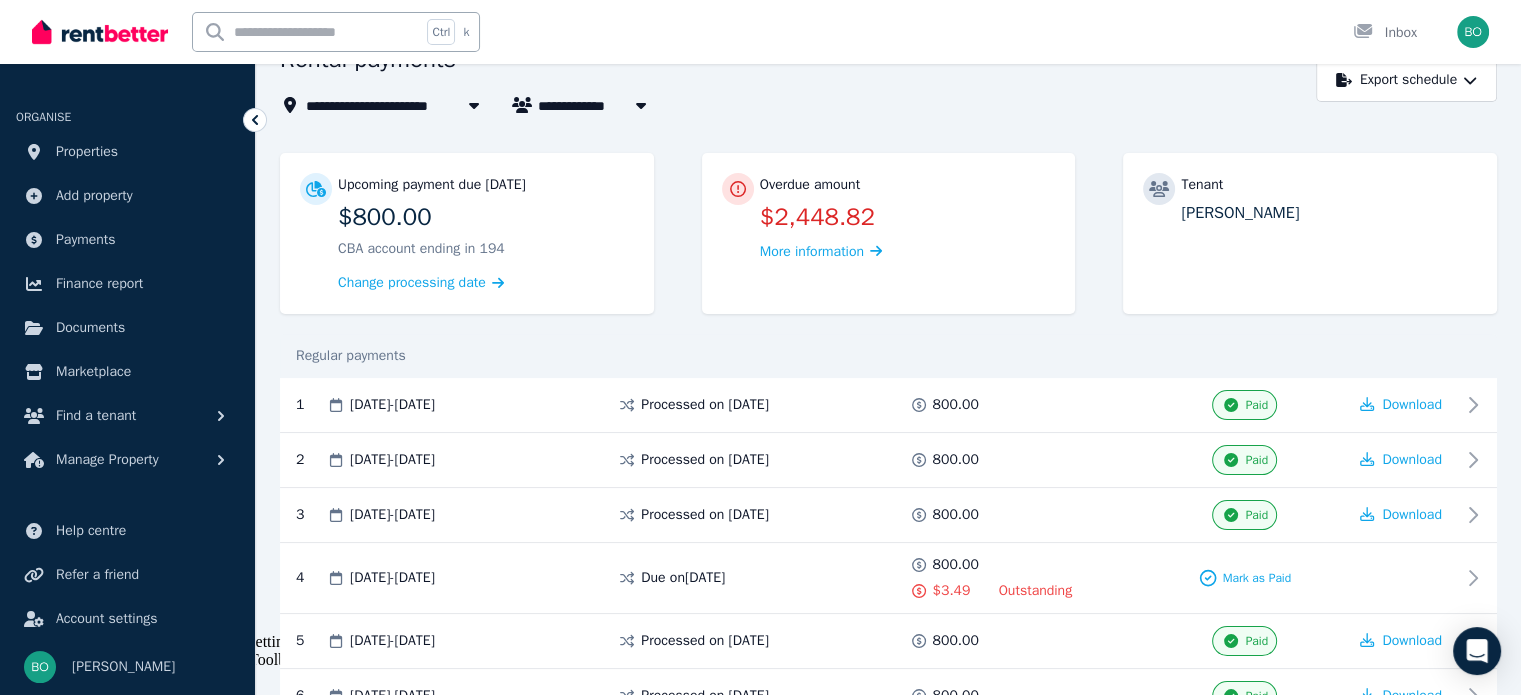 scroll, scrollTop: 0, scrollLeft: 0, axis: both 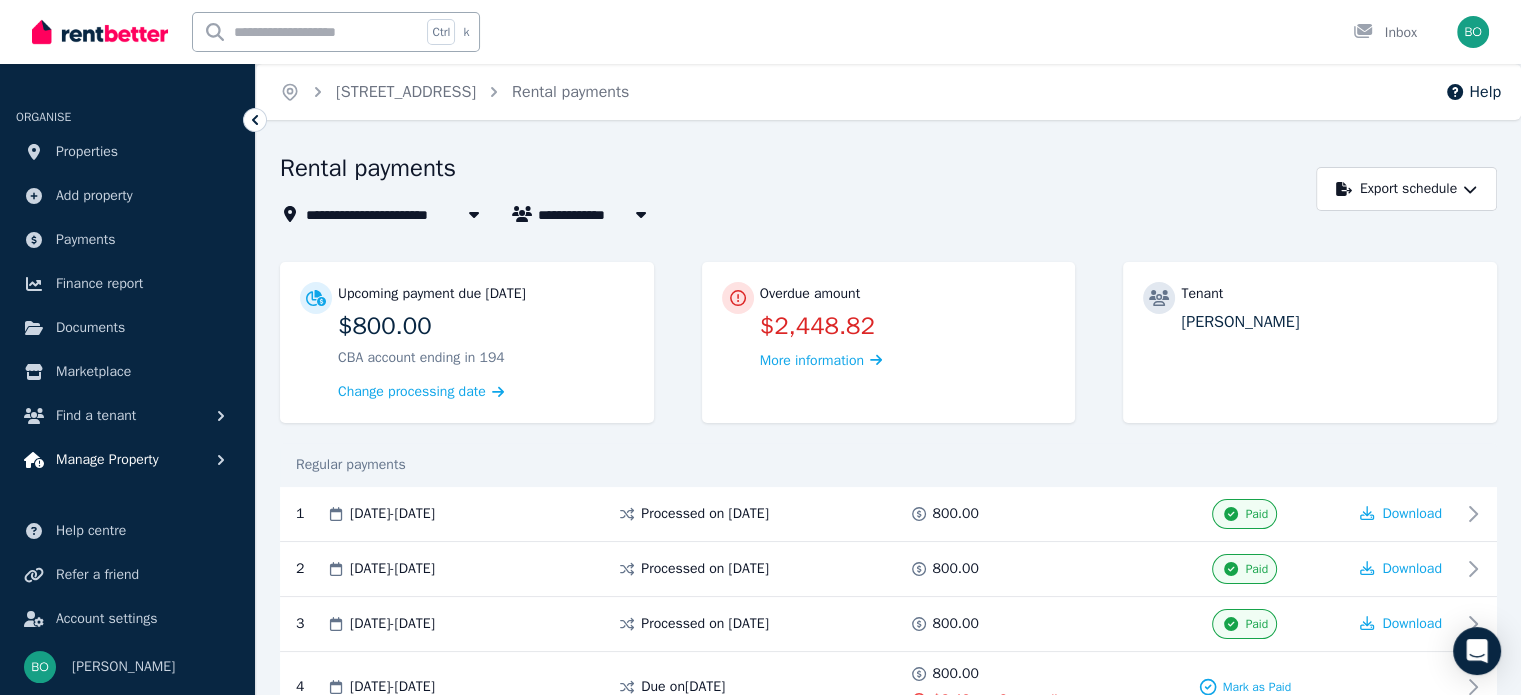 click on "Manage Property" at bounding box center [107, 460] 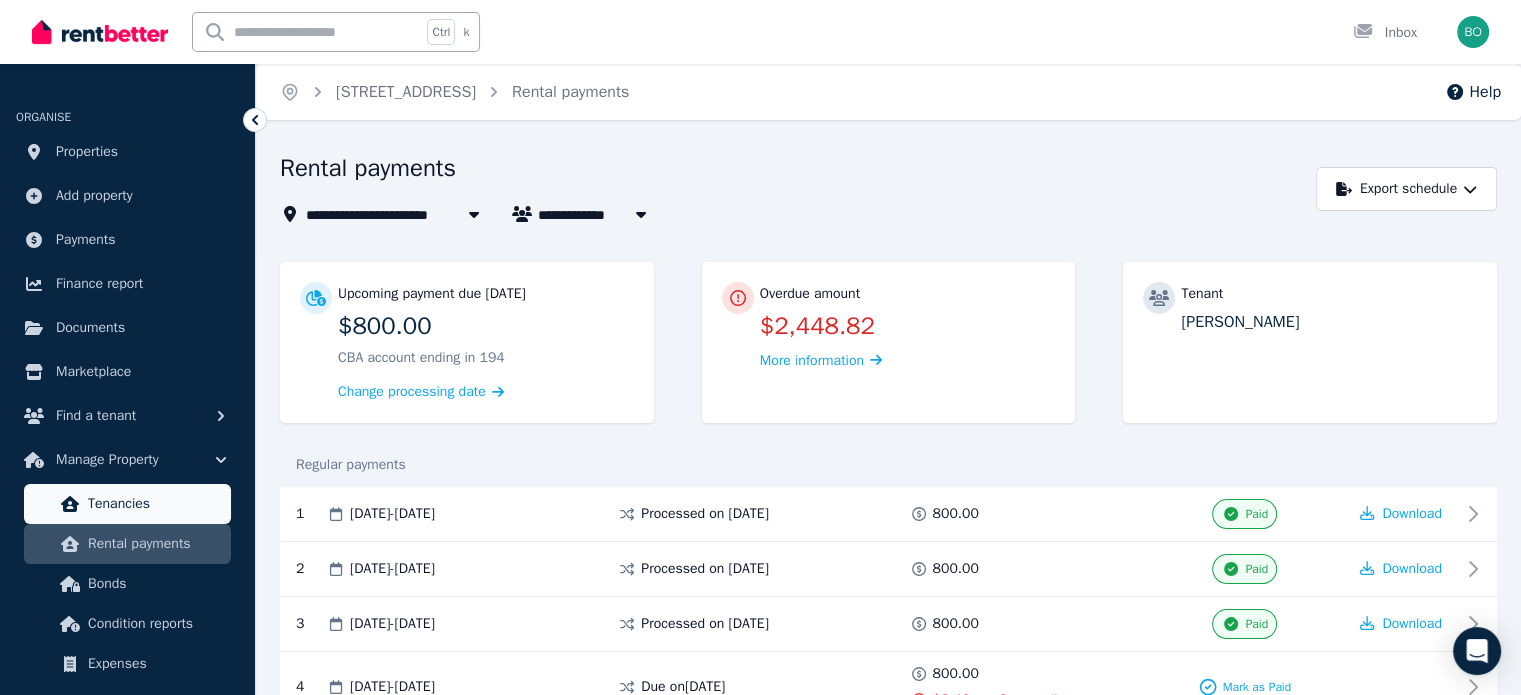 click on "Tenancies" at bounding box center (155, 504) 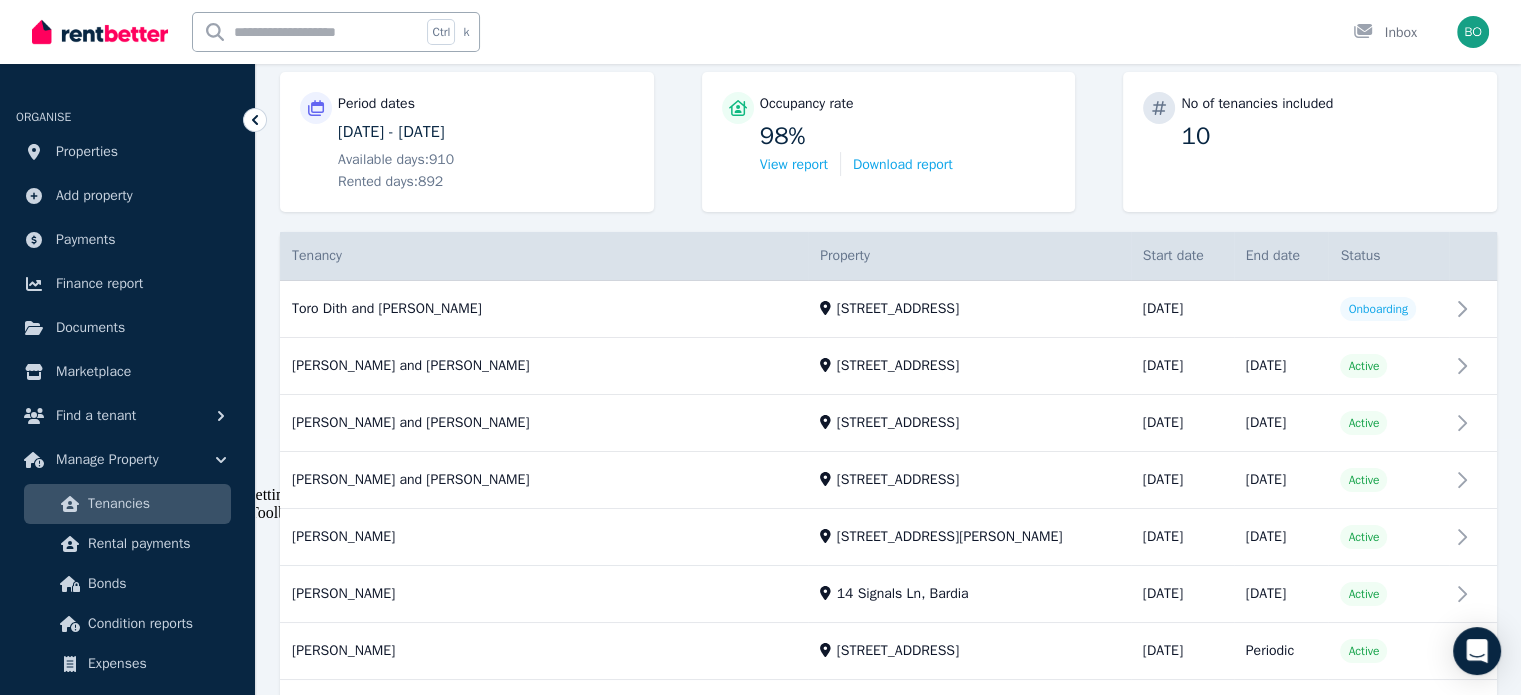scroll, scrollTop: 300, scrollLeft: 0, axis: vertical 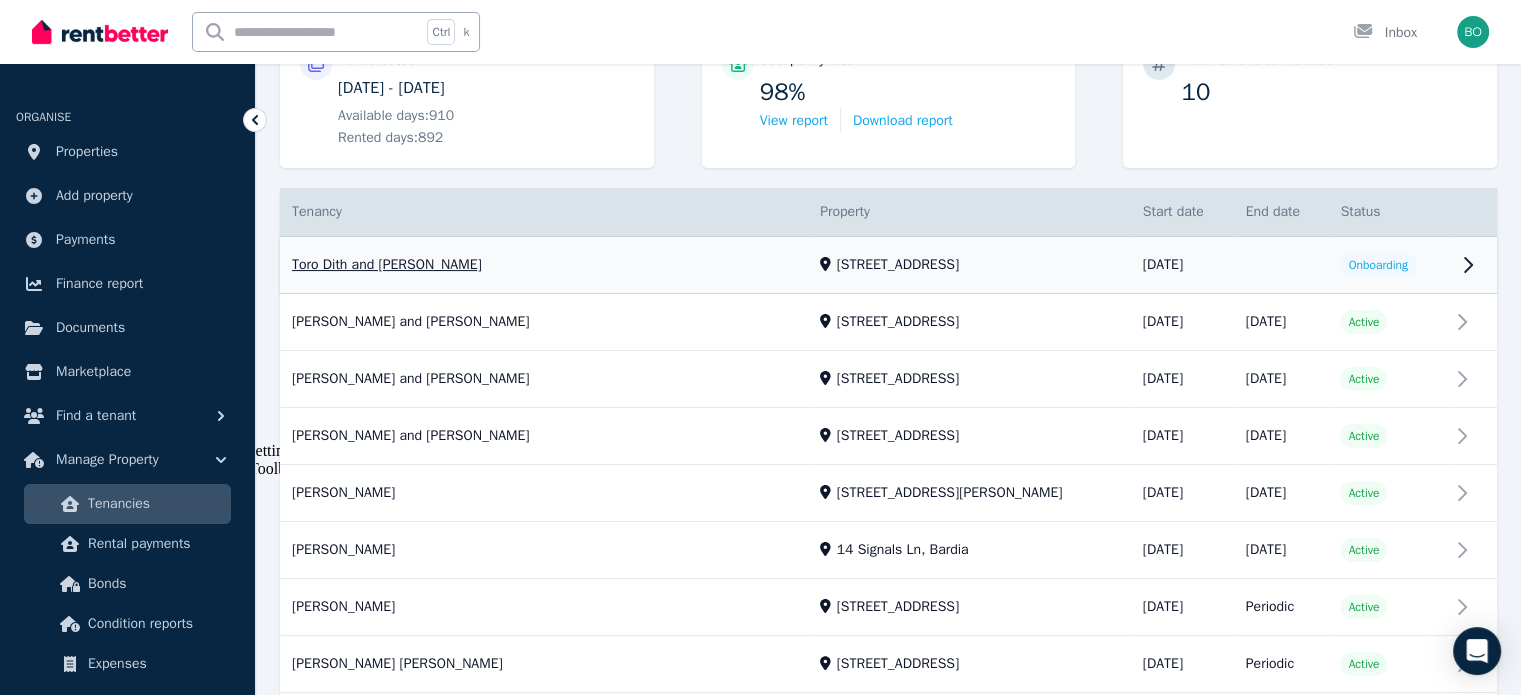 click on "View property details" at bounding box center [888, 265] 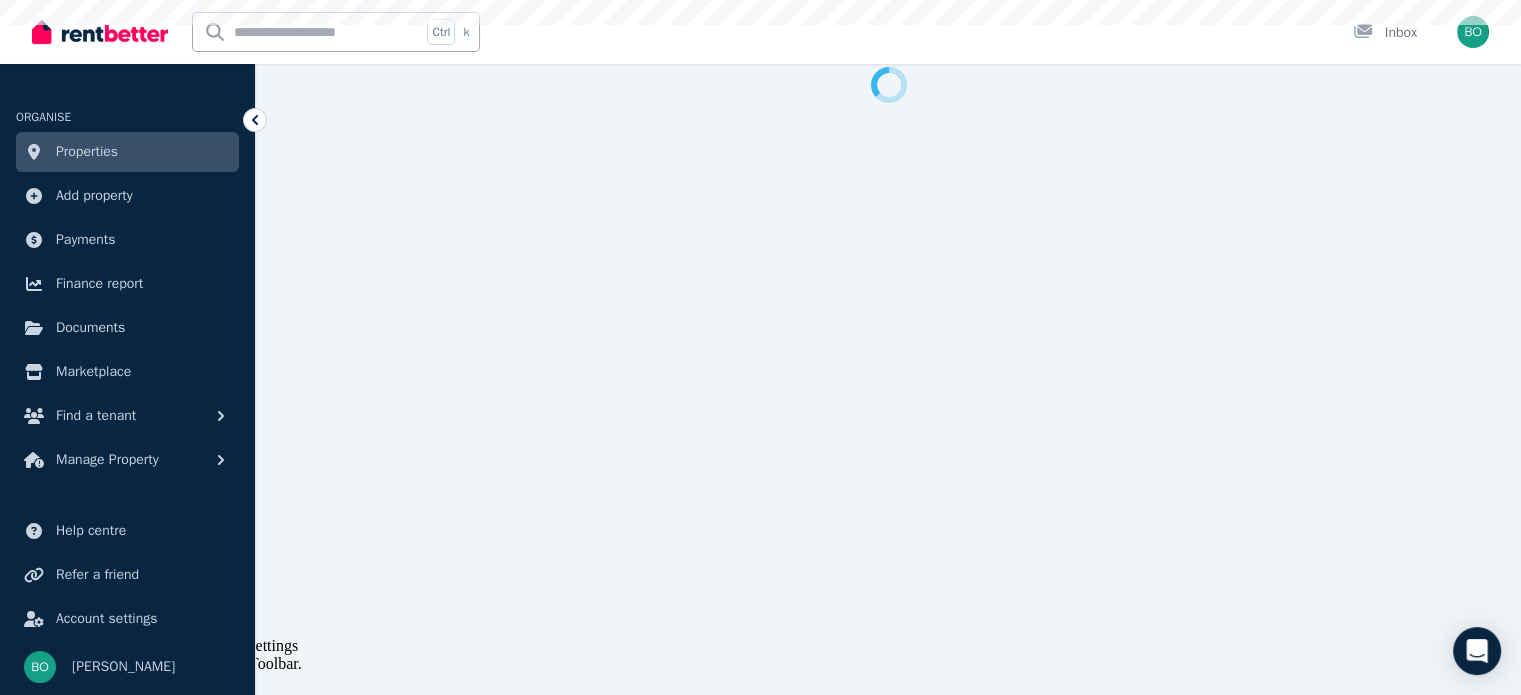 scroll, scrollTop: 0, scrollLeft: 0, axis: both 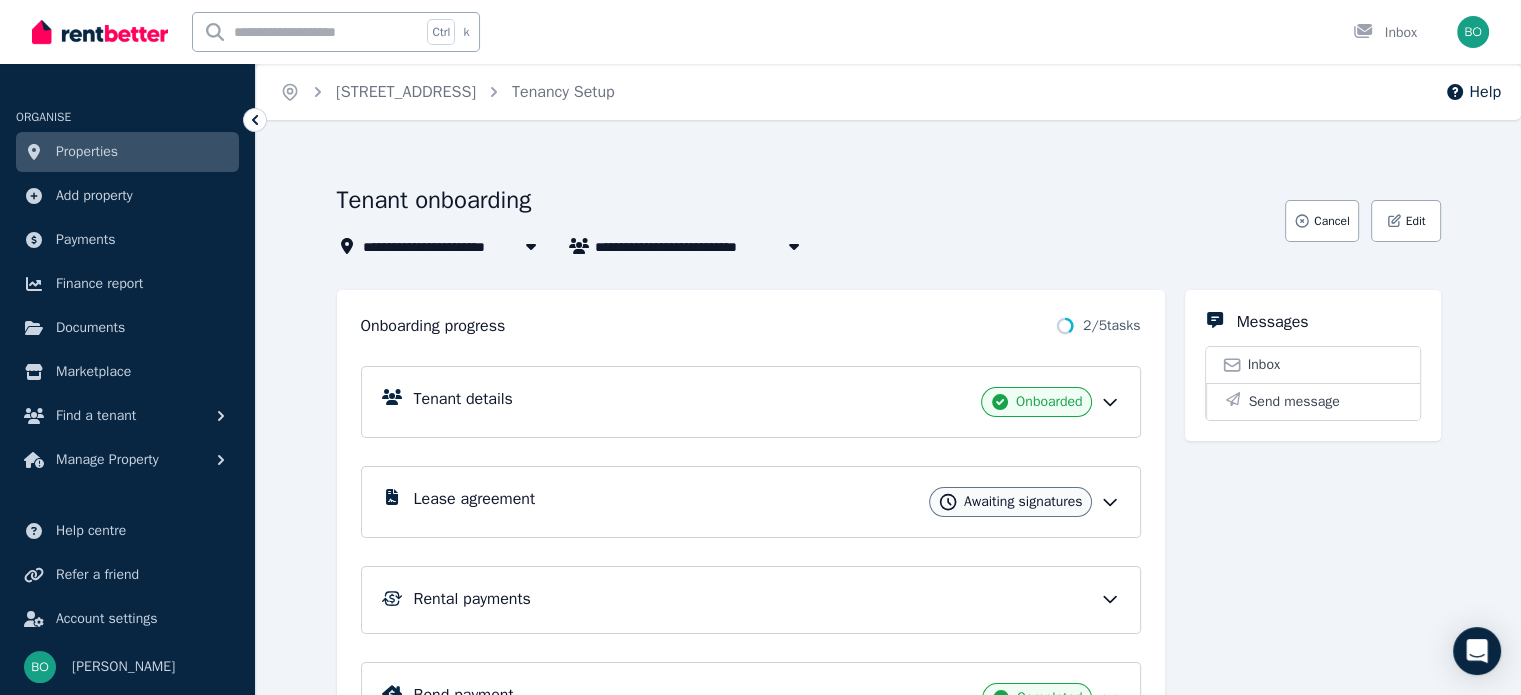 click 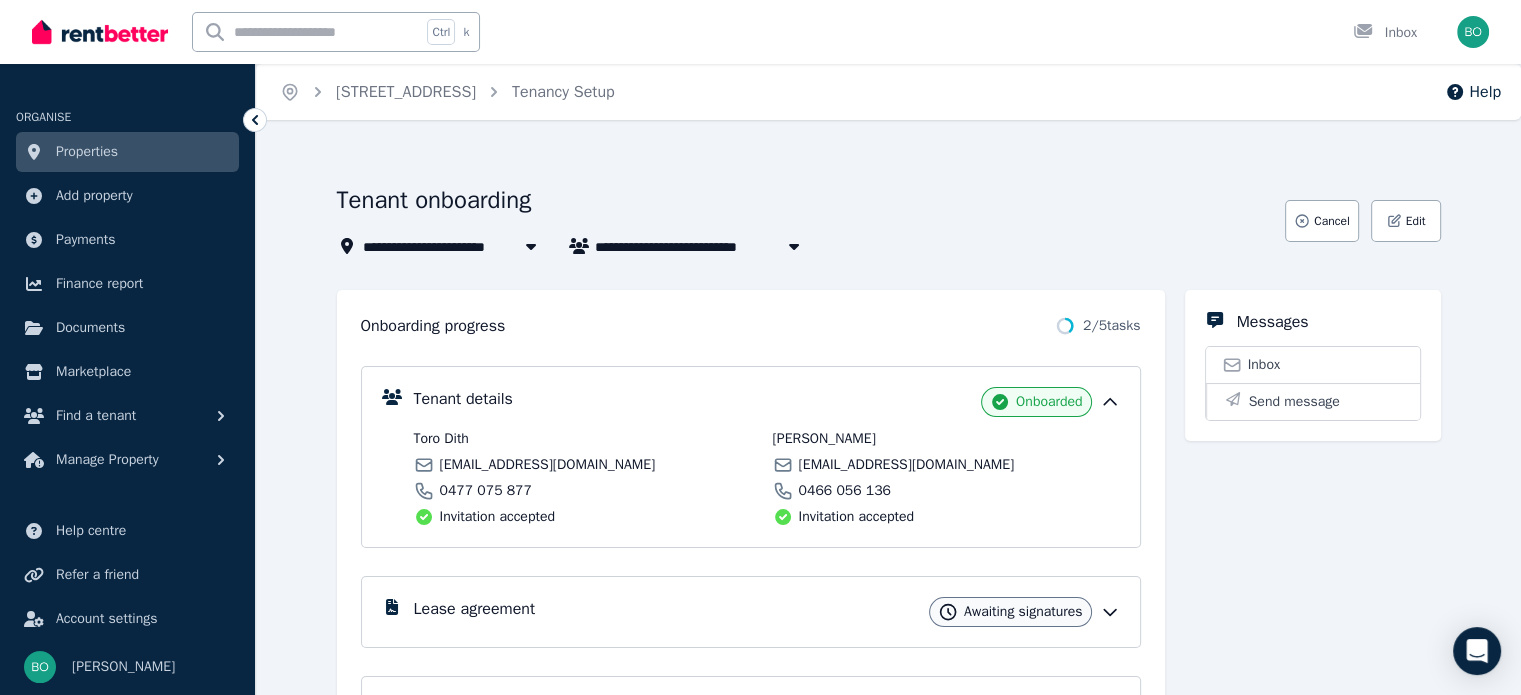 click 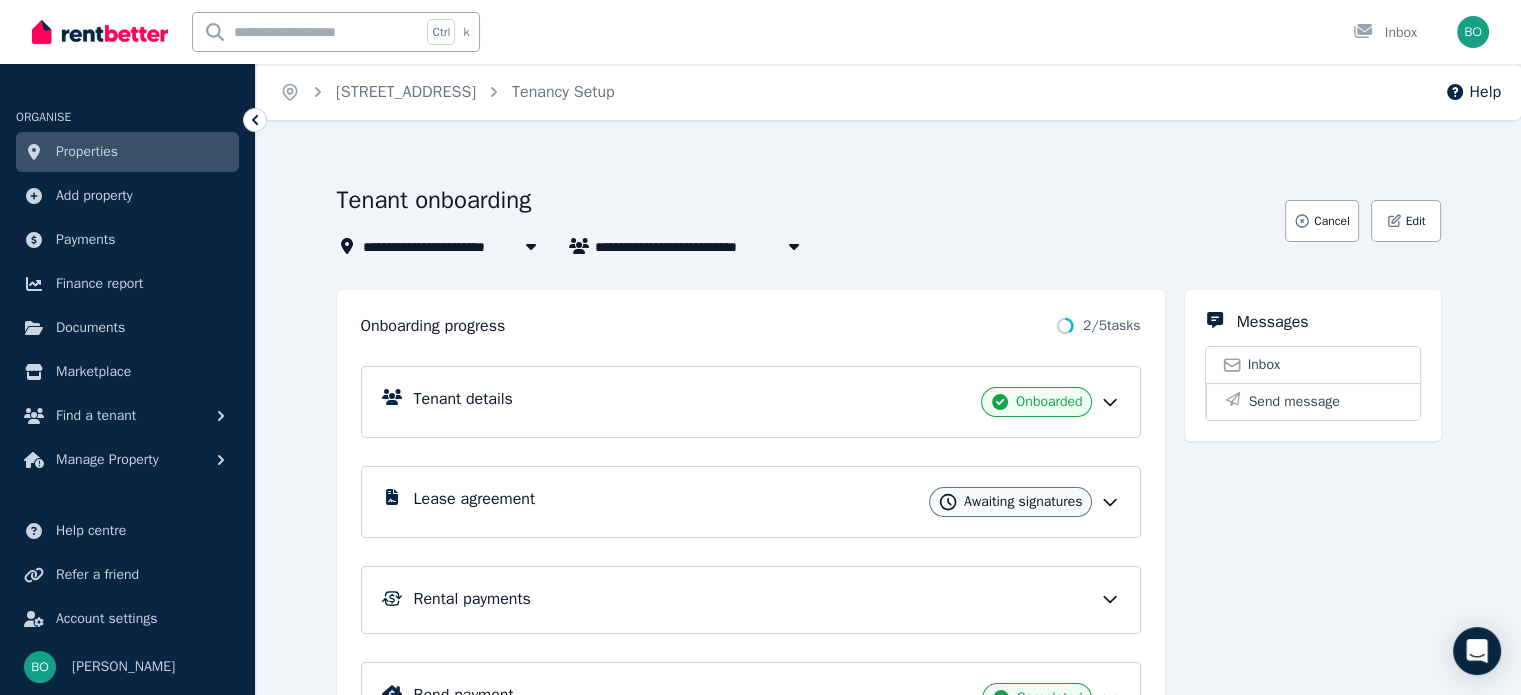 click 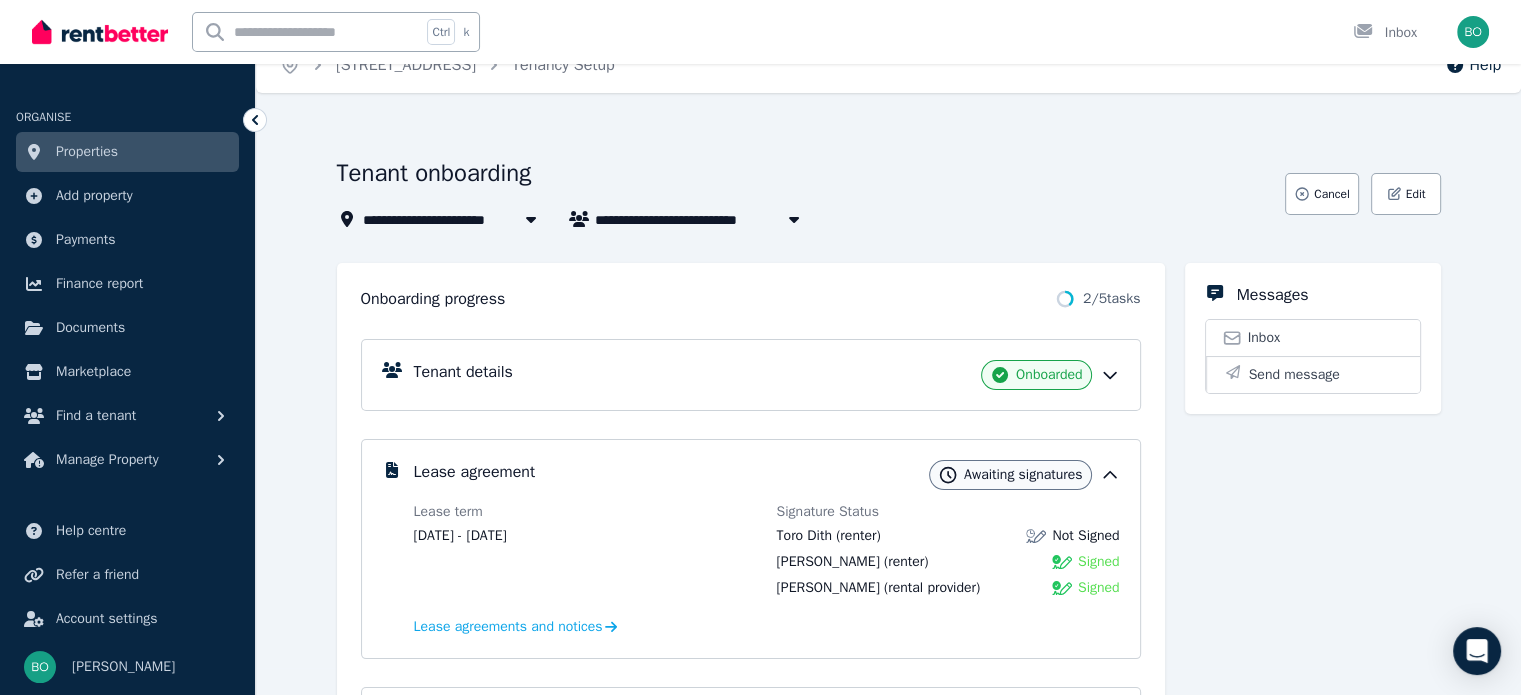 scroll, scrollTop: 0, scrollLeft: 0, axis: both 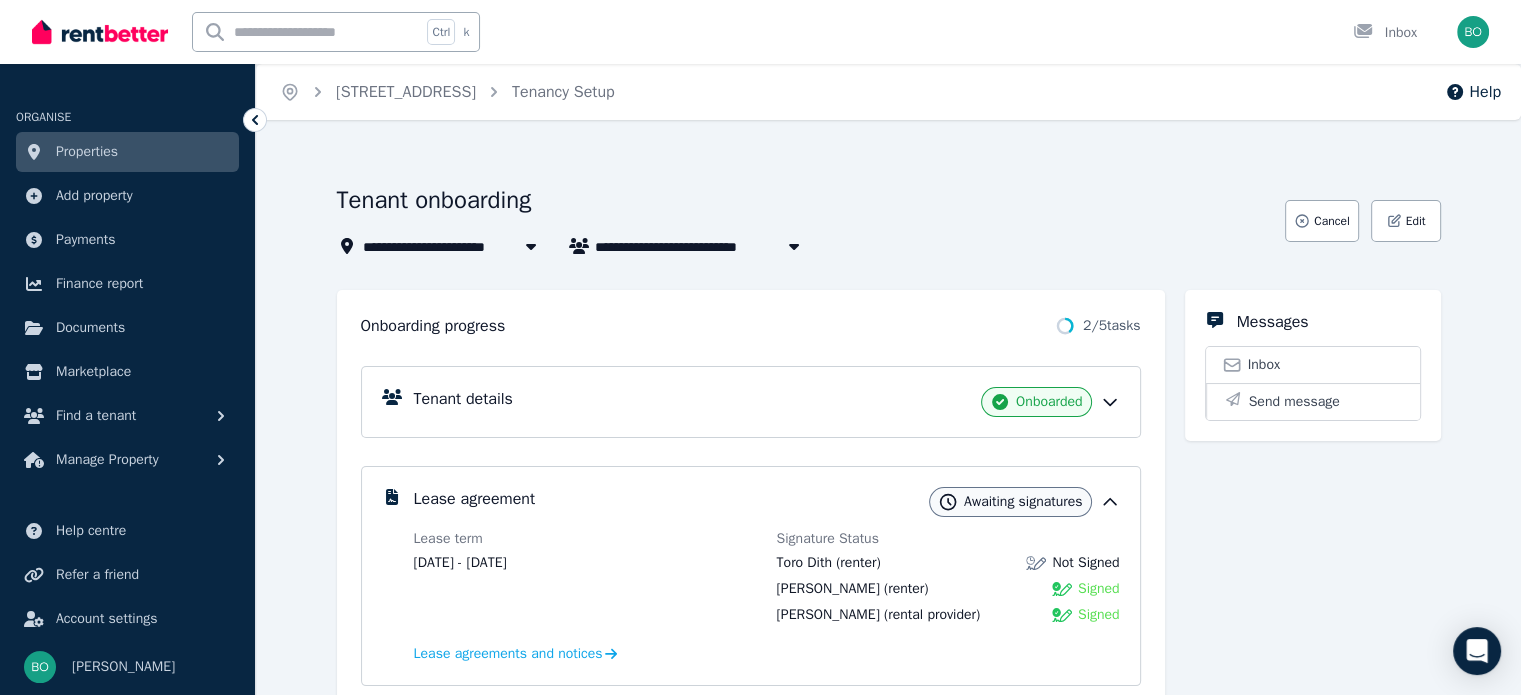 click on "Properties" at bounding box center (127, 152) 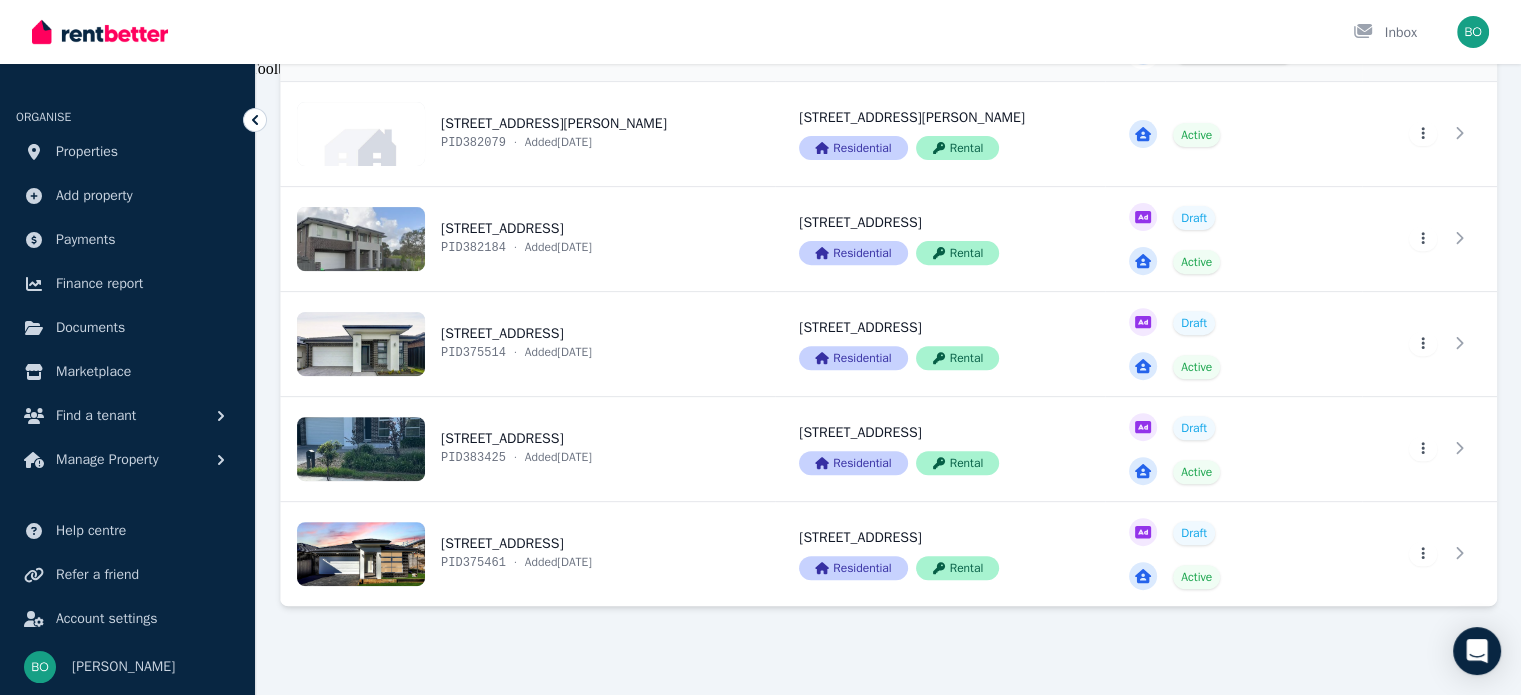 scroll, scrollTop: 700, scrollLeft: 0, axis: vertical 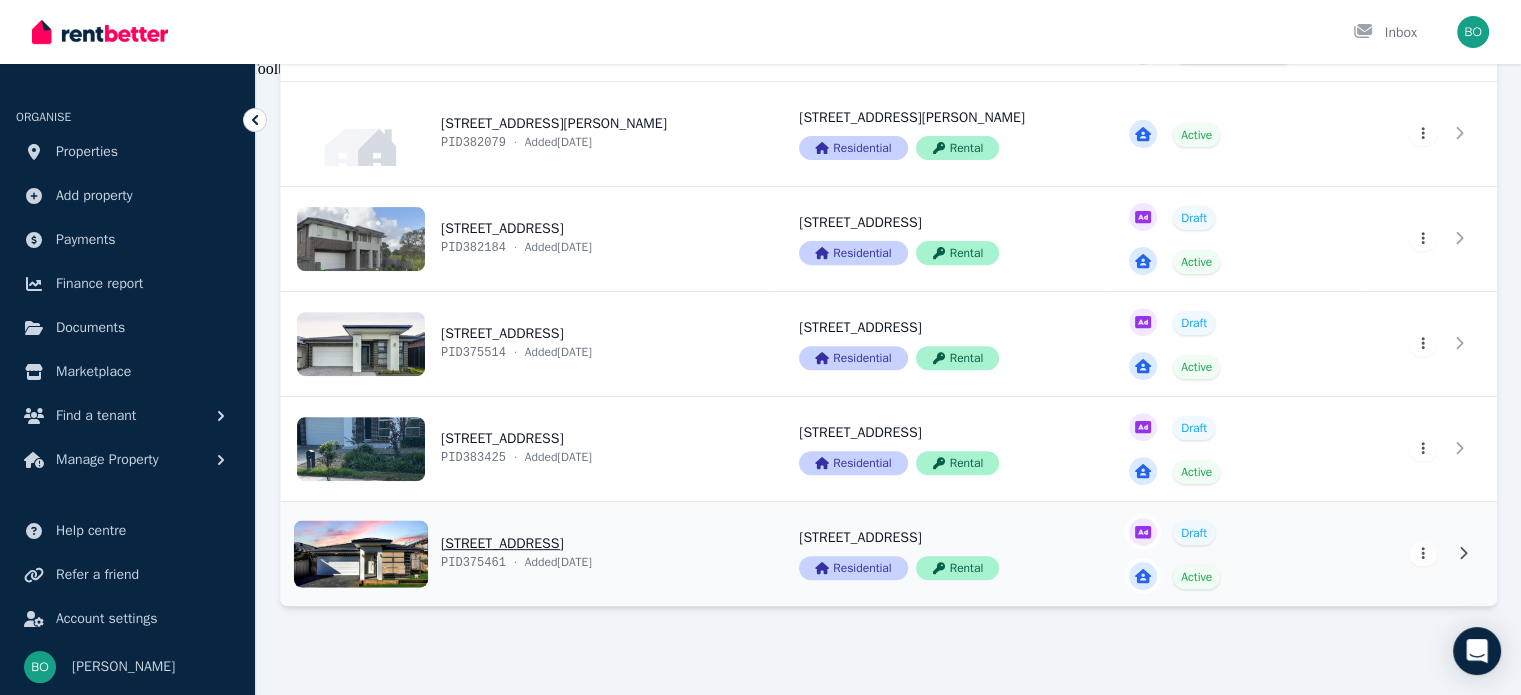 click on "View property details" at bounding box center (528, 554) 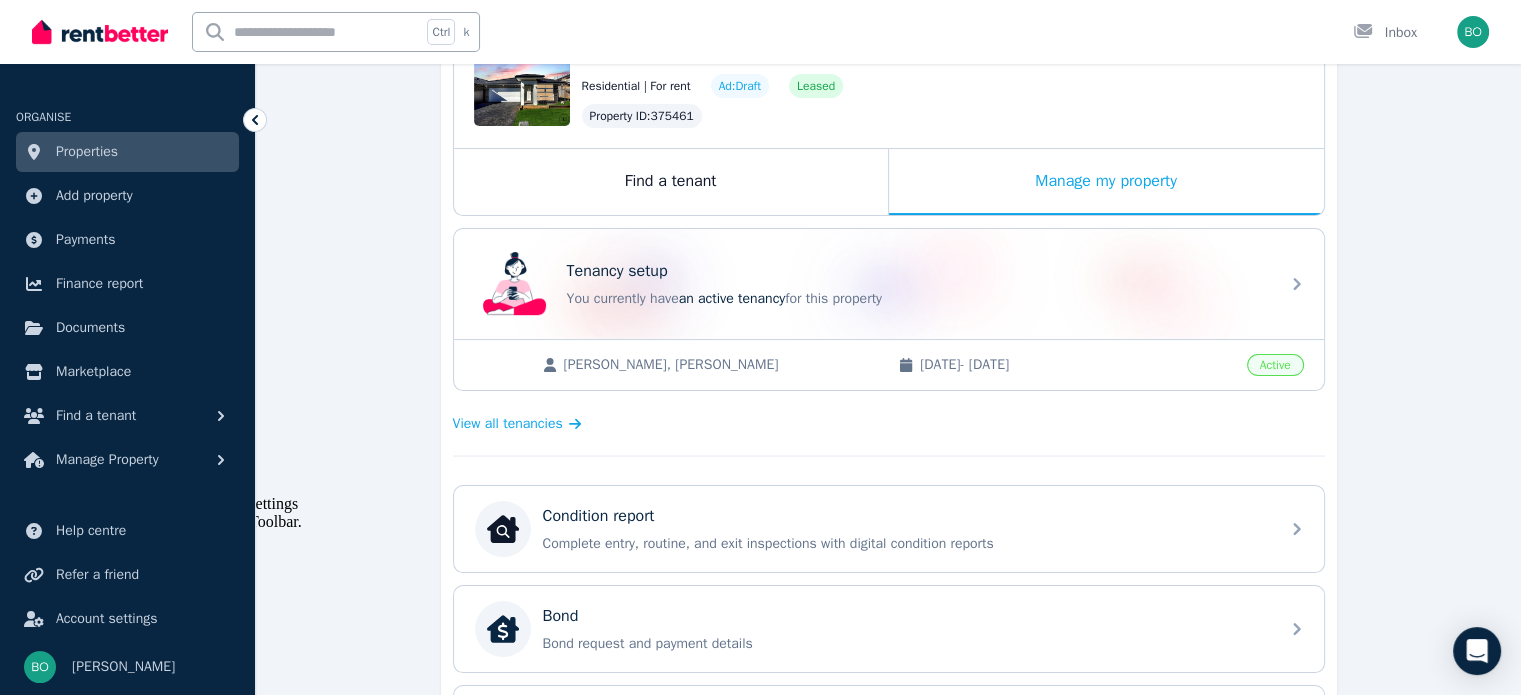 scroll, scrollTop: 200, scrollLeft: 0, axis: vertical 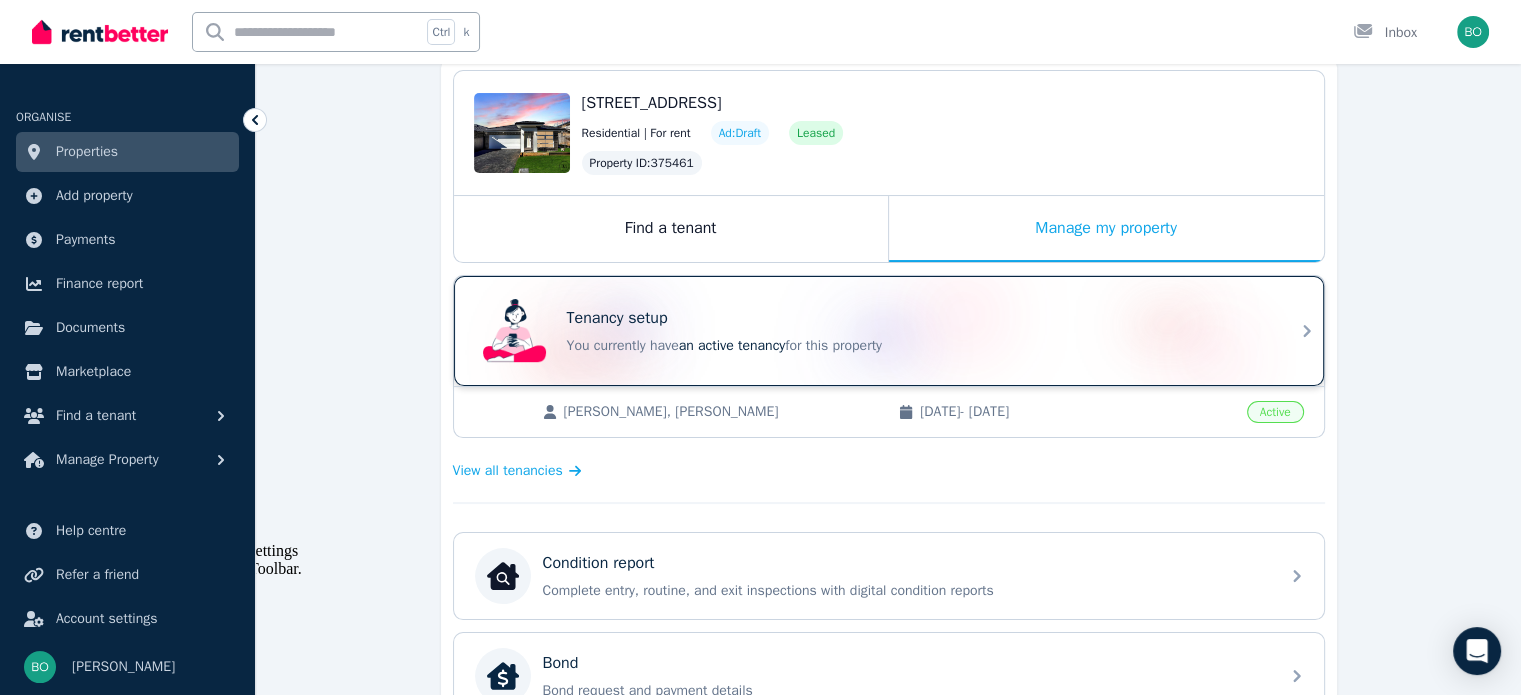 click 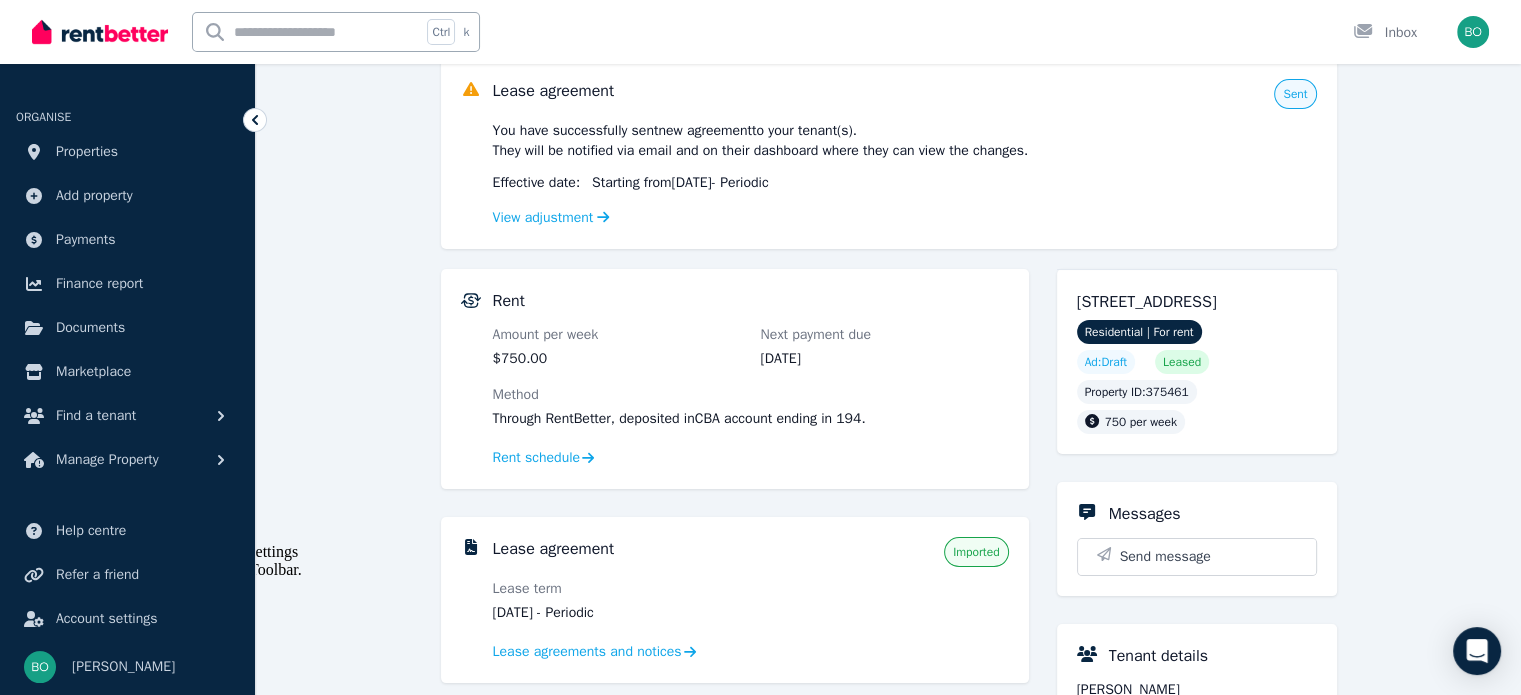 scroll, scrollTop: 200, scrollLeft: 0, axis: vertical 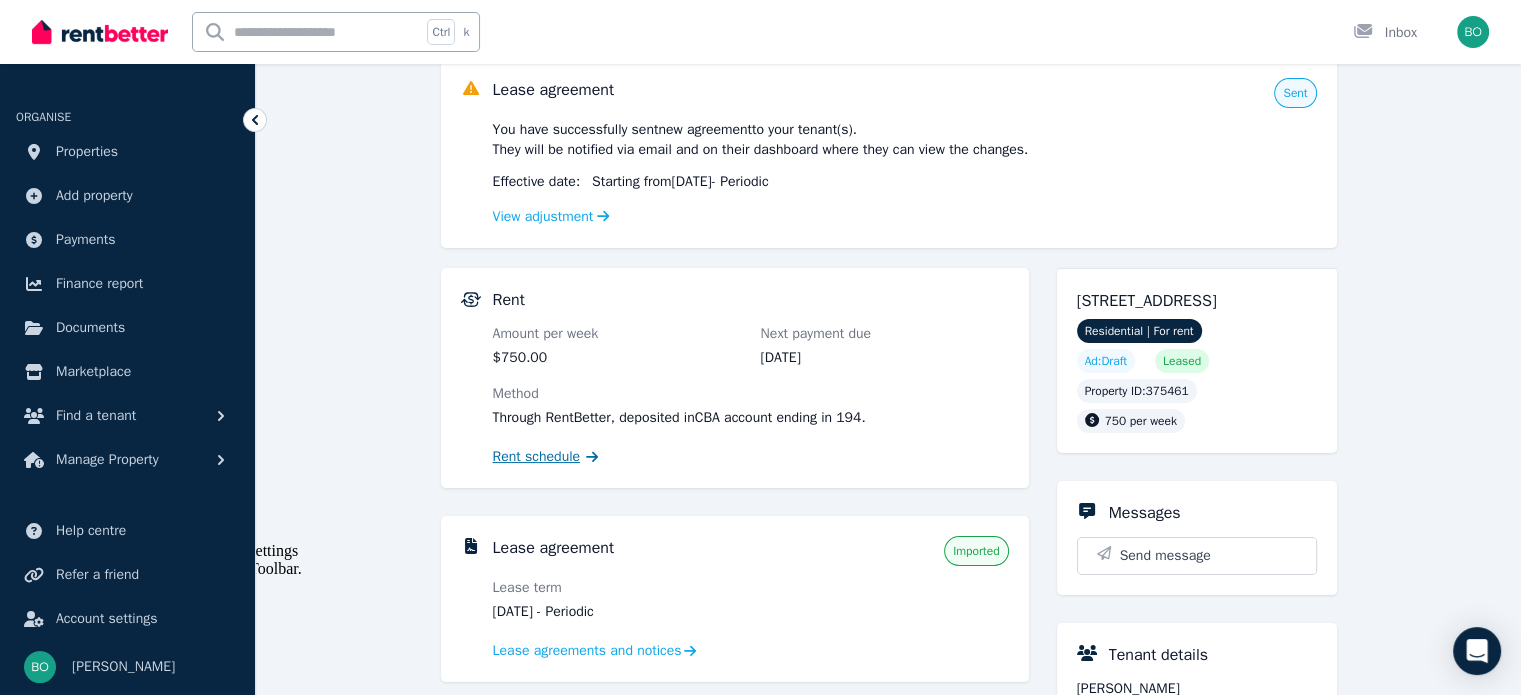 click on "Rent schedule" at bounding box center [537, 457] 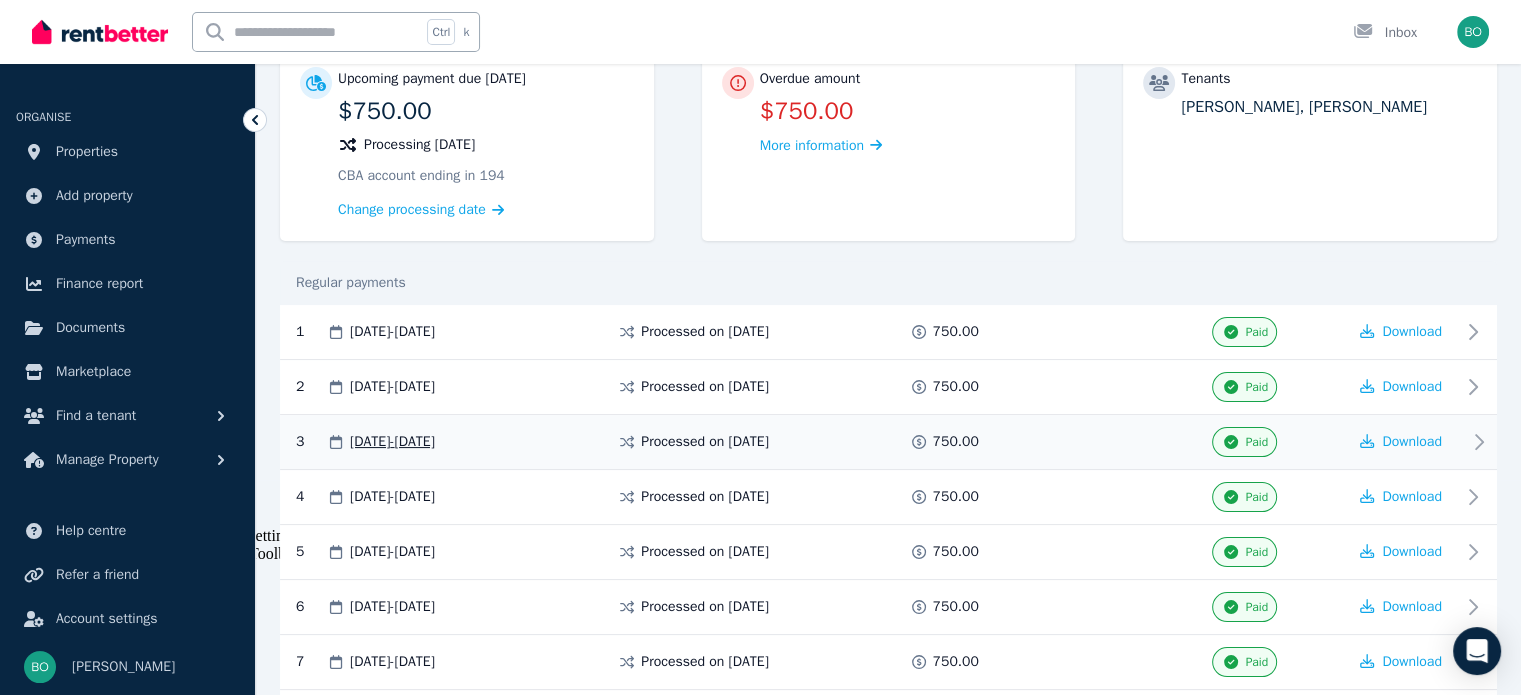 scroll, scrollTop: 0, scrollLeft: 0, axis: both 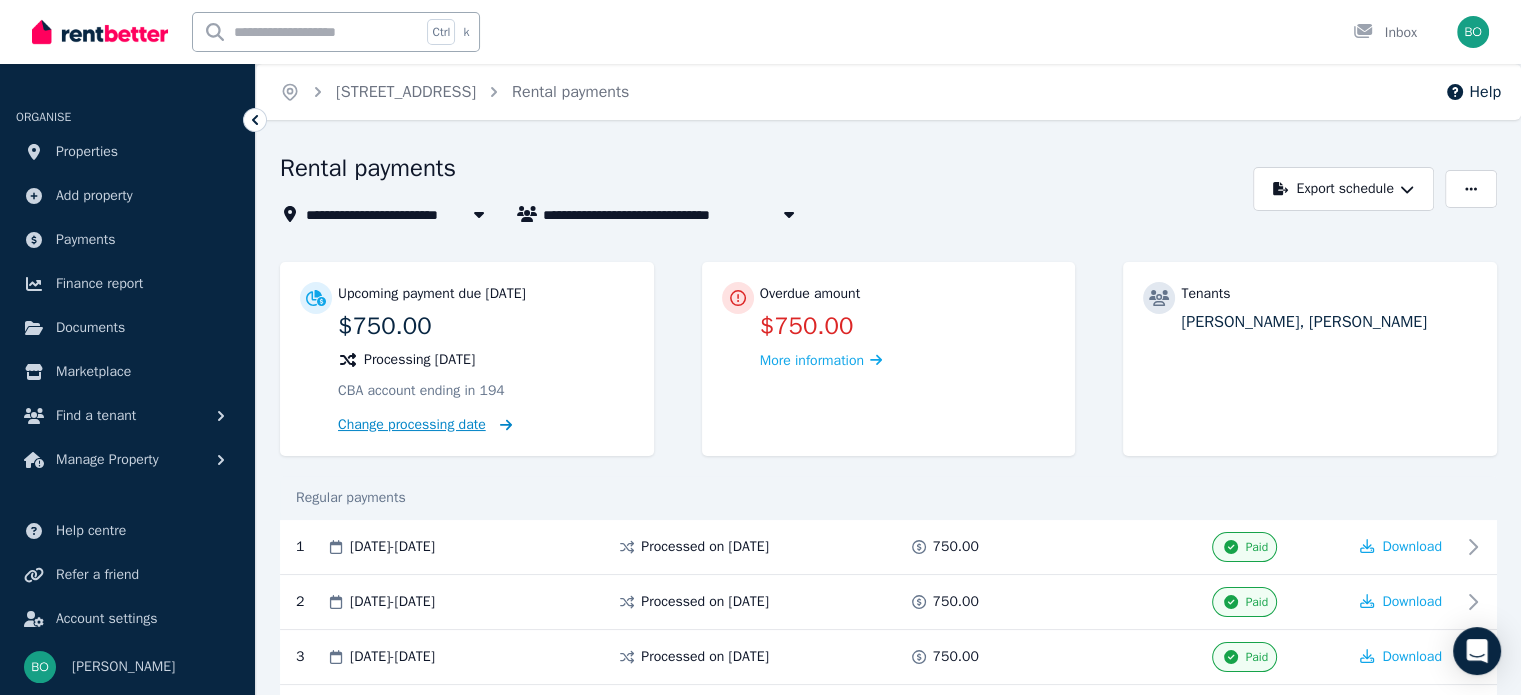 click on "Change processing date" at bounding box center [412, 425] 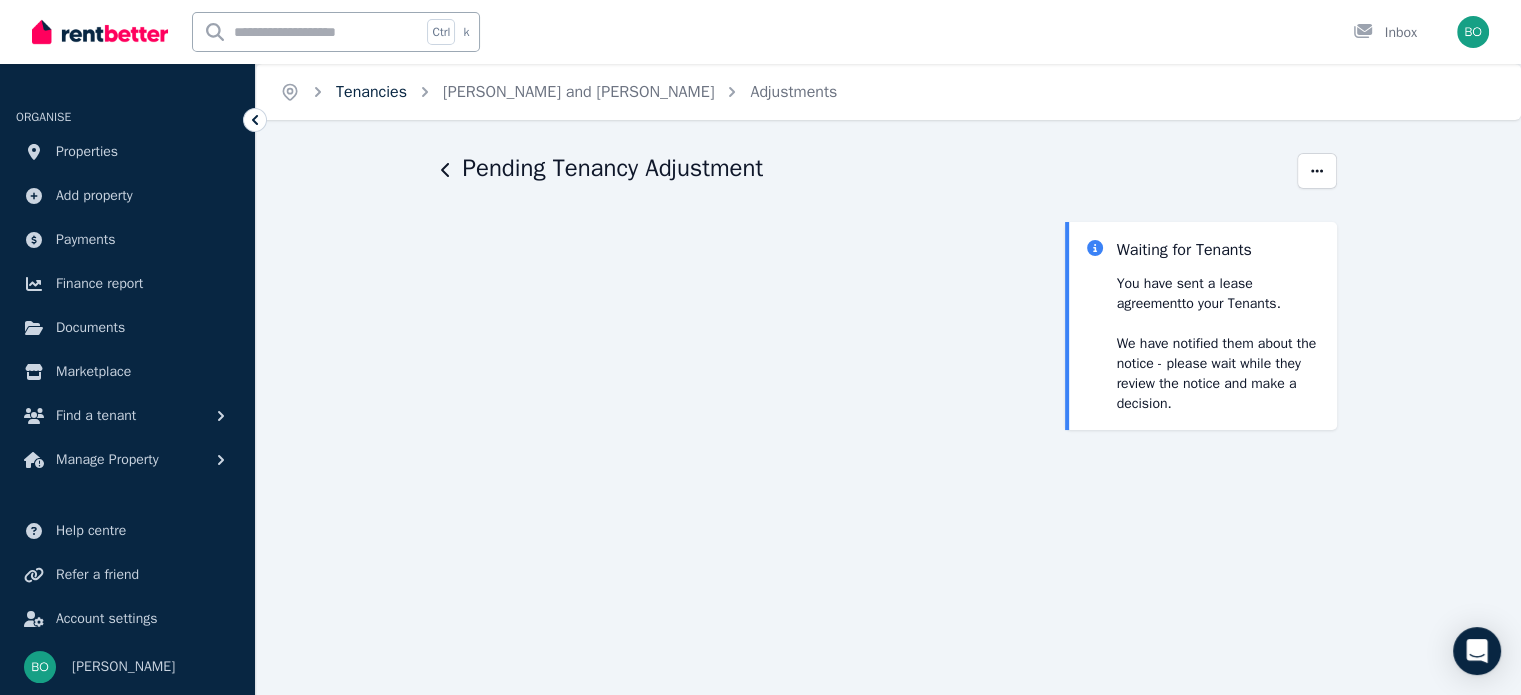 click on "Tenancies" at bounding box center [371, 92] 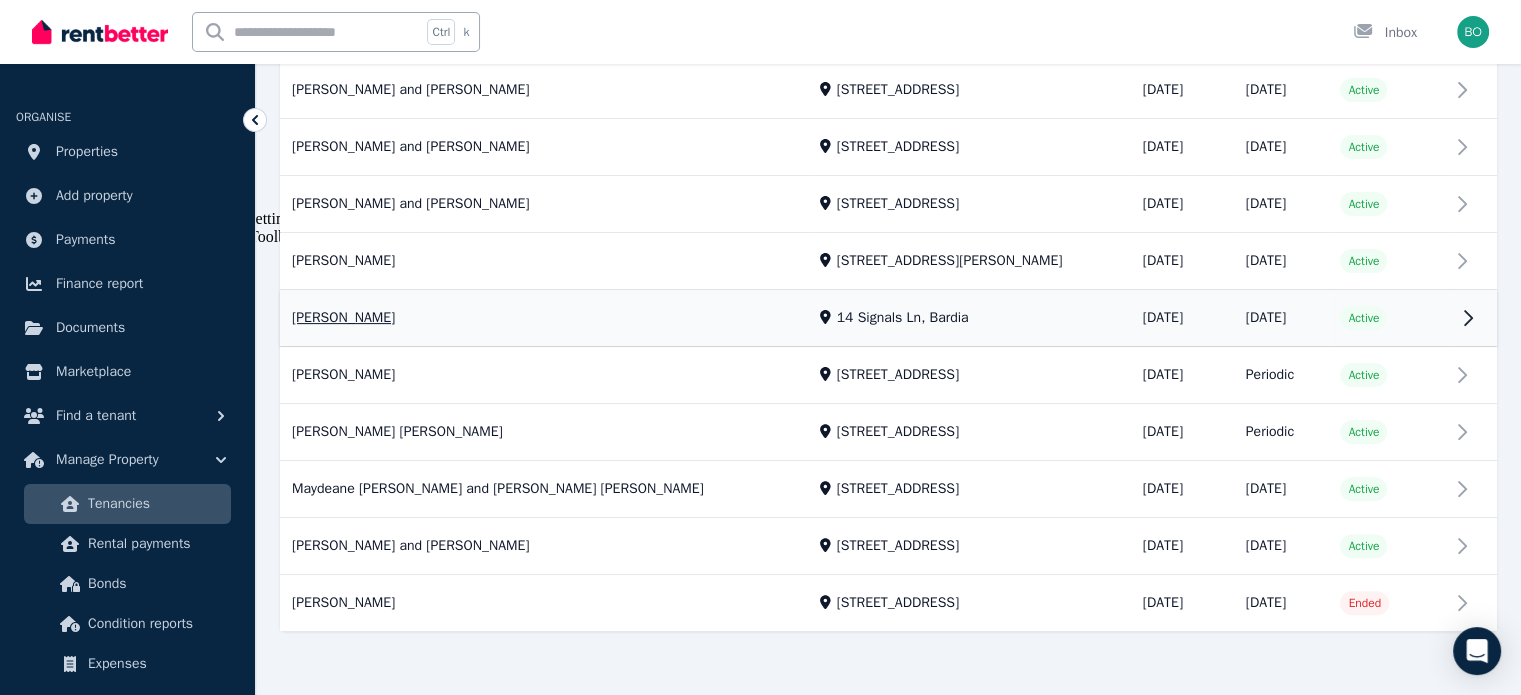 scroll, scrollTop: 537, scrollLeft: 0, axis: vertical 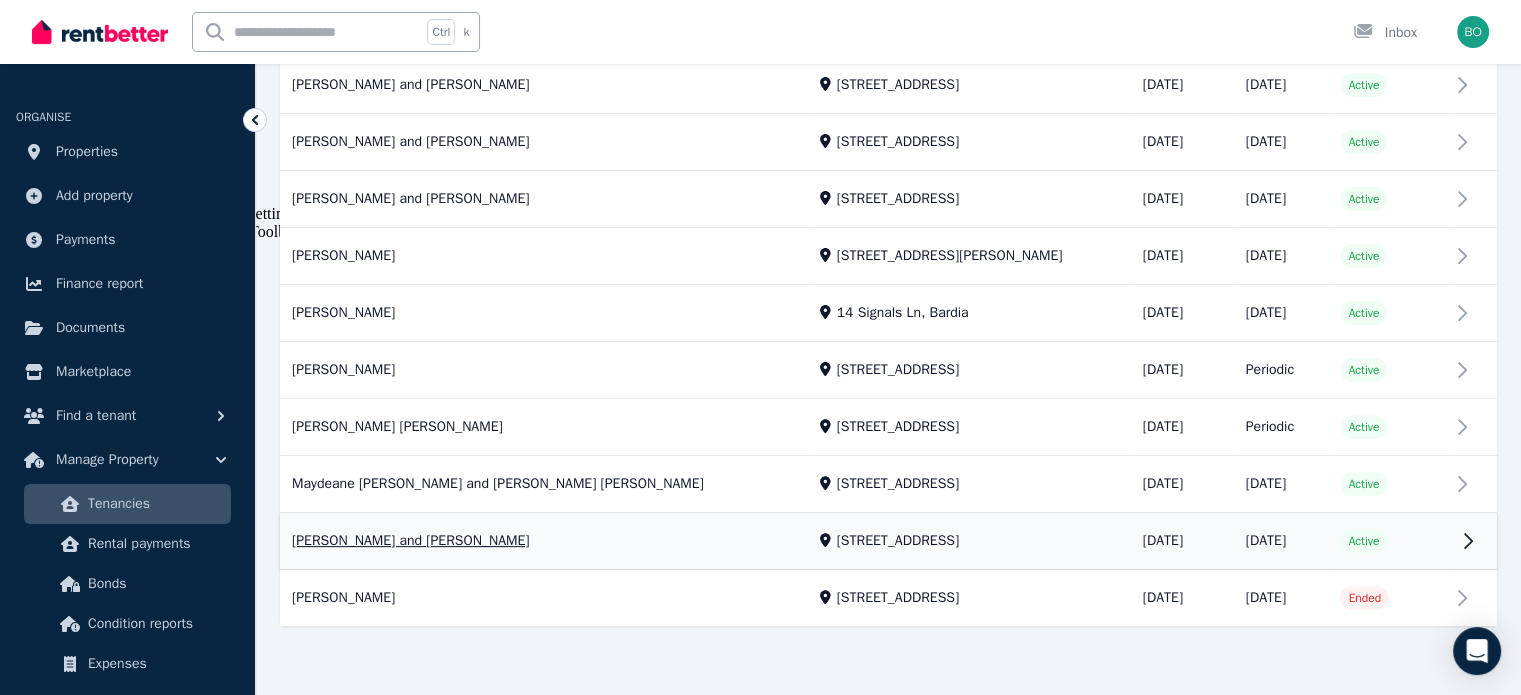 click on "View property details" at bounding box center [888, 542] 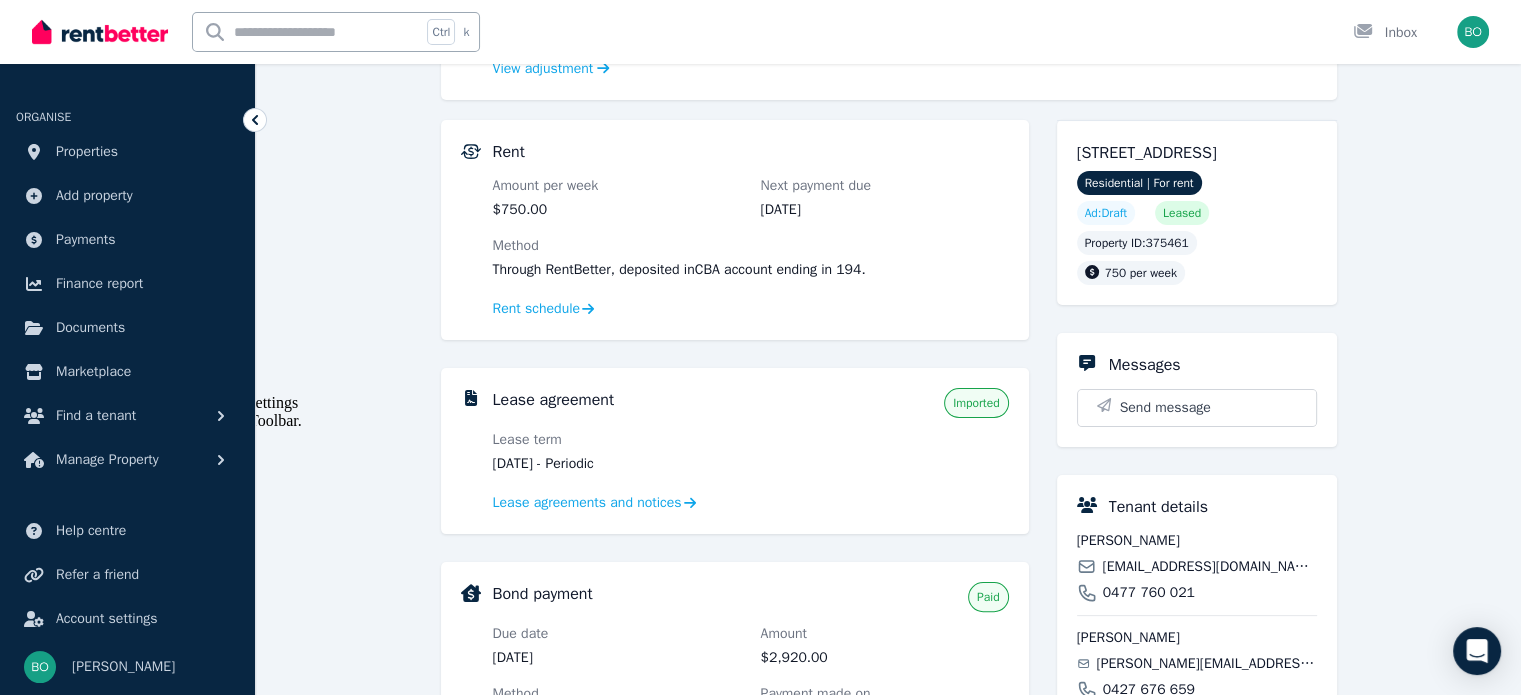 scroll, scrollTop: 400, scrollLeft: 0, axis: vertical 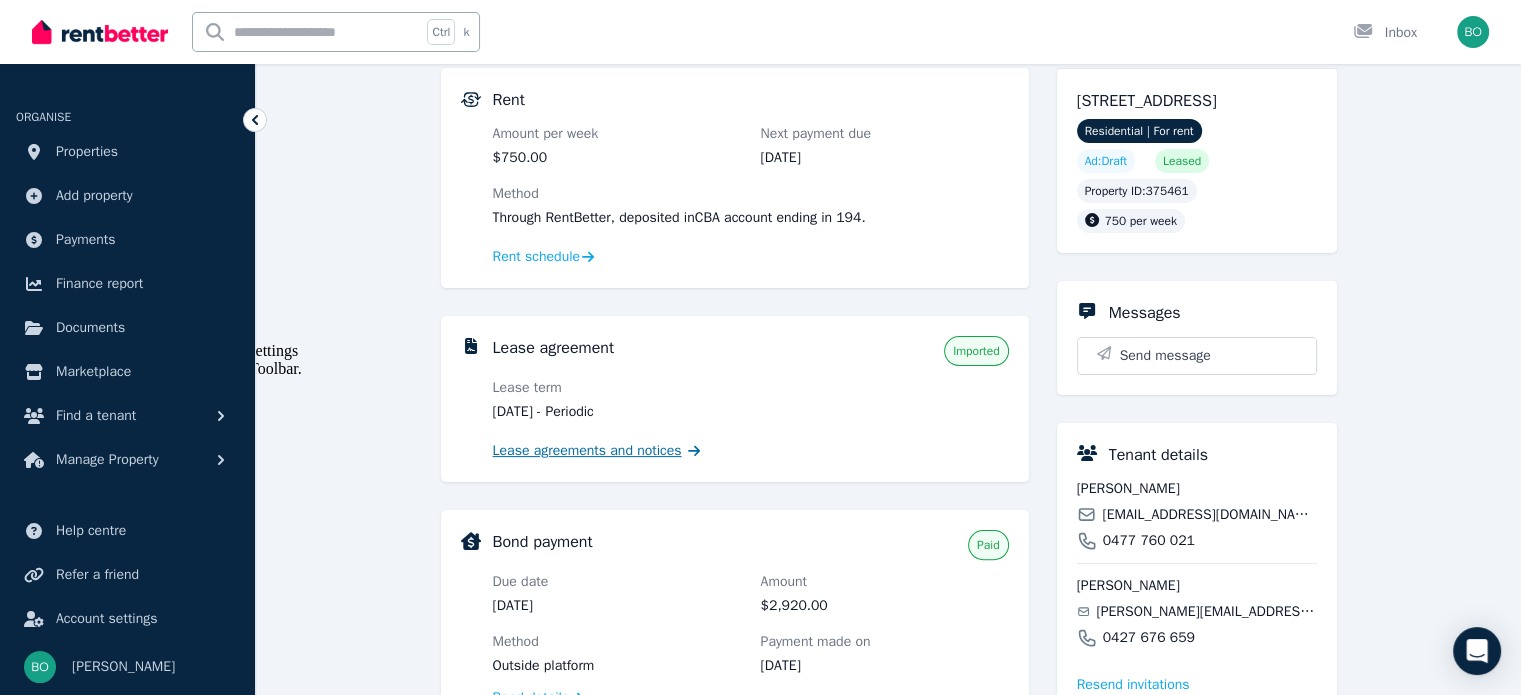 click on "Lease agreements and notices" at bounding box center (587, 451) 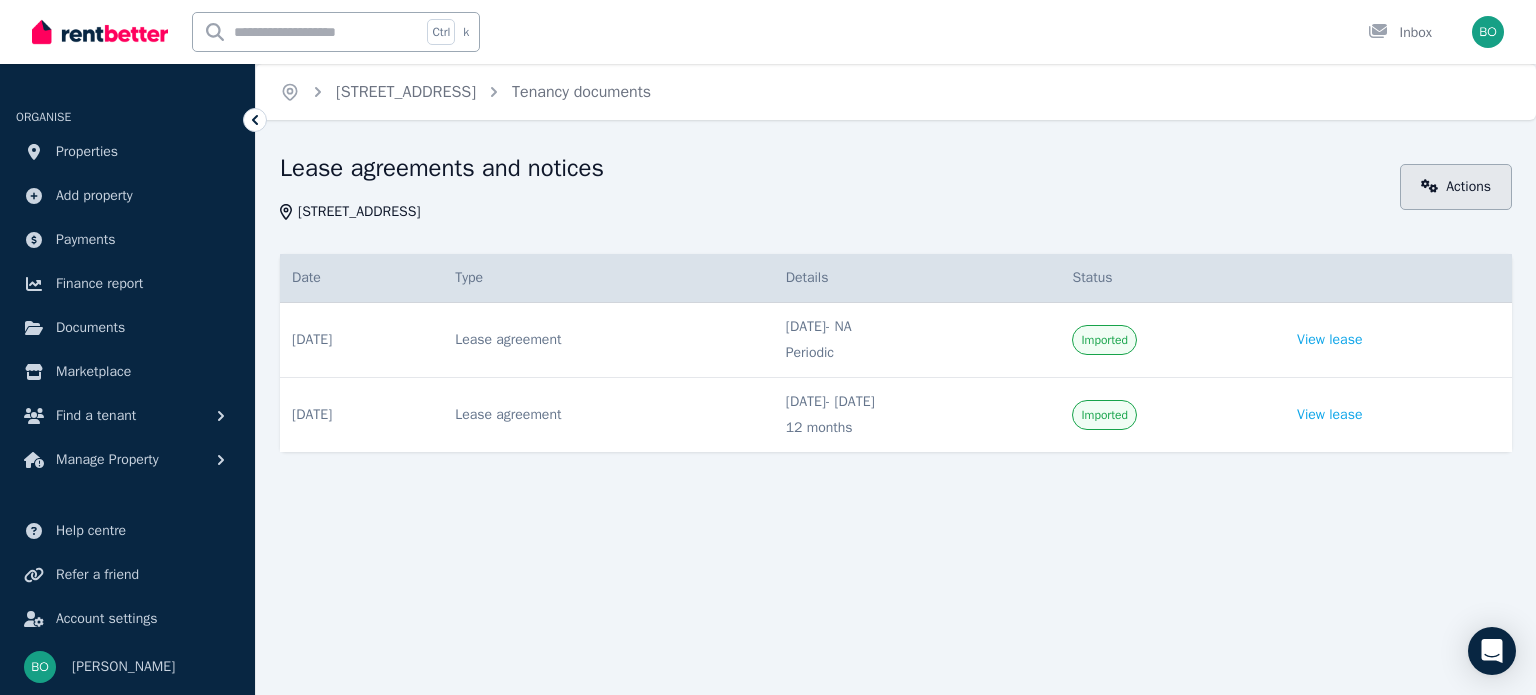 click on "Actions" at bounding box center (1456, 187) 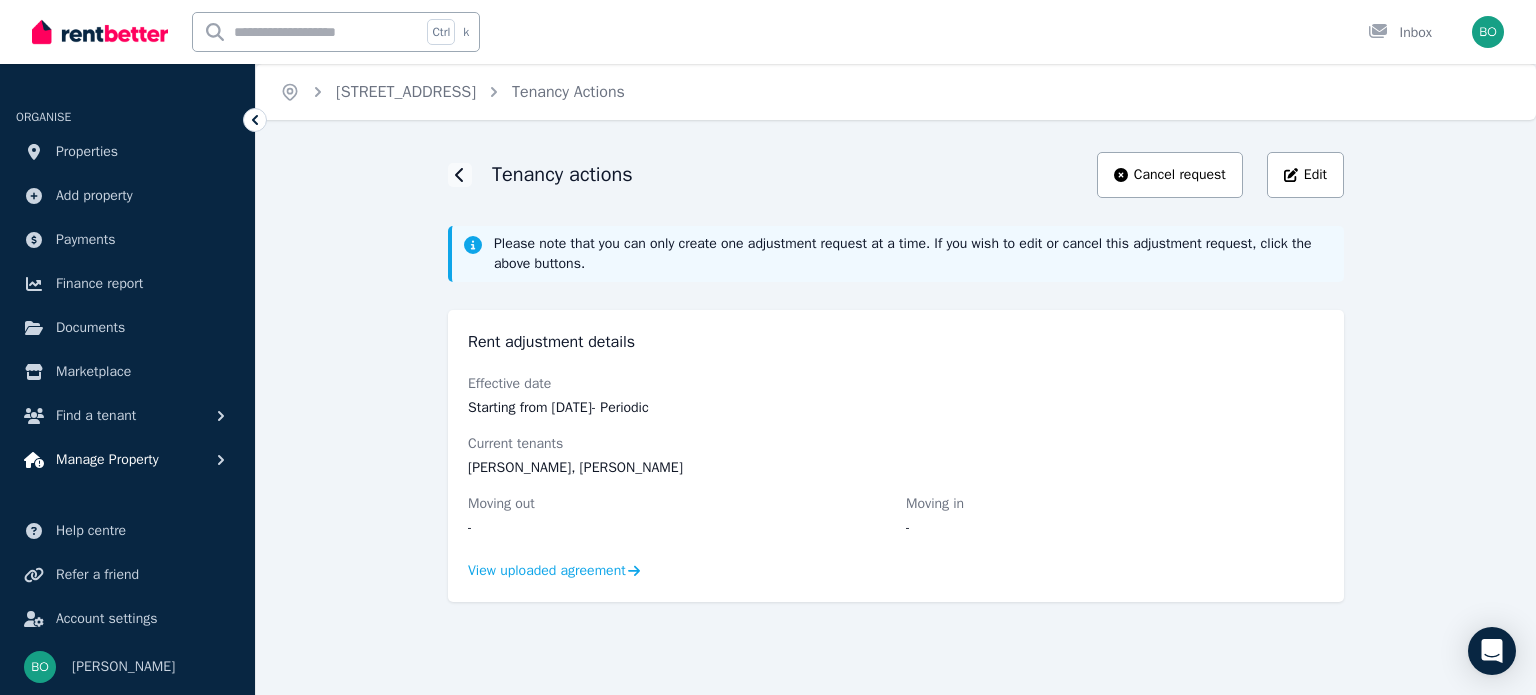 click on "Manage Property" at bounding box center [107, 460] 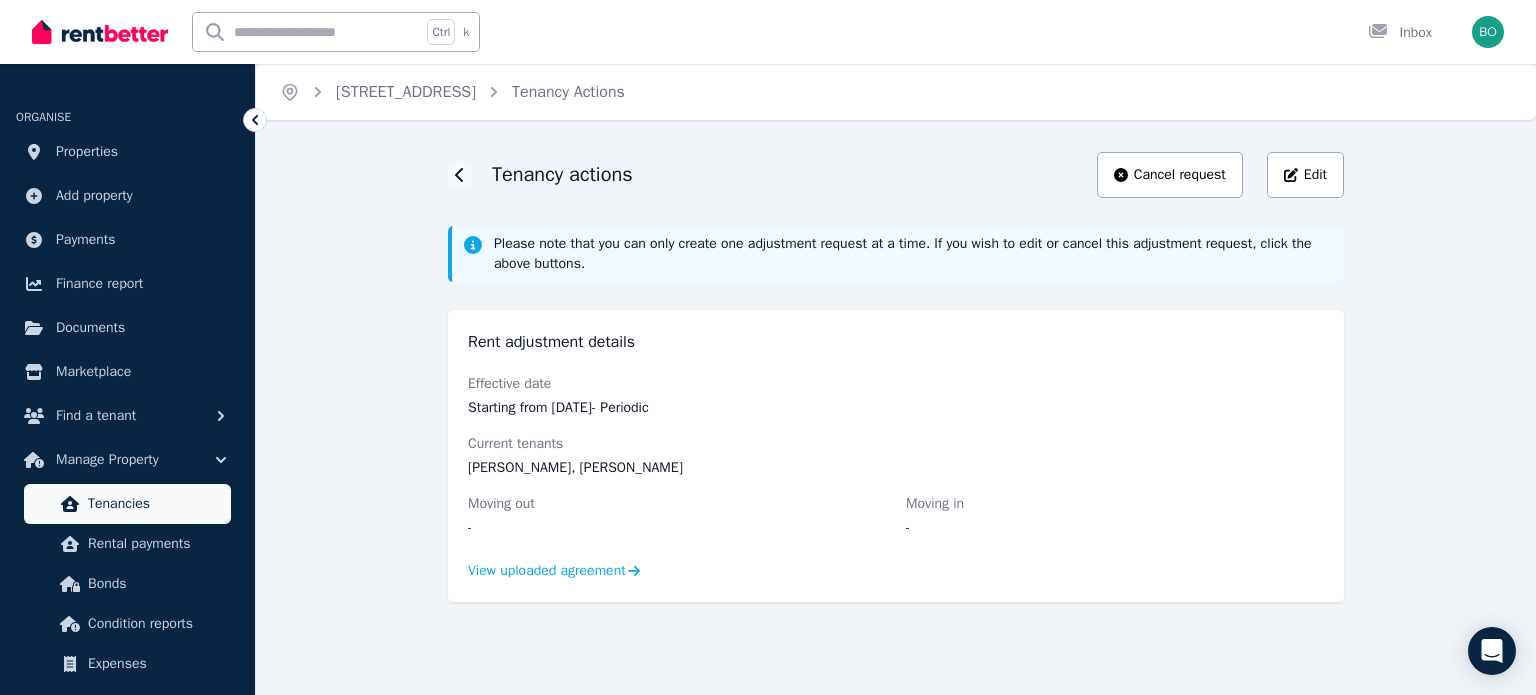 click on "Tenancies" at bounding box center (155, 504) 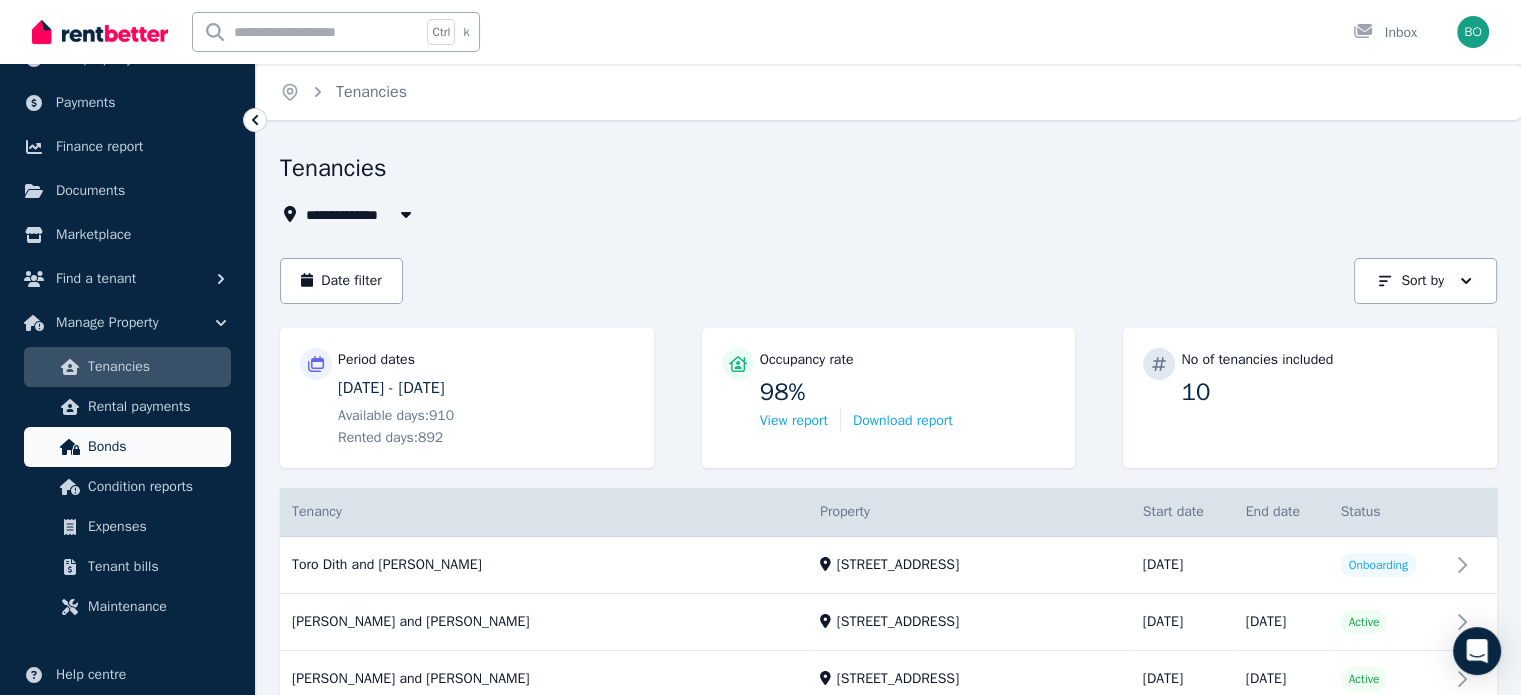 scroll, scrollTop: 280, scrollLeft: 0, axis: vertical 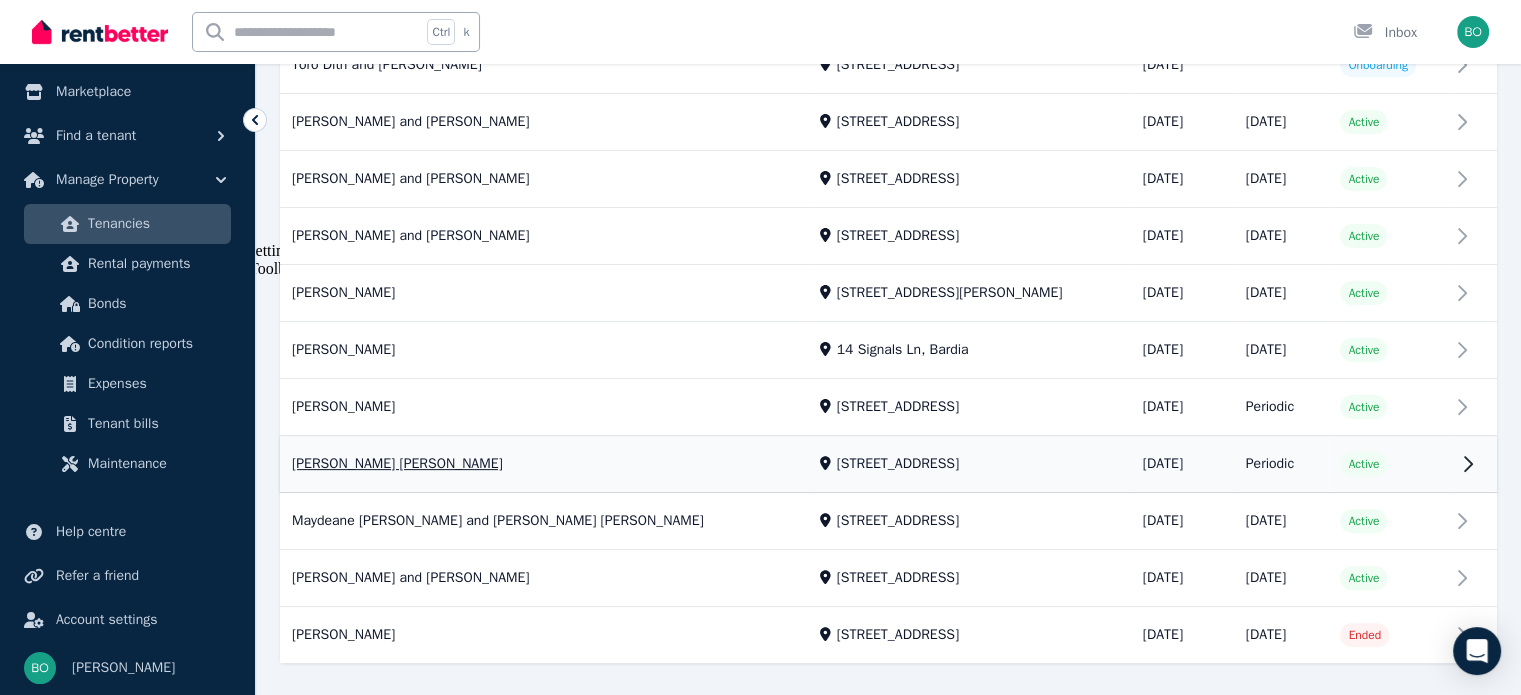 click on "View property details" at bounding box center [888, 465] 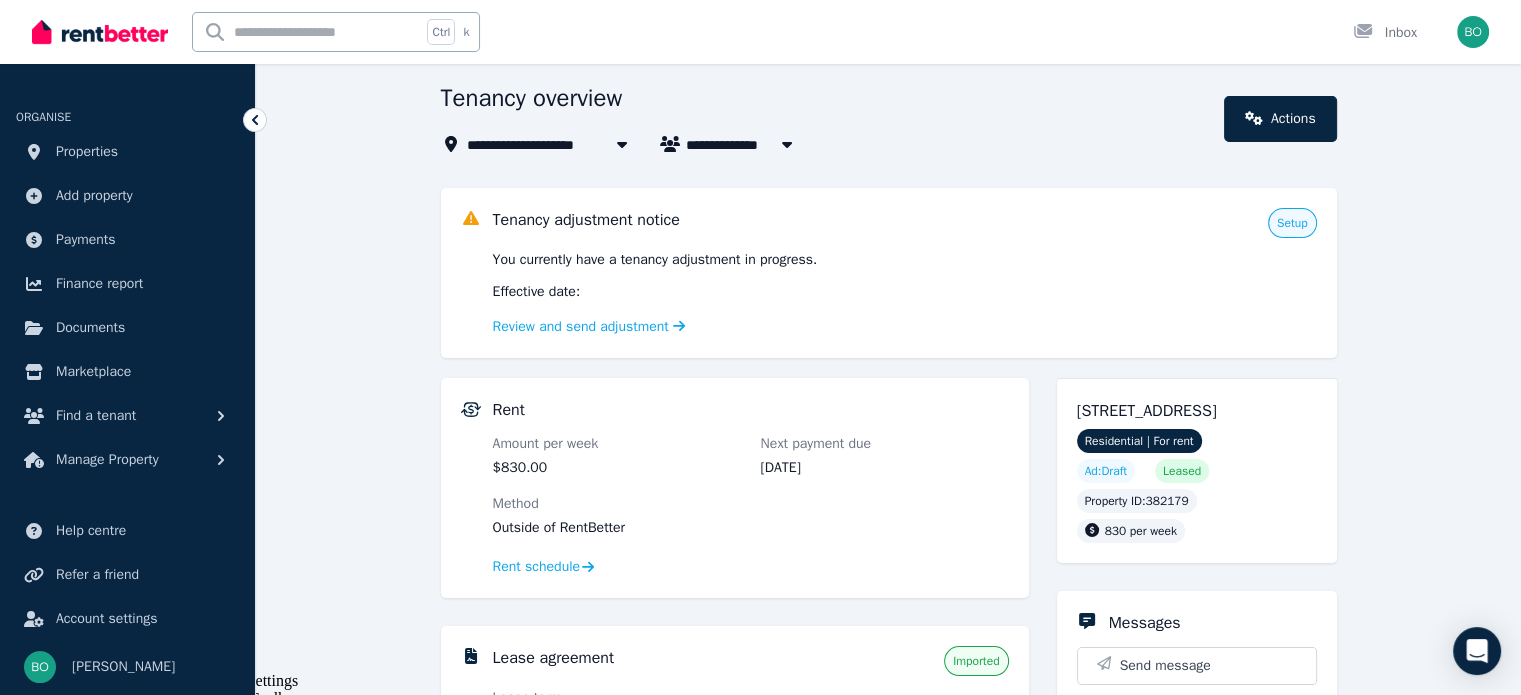 scroll, scrollTop: 100, scrollLeft: 0, axis: vertical 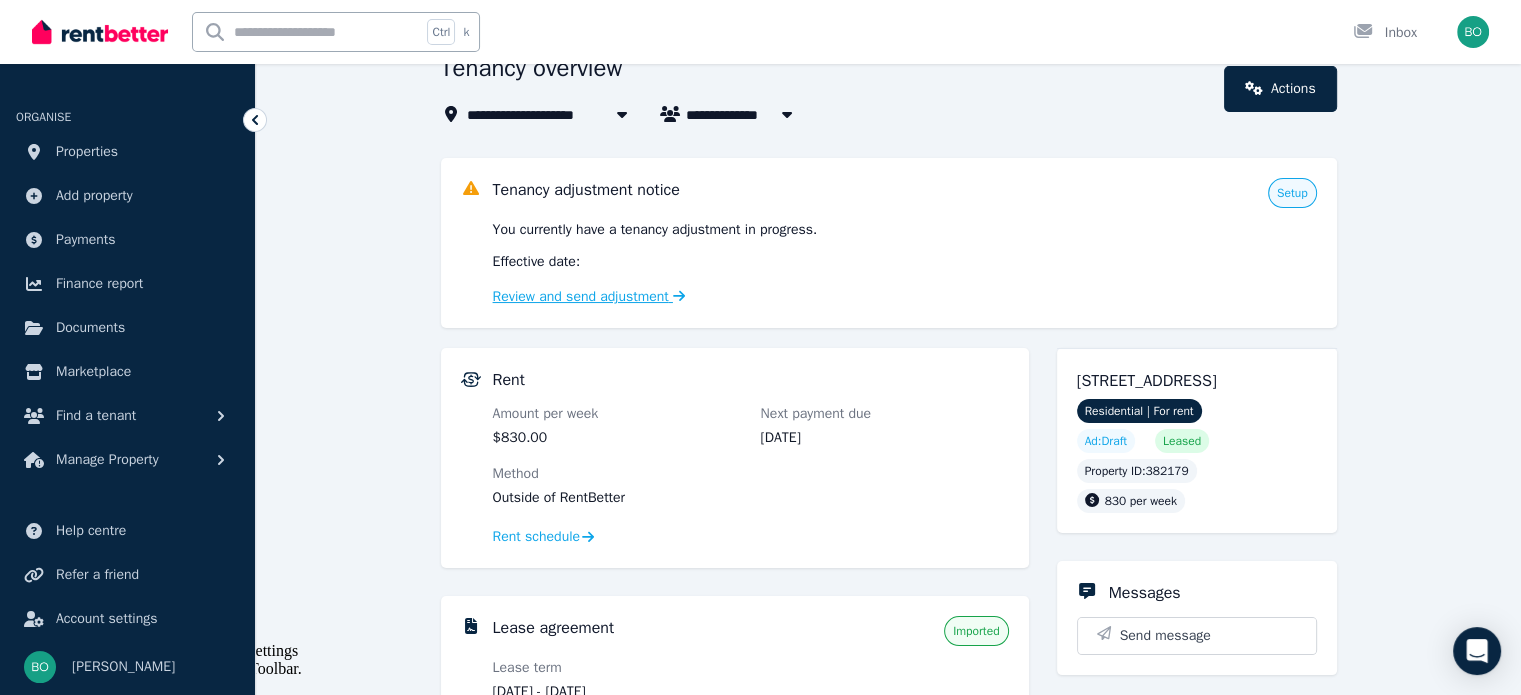 click on "Review and send adjustment" at bounding box center (589, 296) 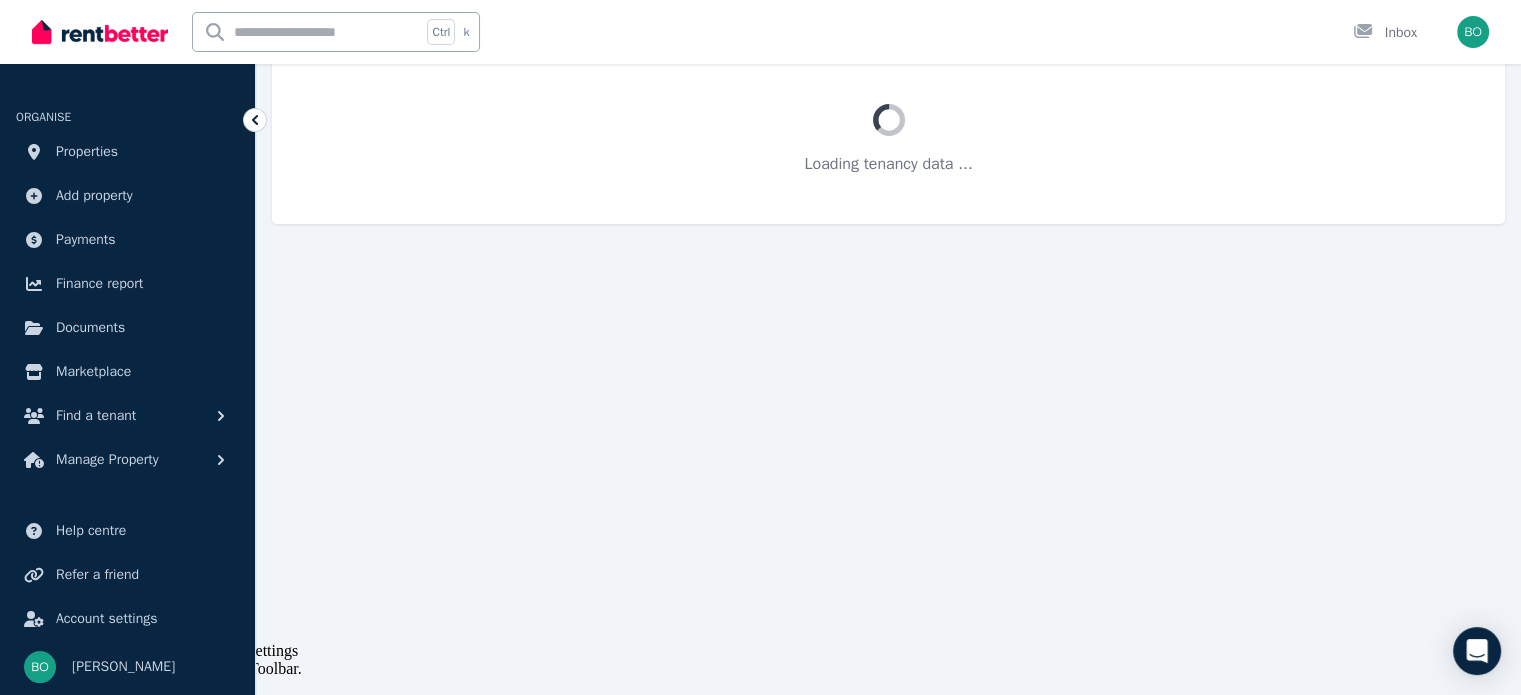 scroll, scrollTop: 0, scrollLeft: 0, axis: both 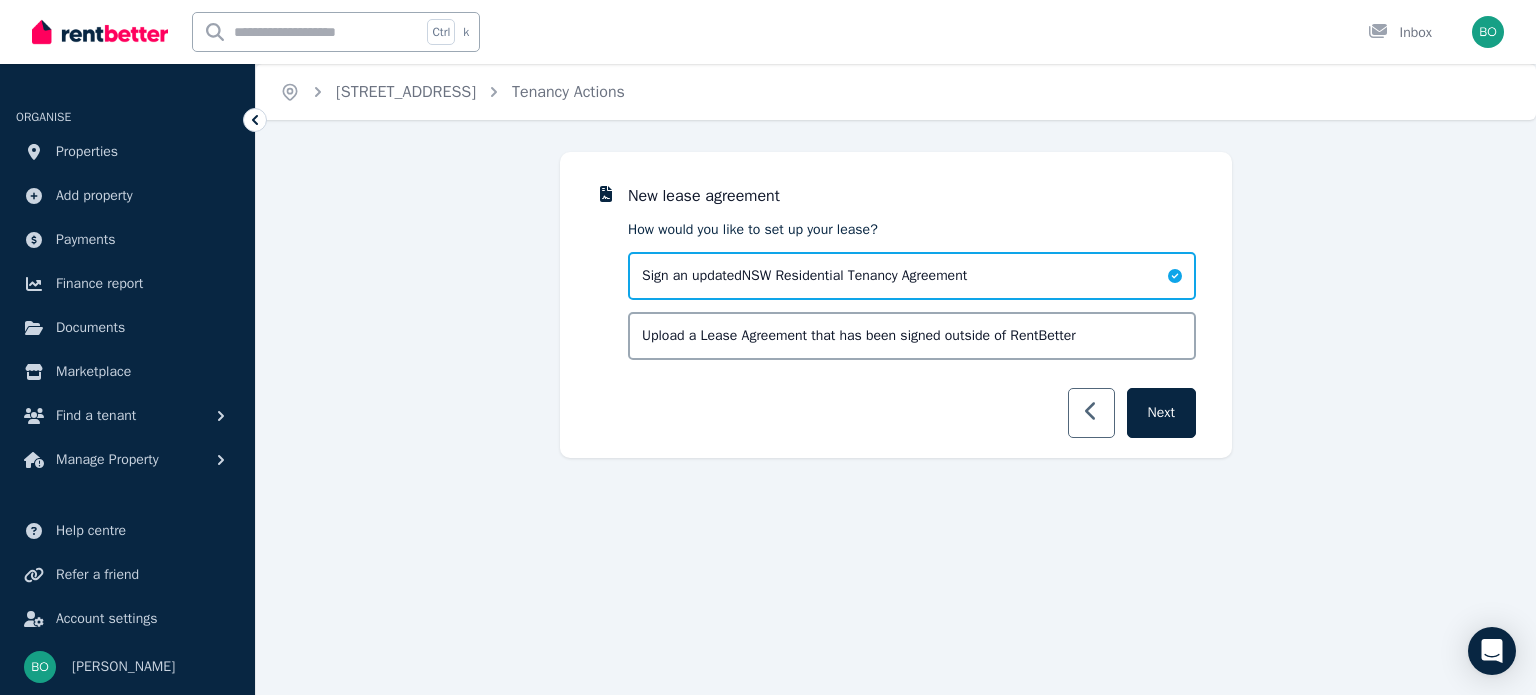 click at bounding box center (1091, 413) 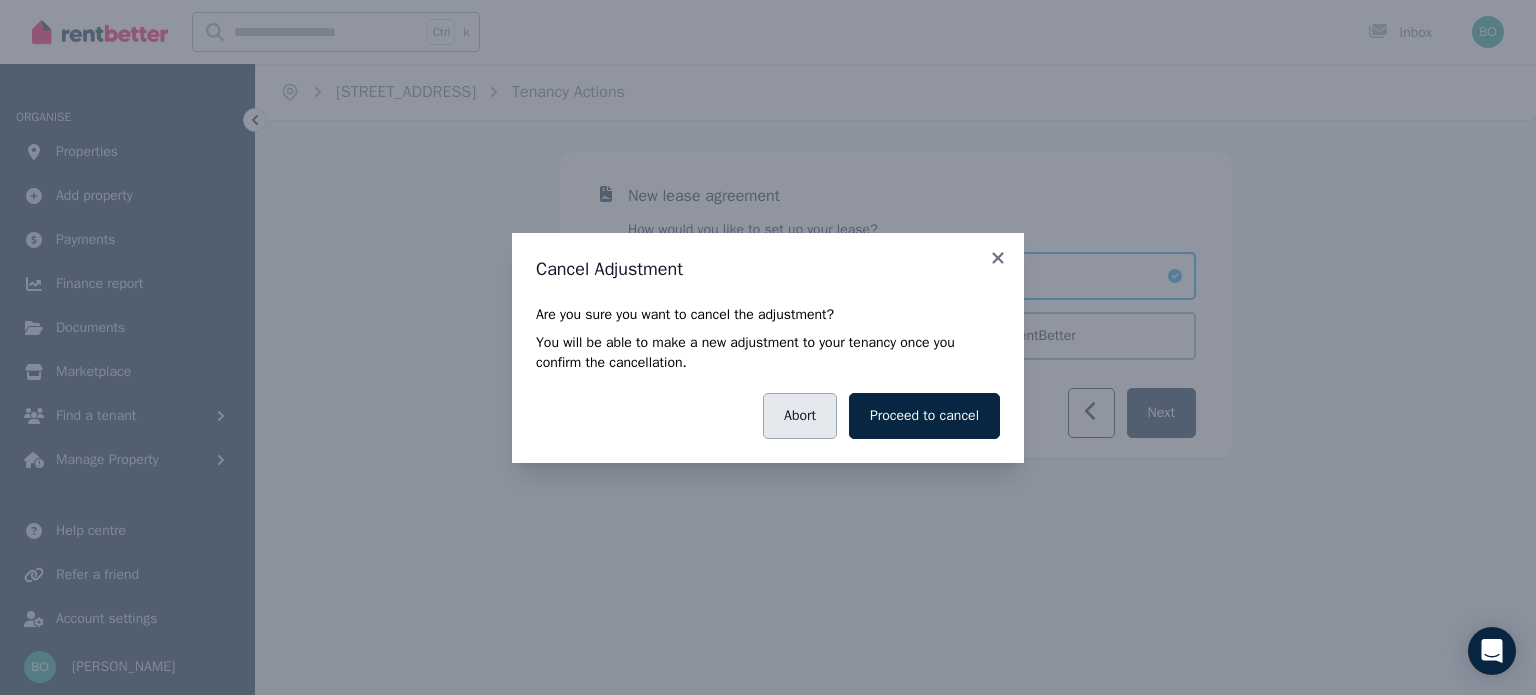 click on "Abort" at bounding box center (800, 416) 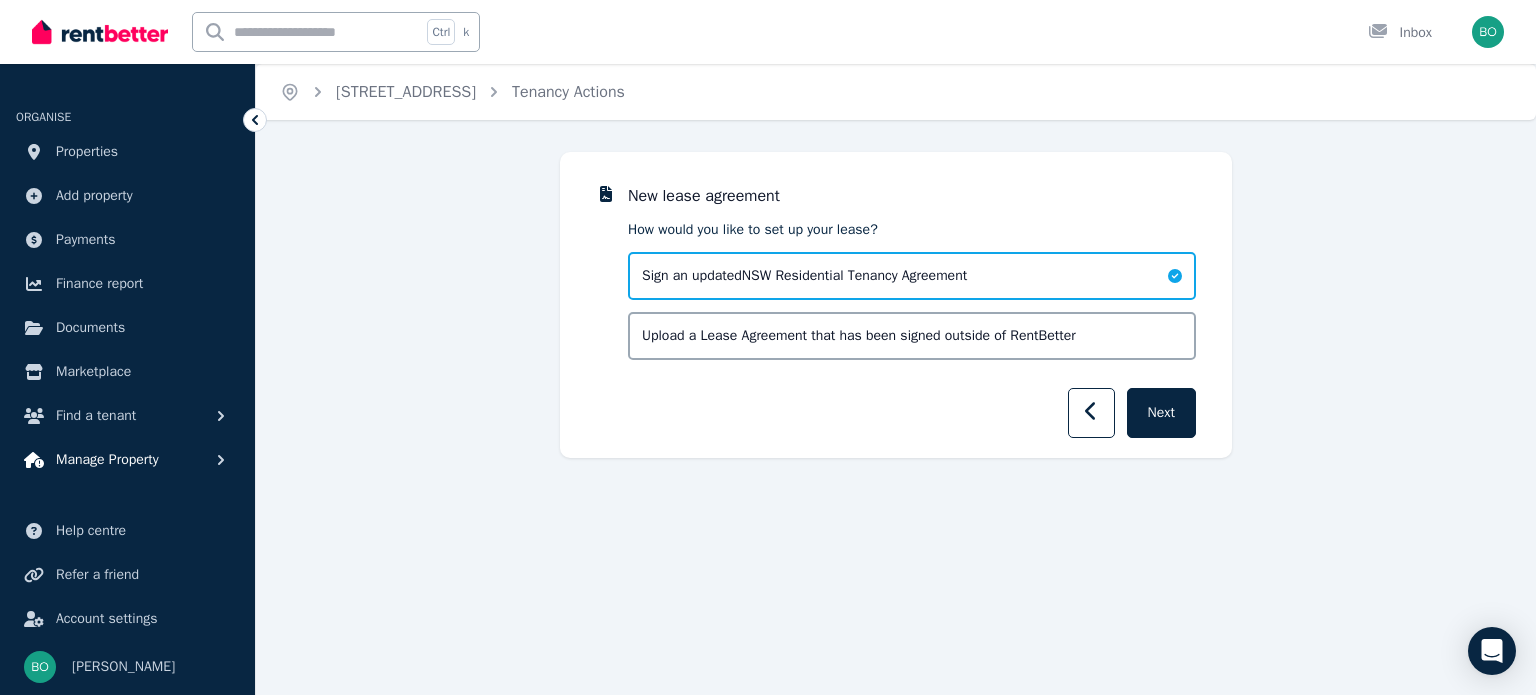 click on "Manage Property" at bounding box center [107, 460] 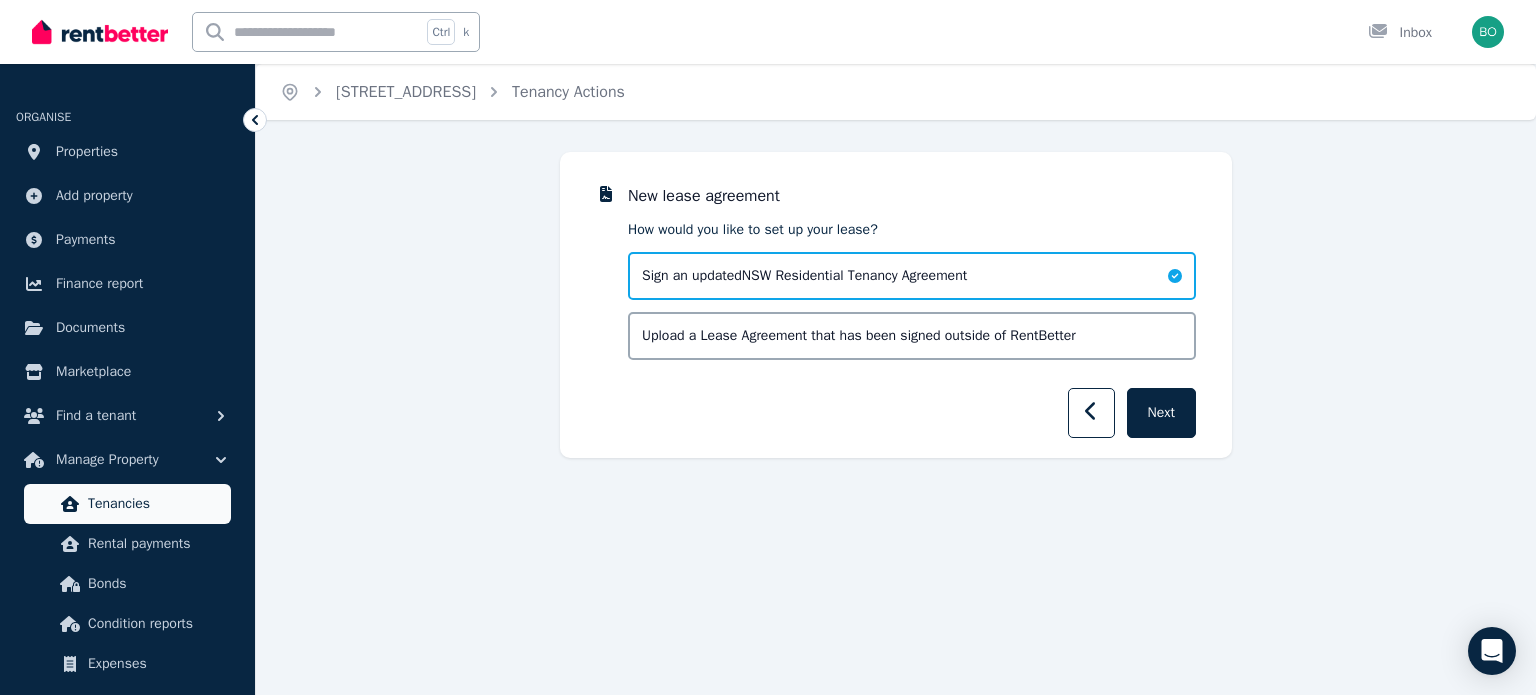 click on "Tenancies" at bounding box center [155, 504] 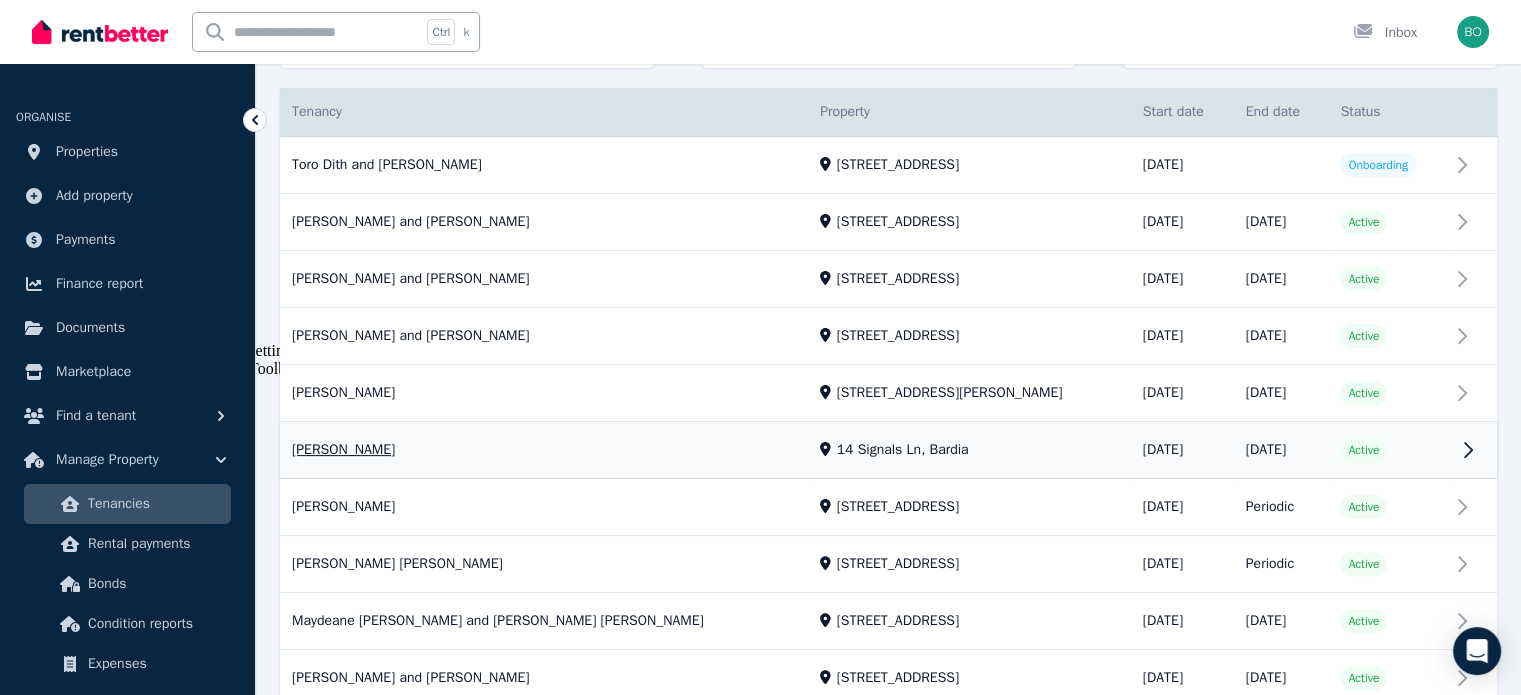scroll, scrollTop: 537, scrollLeft: 0, axis: vertical 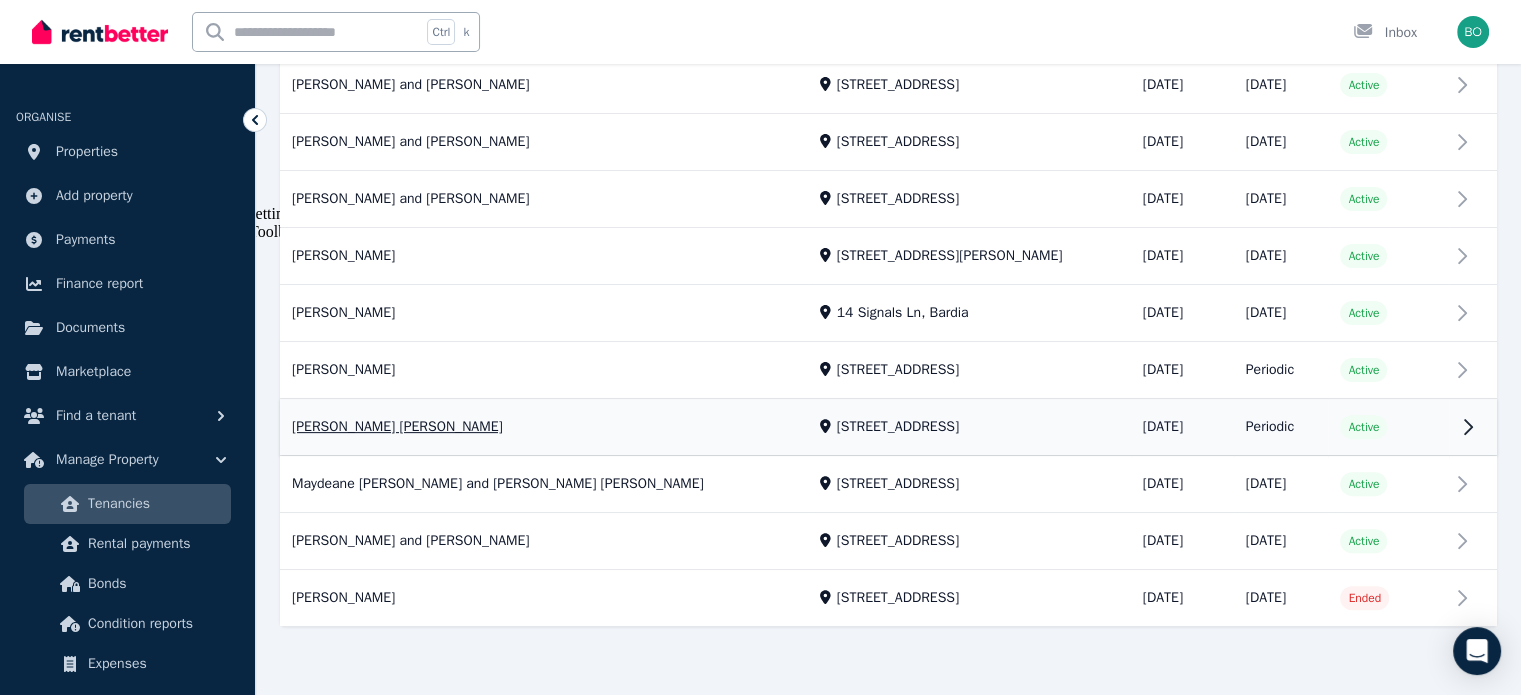 click on "View property details" at bounding box center (888, 428) 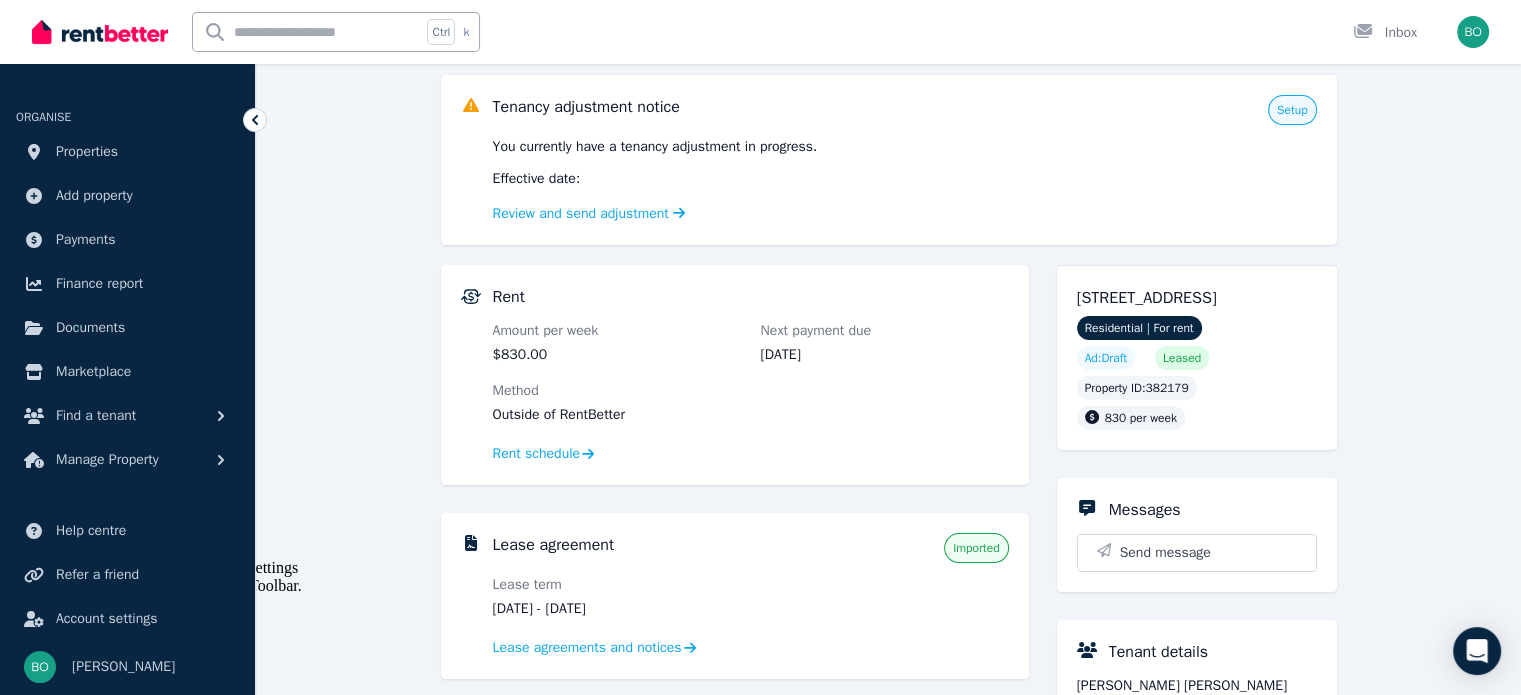 scroll, scrollTop: 200, scrollLeft: 0, axis: vertical 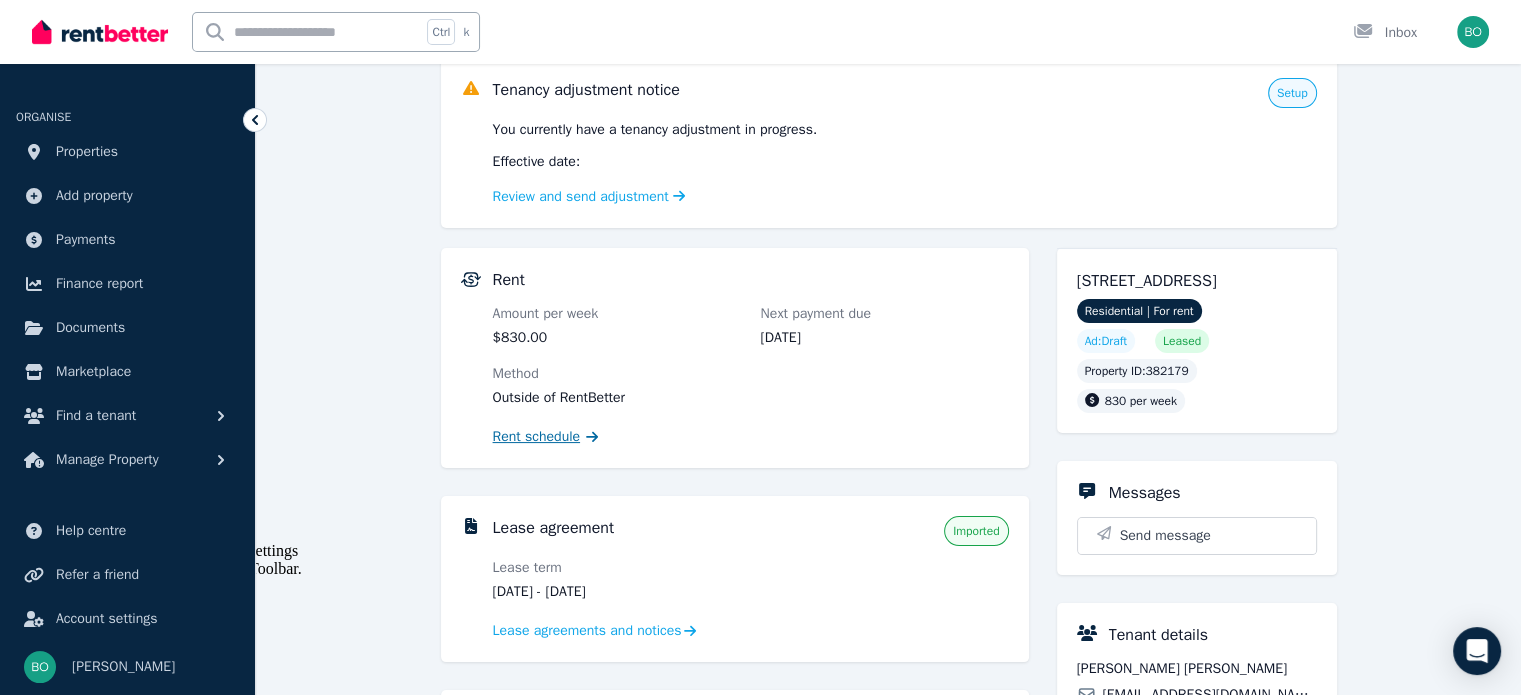 click on "Rent schedule" at bounding box center (537, 437) 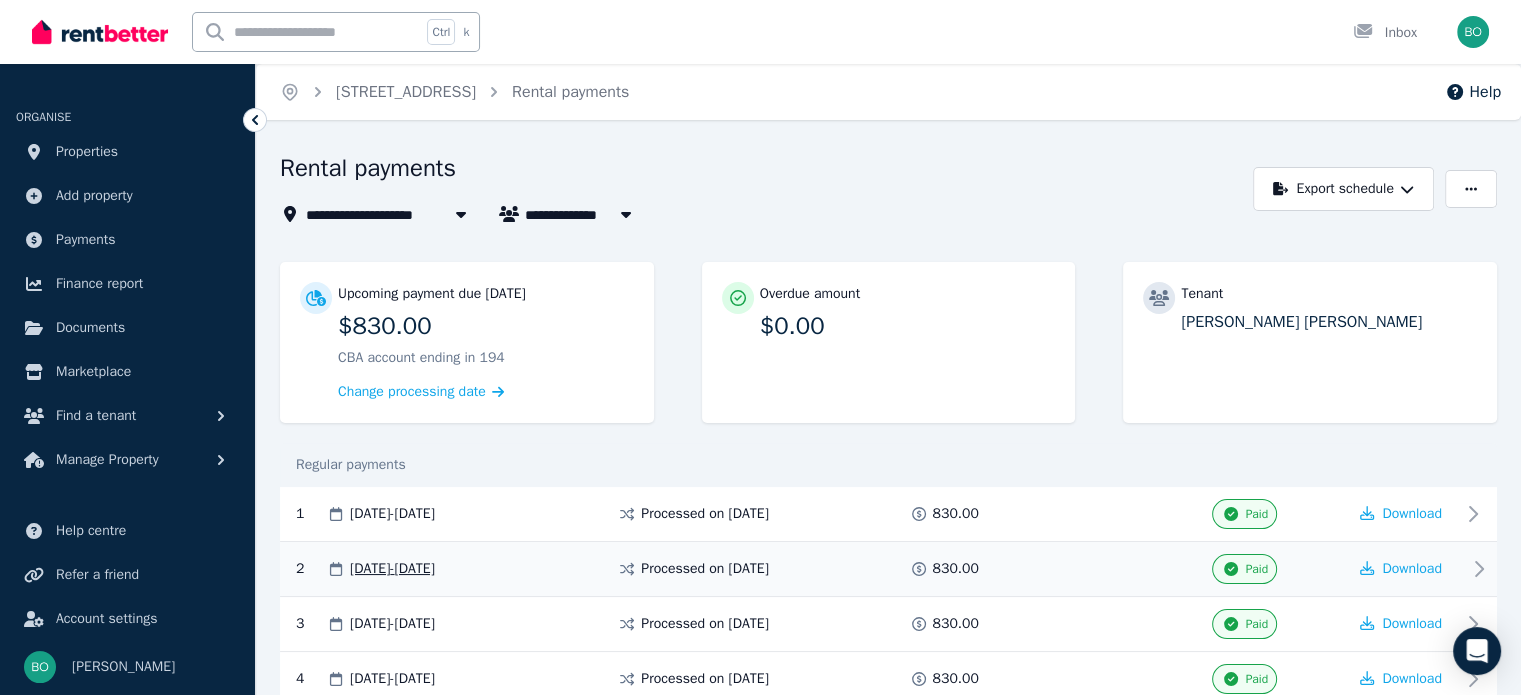 scroll, scrollTop: 0, scrollLeft: 0, axis: both 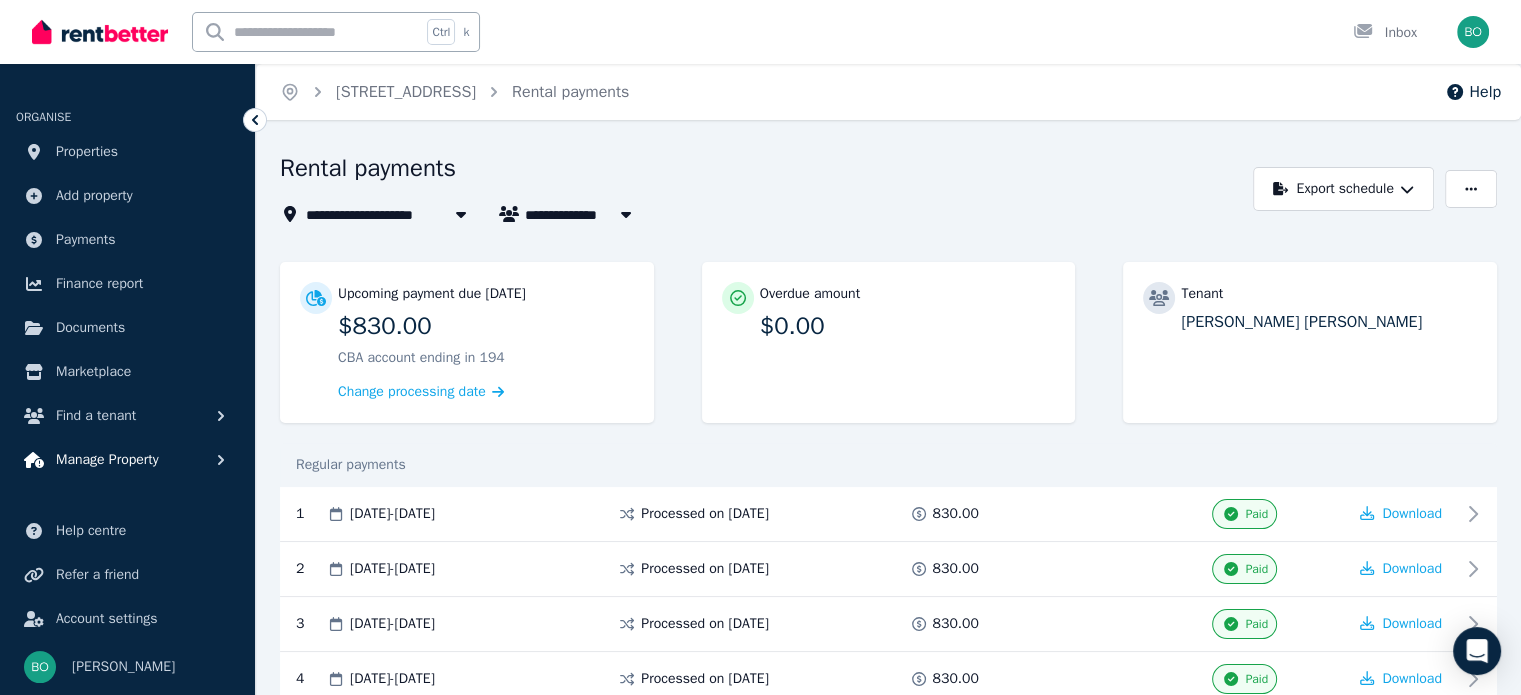 click on "Manage Property" at bounding box center [107, 460] 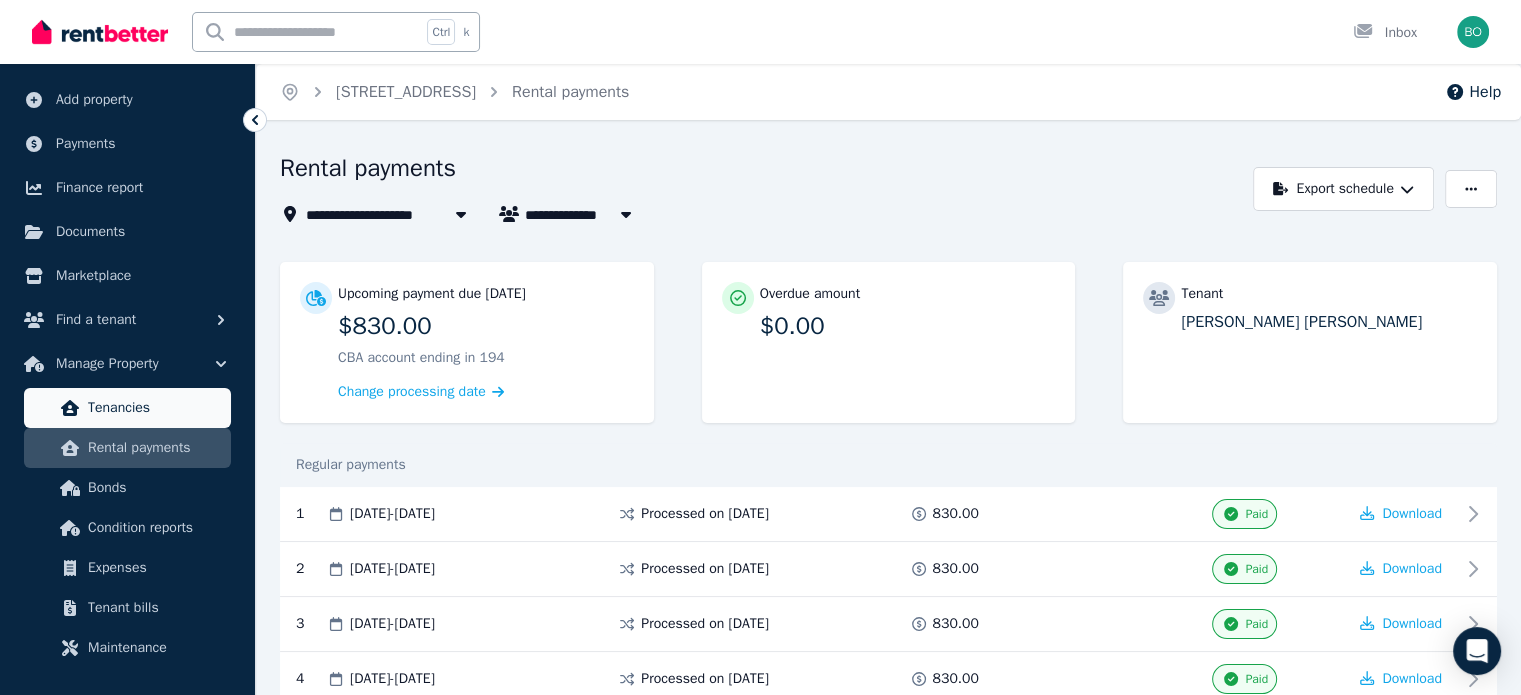 scroll, scrollTop: 0, scrollLeft: 0, axis: both 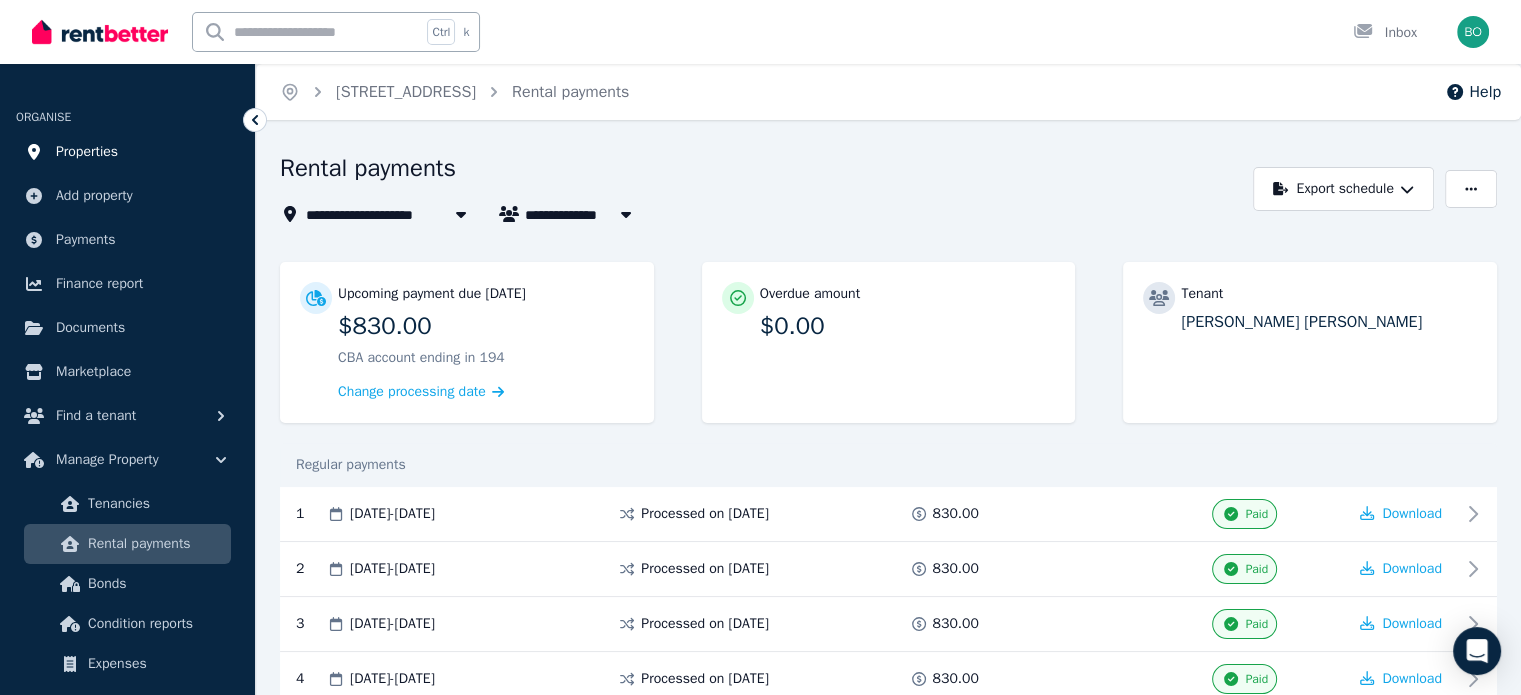 click on "Properties" at bounding box center [87, 152] 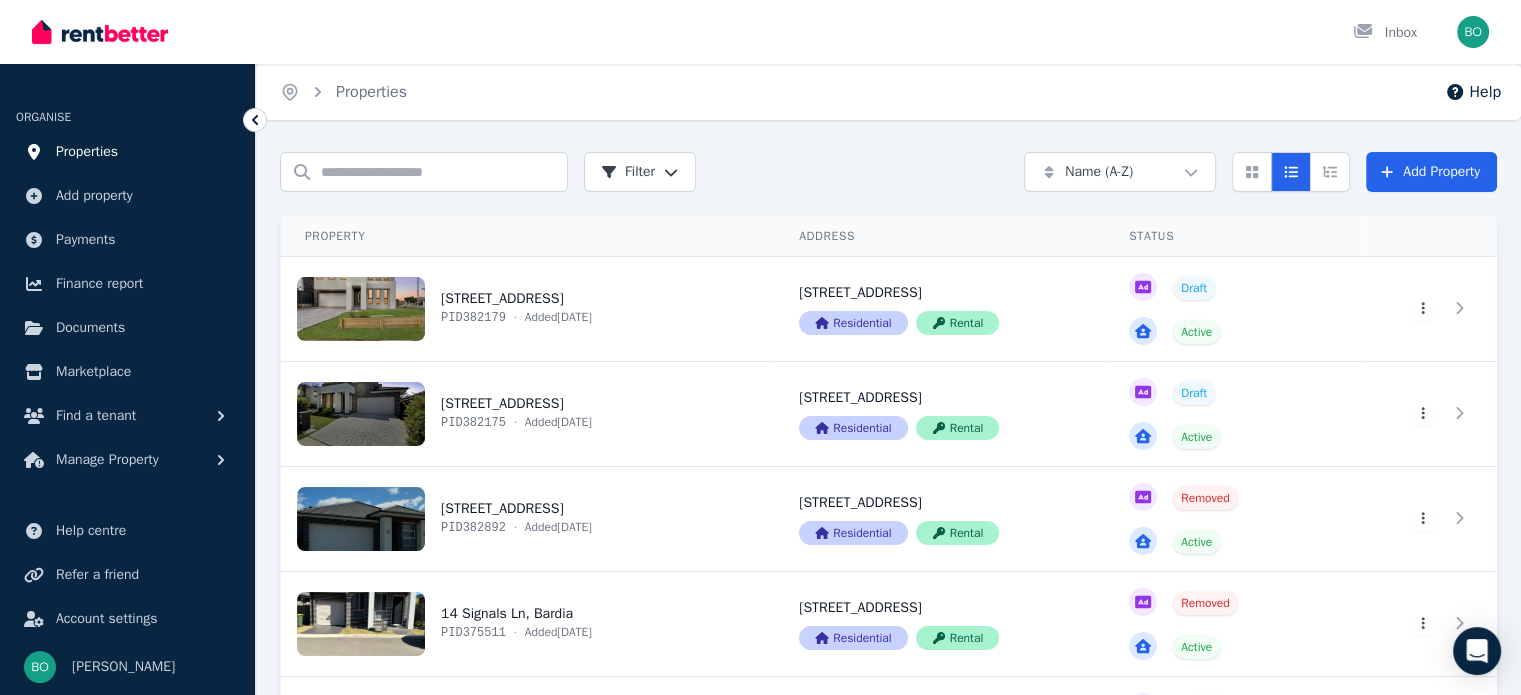 click on "Properties" at bounding box center (87, 152) 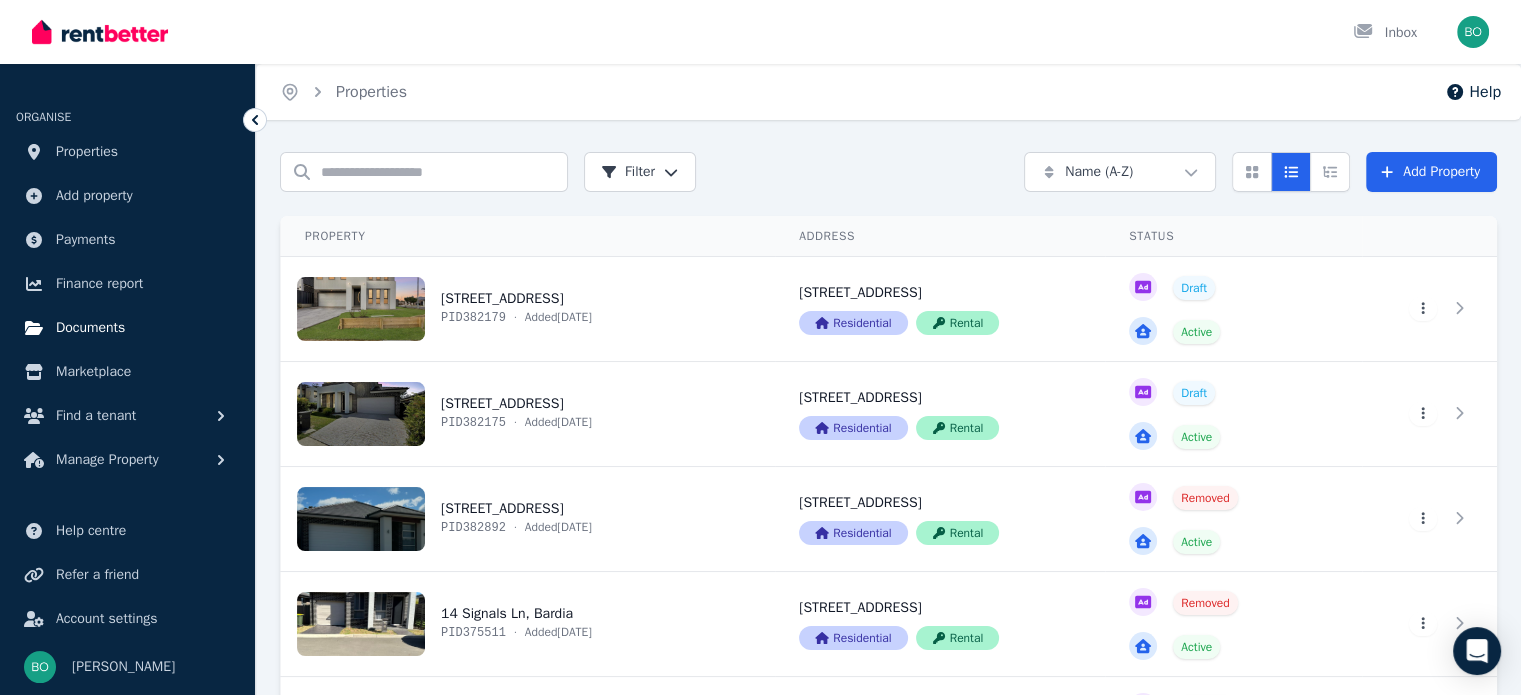 click on "Documents" at bounding box center [90, 328] 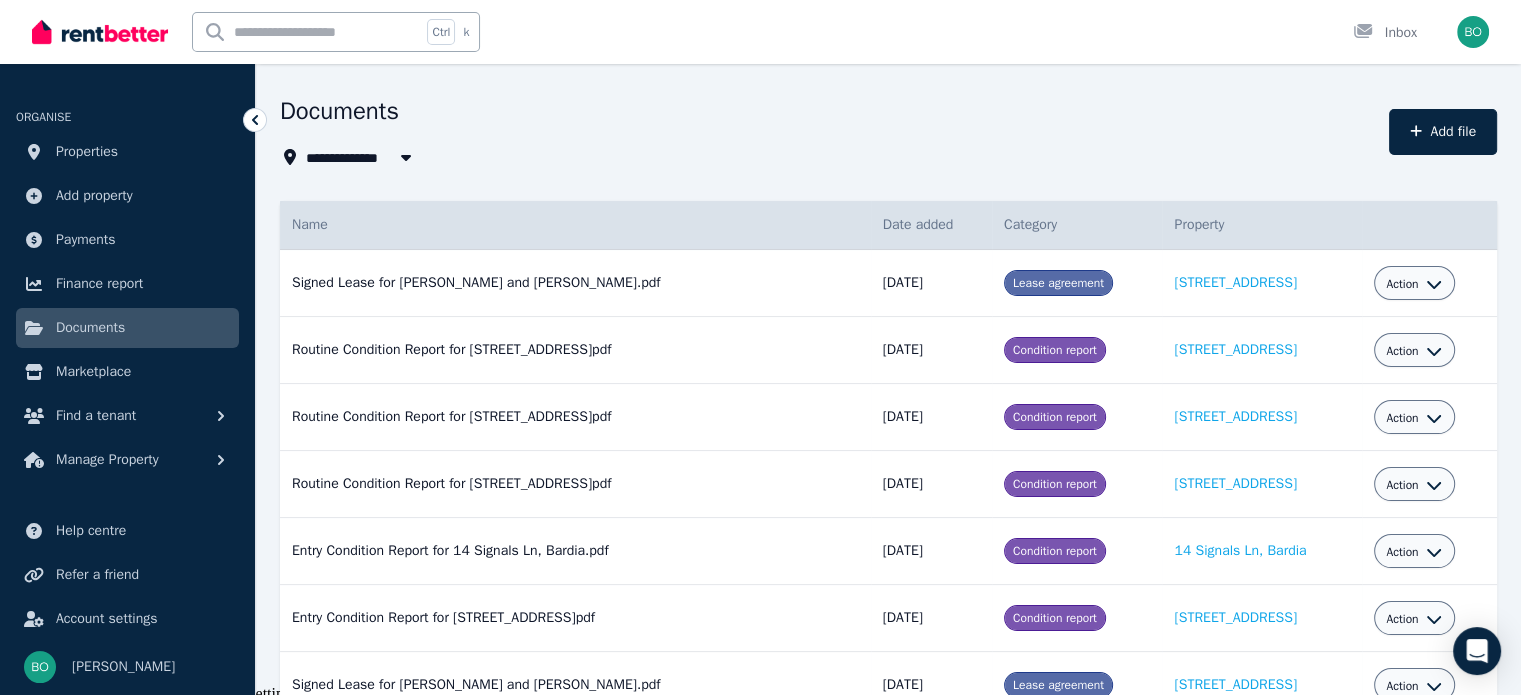 scroll, scrollTop: 0, scrollLeft: 0, axis: both 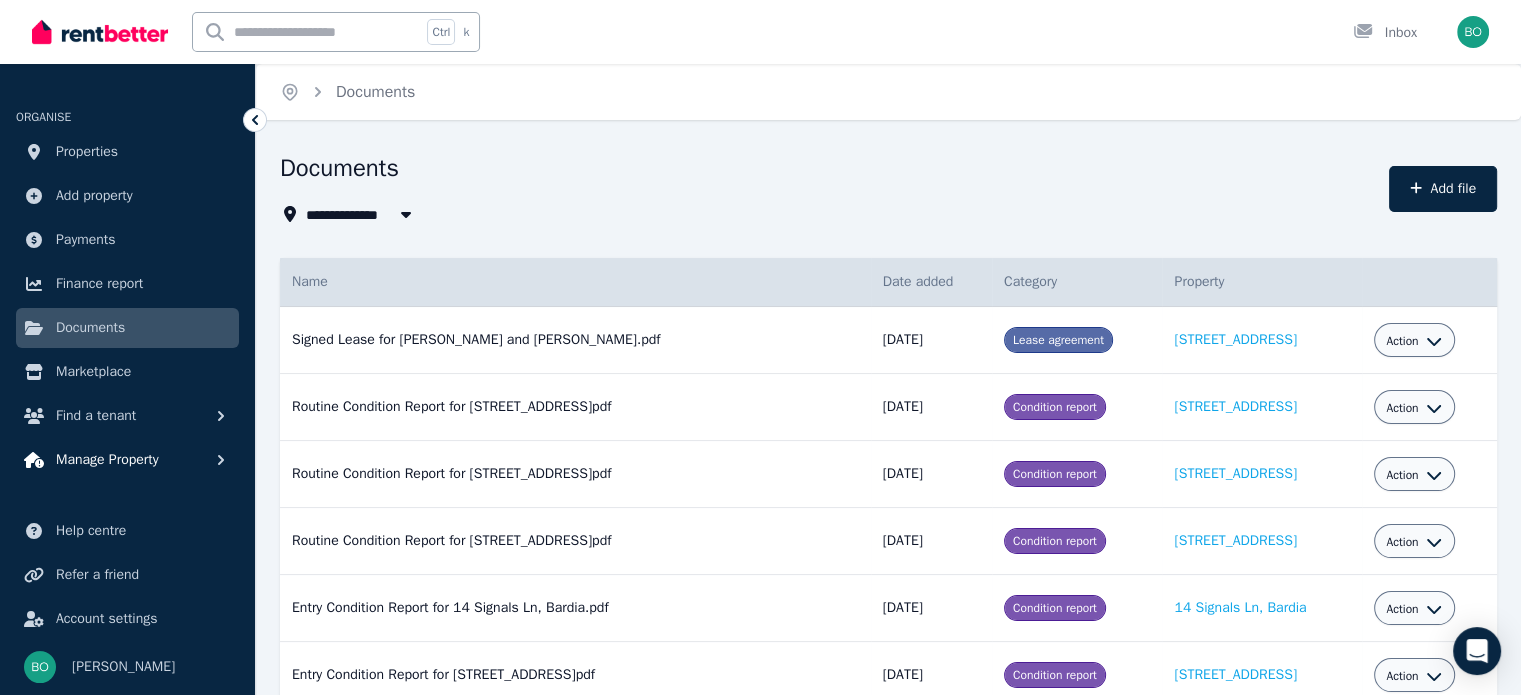 click on "Manage Property" at bounding box center [107, 460] 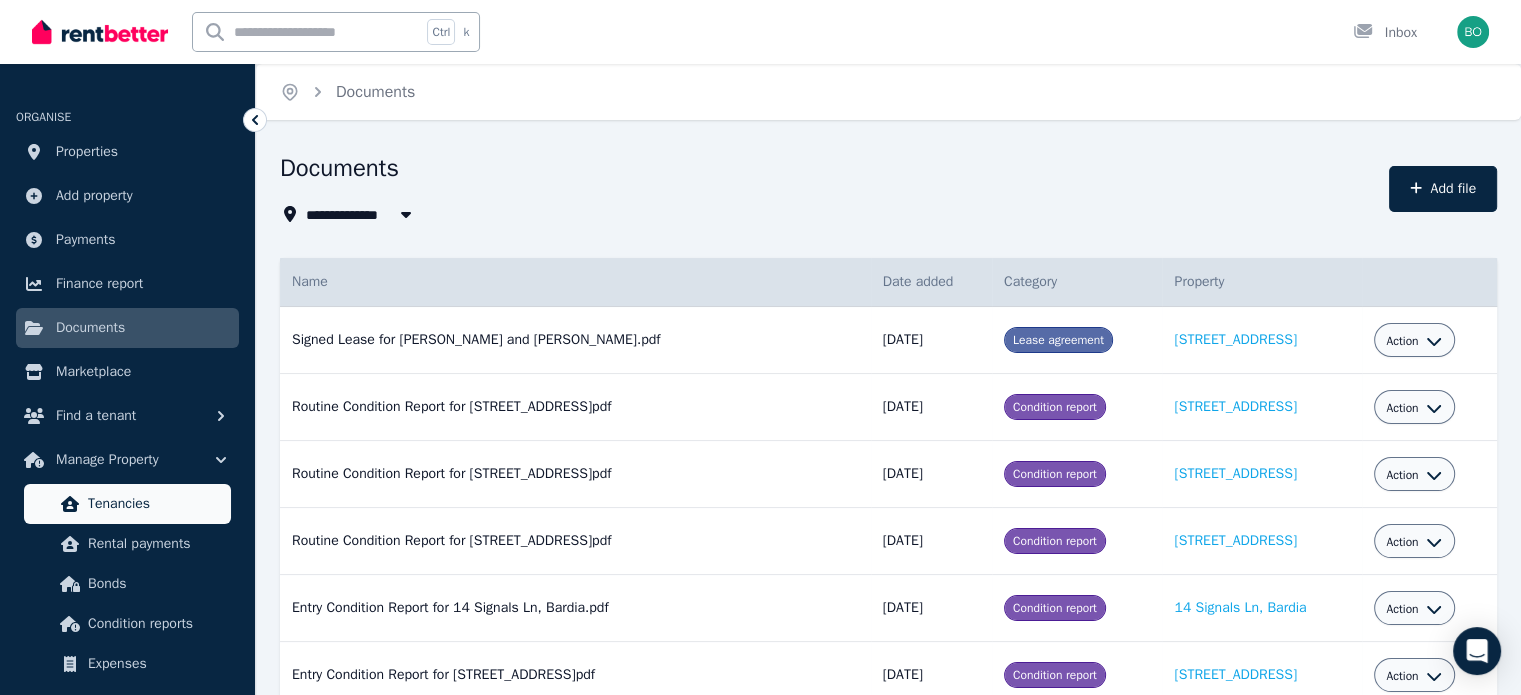 click on "Tenancies" at bounding box center [155, 504] 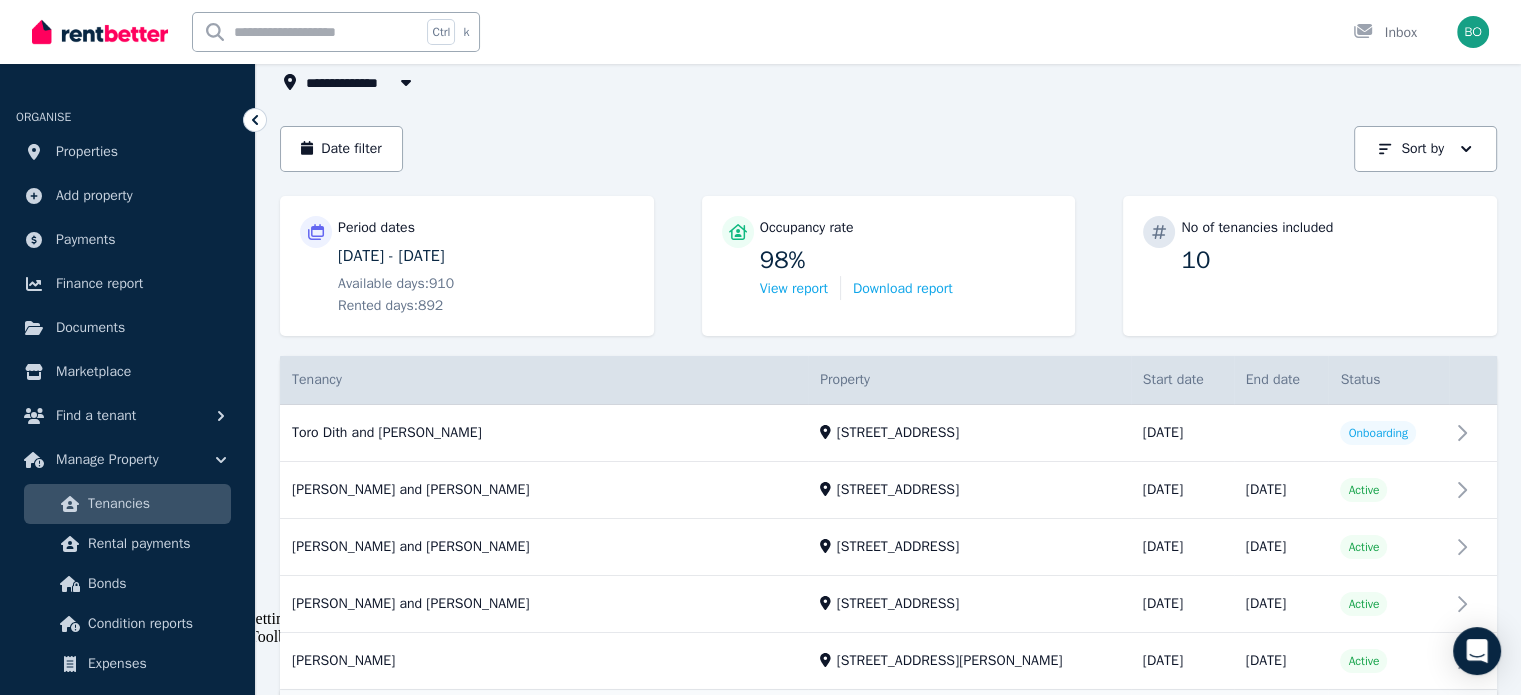 scroll, scrollTop: 400, scrollLeft: 0, axis: vertical 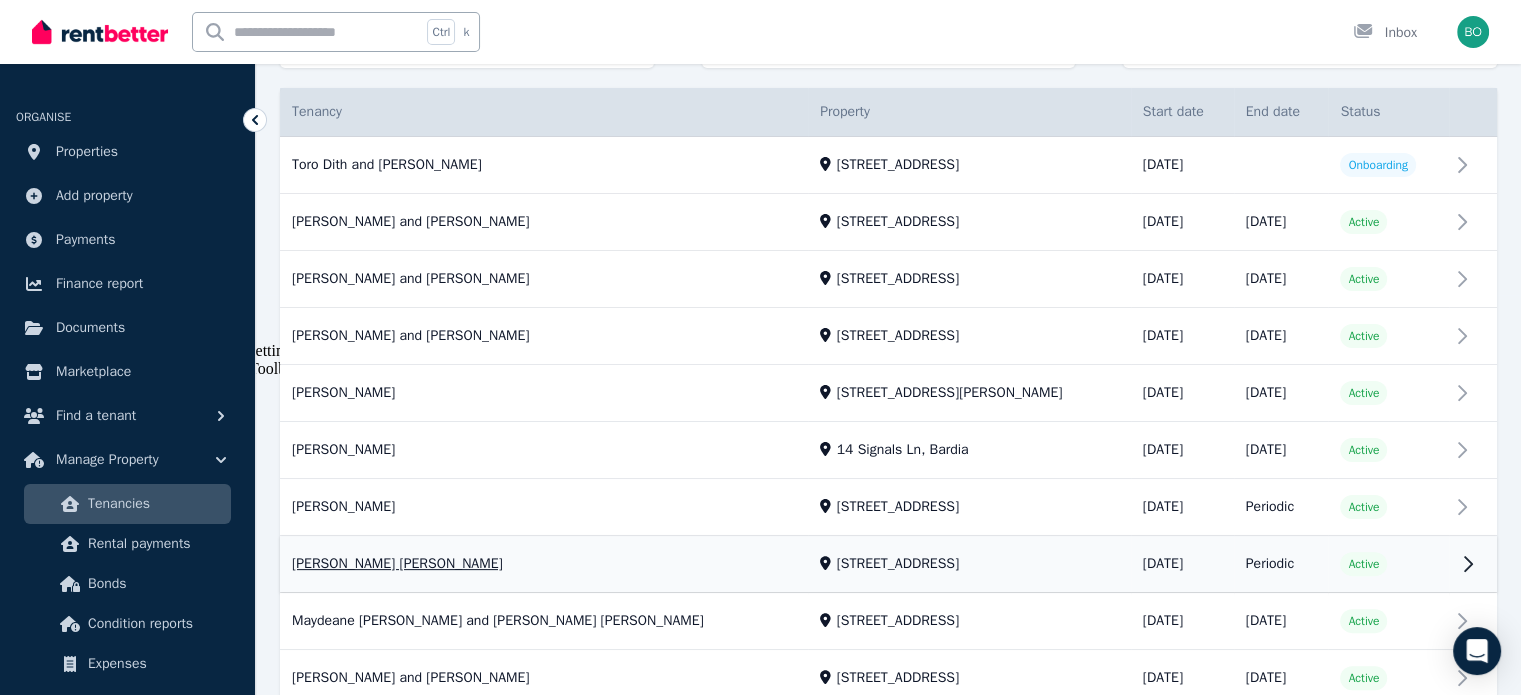 click on "View property details" at bounding box center (888, 565) 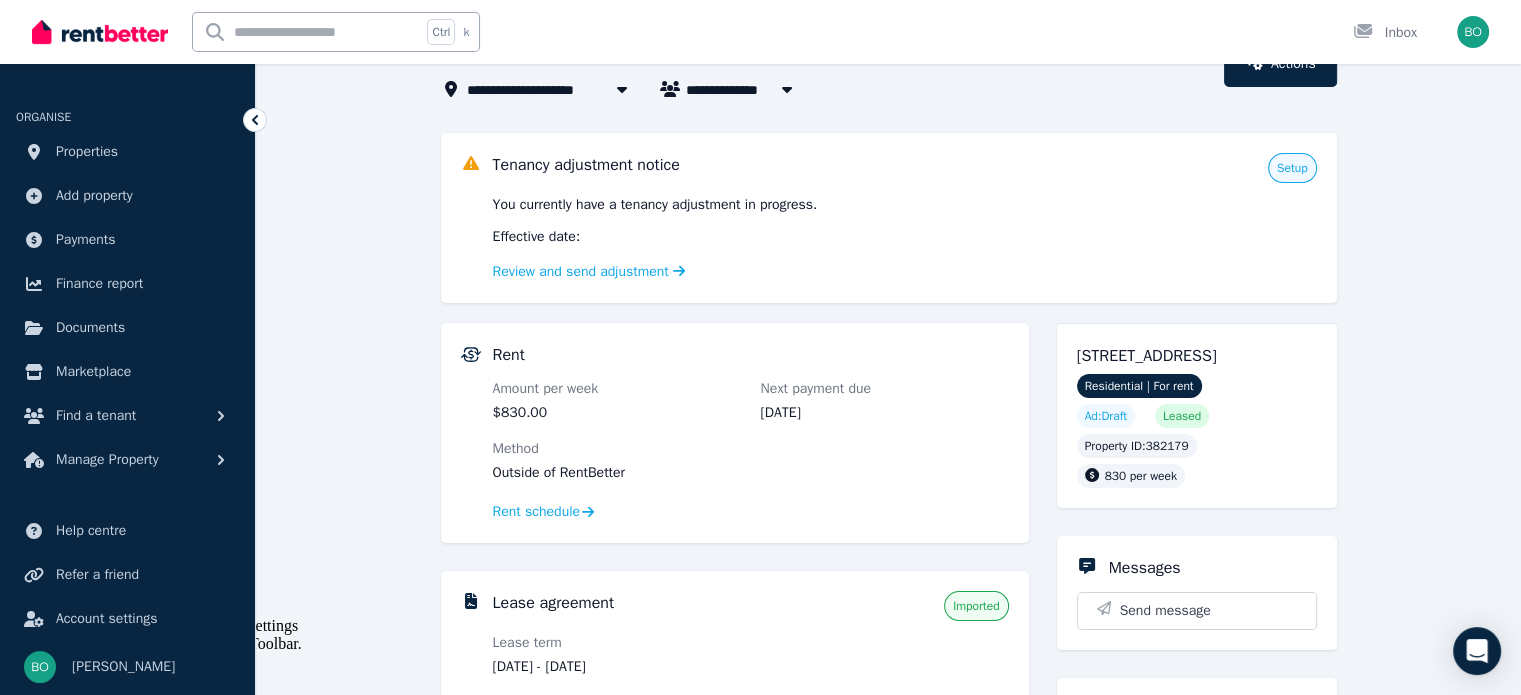 scroll, scrollTop: 200, scrollLeft: 0, axis: vertical 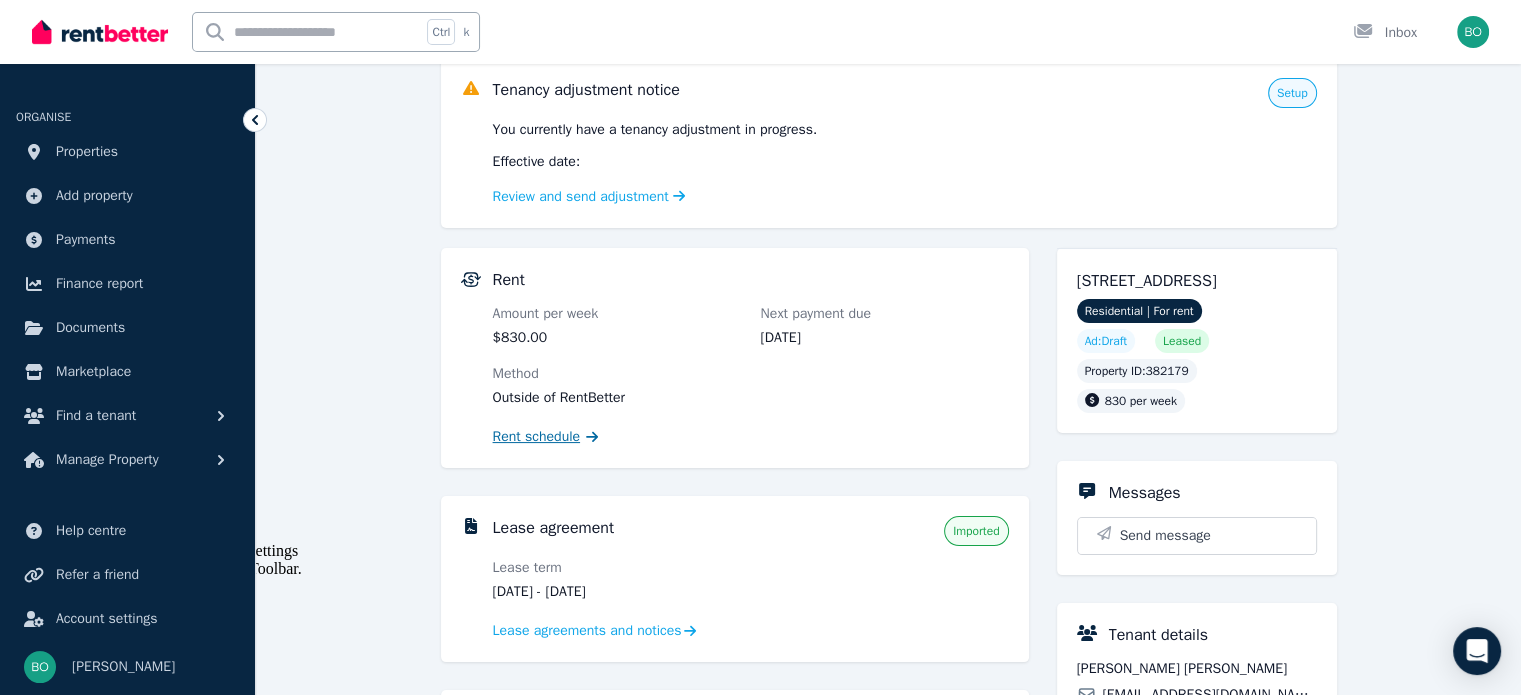 click on "Rent schedule" at bounding box center (537, 437) 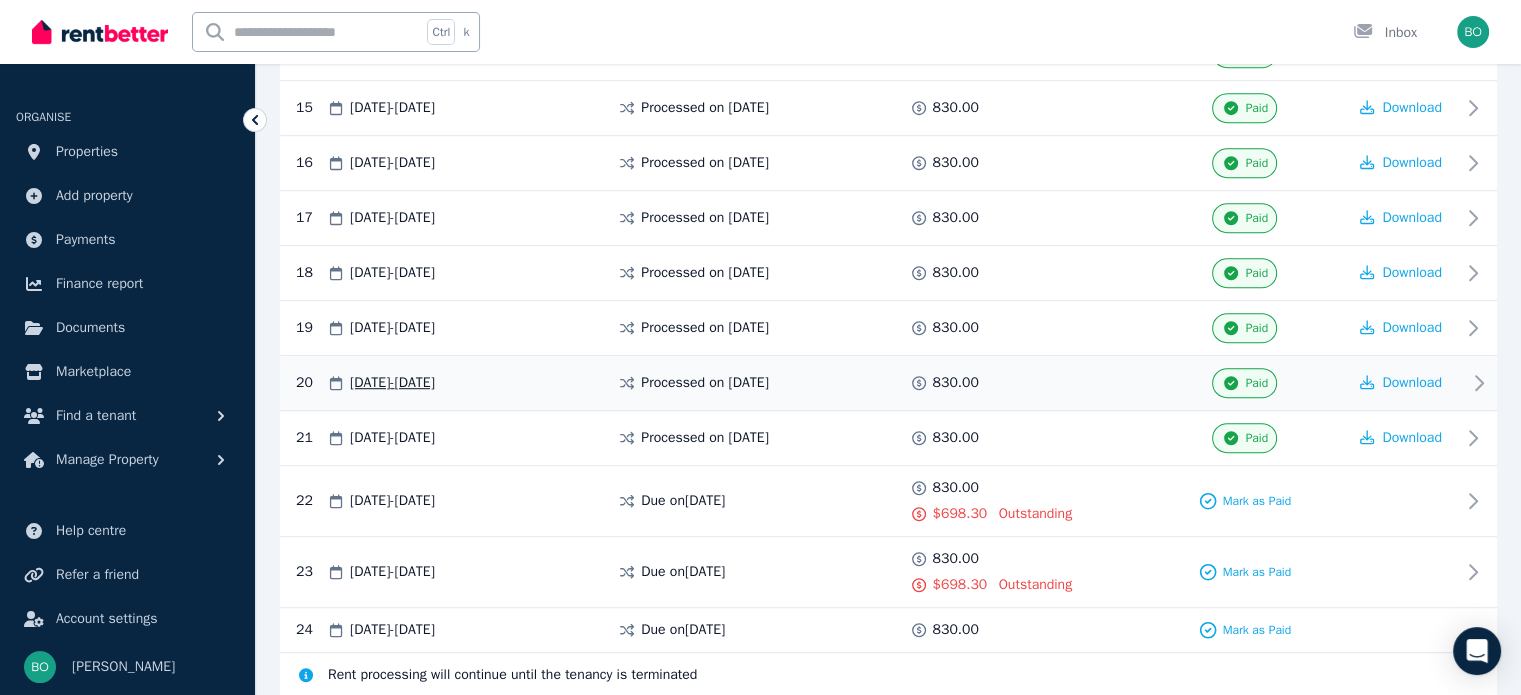 scroll, scrollTop: 1238, scrollLeft: 0, axis: vertical 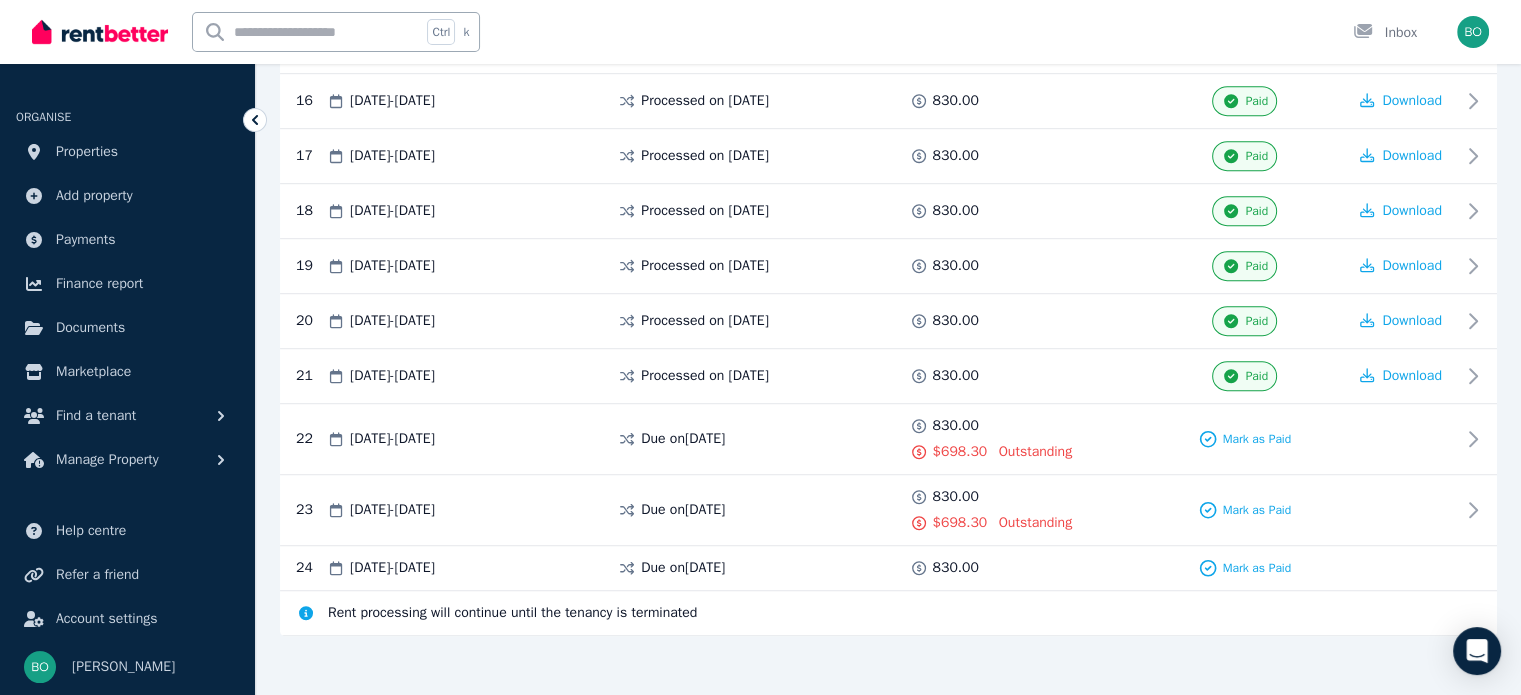 click on "Ctrl k Inbox" at bounding box center (726, 32) 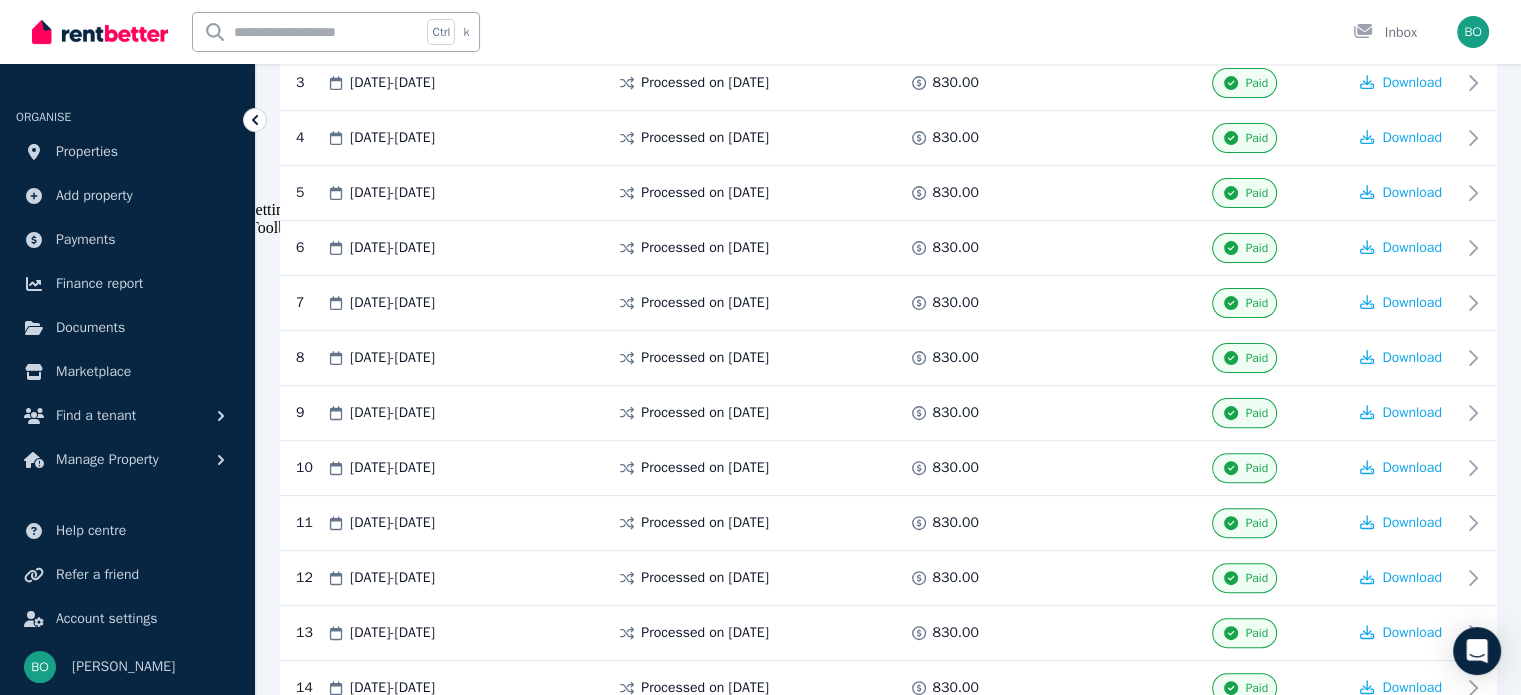 scroll, scrollTop: 538, scrollLeft: 0, axis: vertical 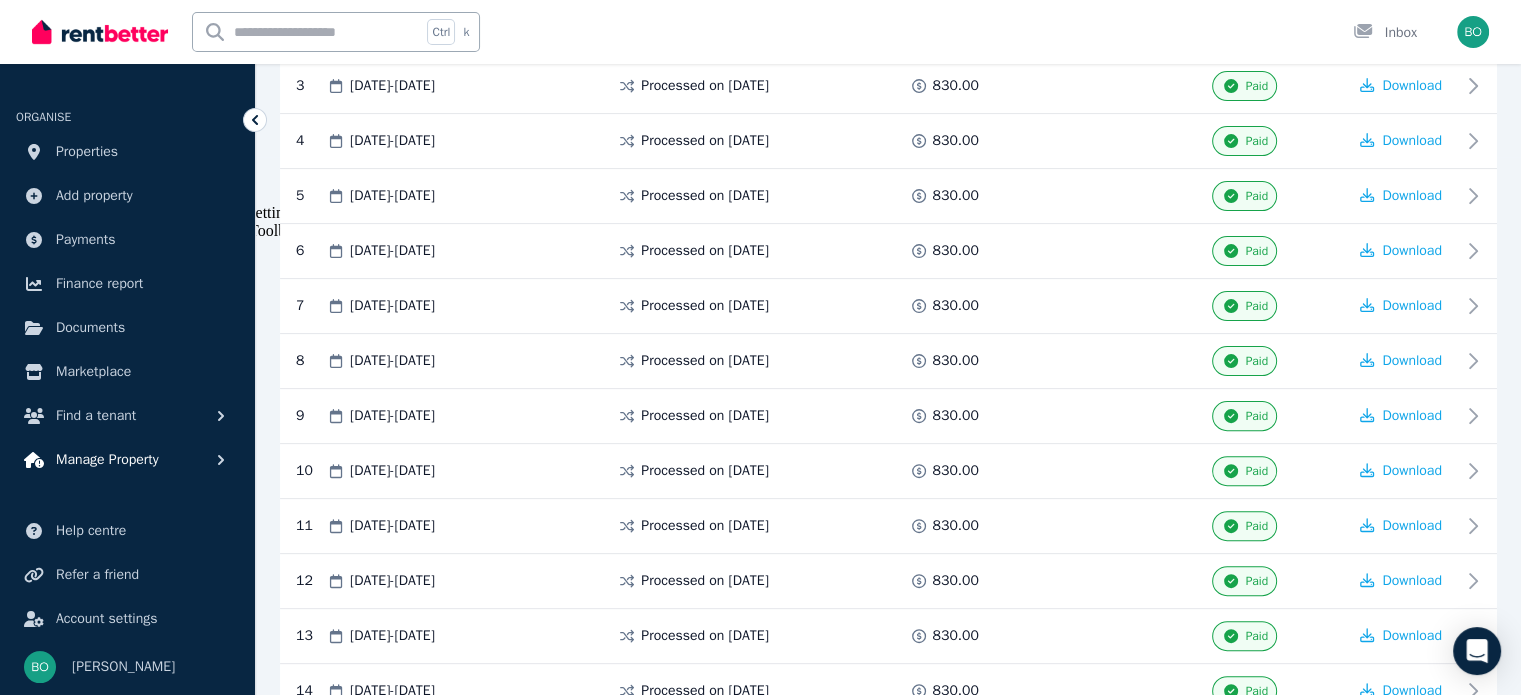 click on "Manage Property" at bounding box center (107, 460) 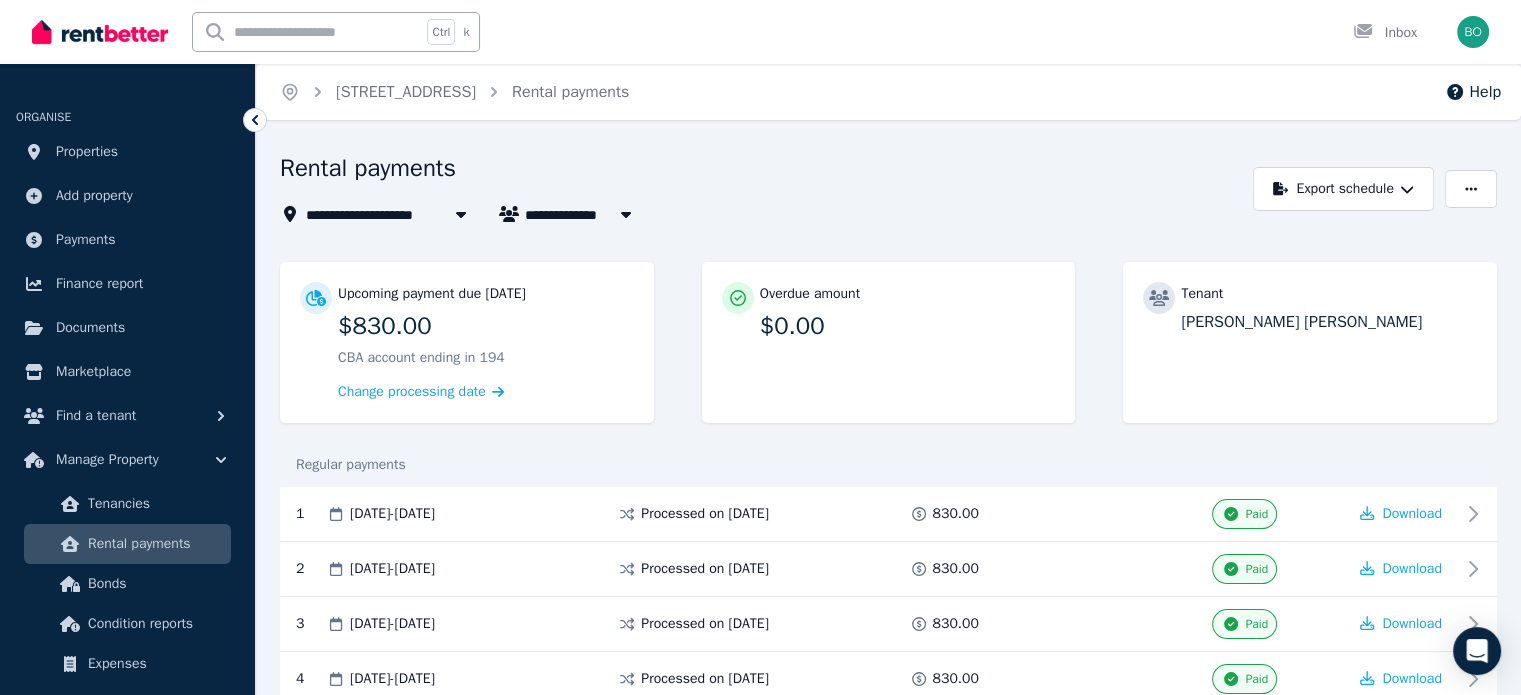 scroll, scrollTop: 0, scrollLeft: 0, axis: both 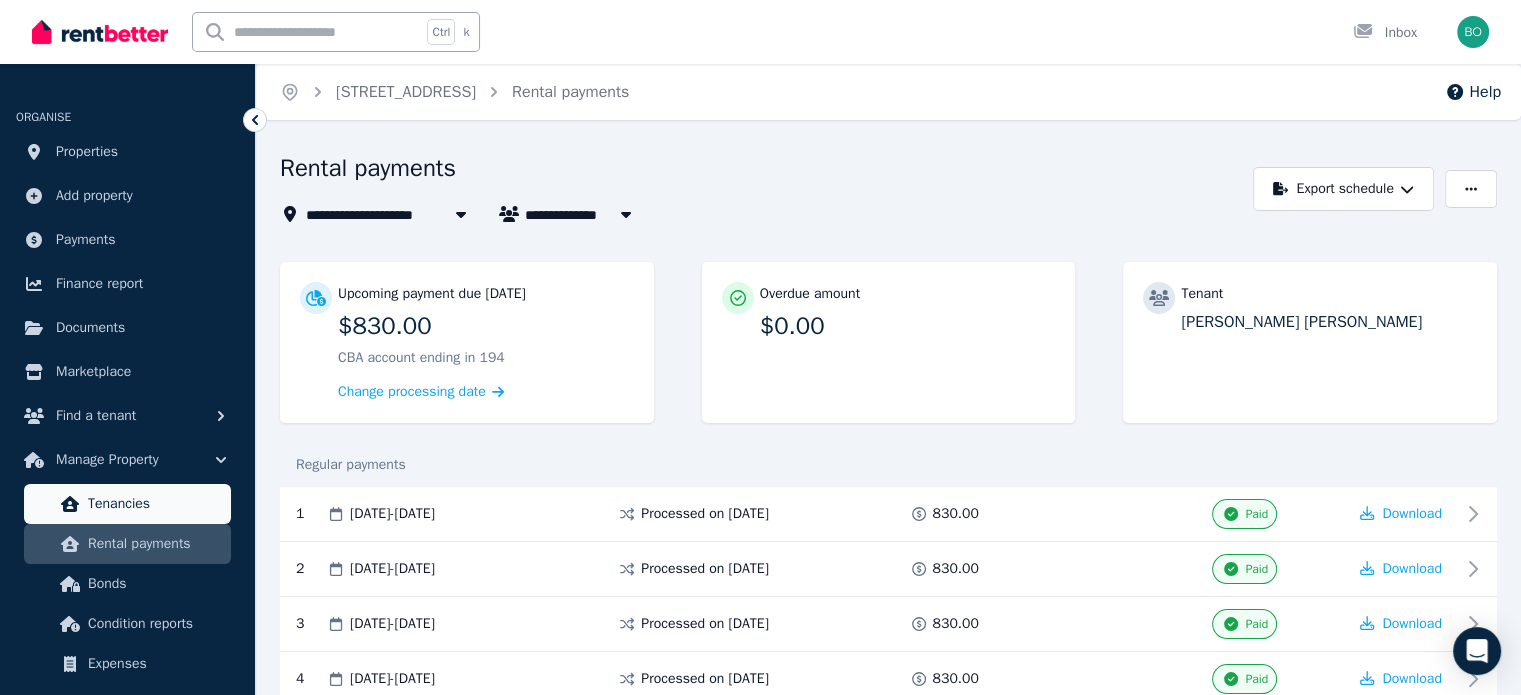 click on "Tenancies" at bounding box center (155, 504) 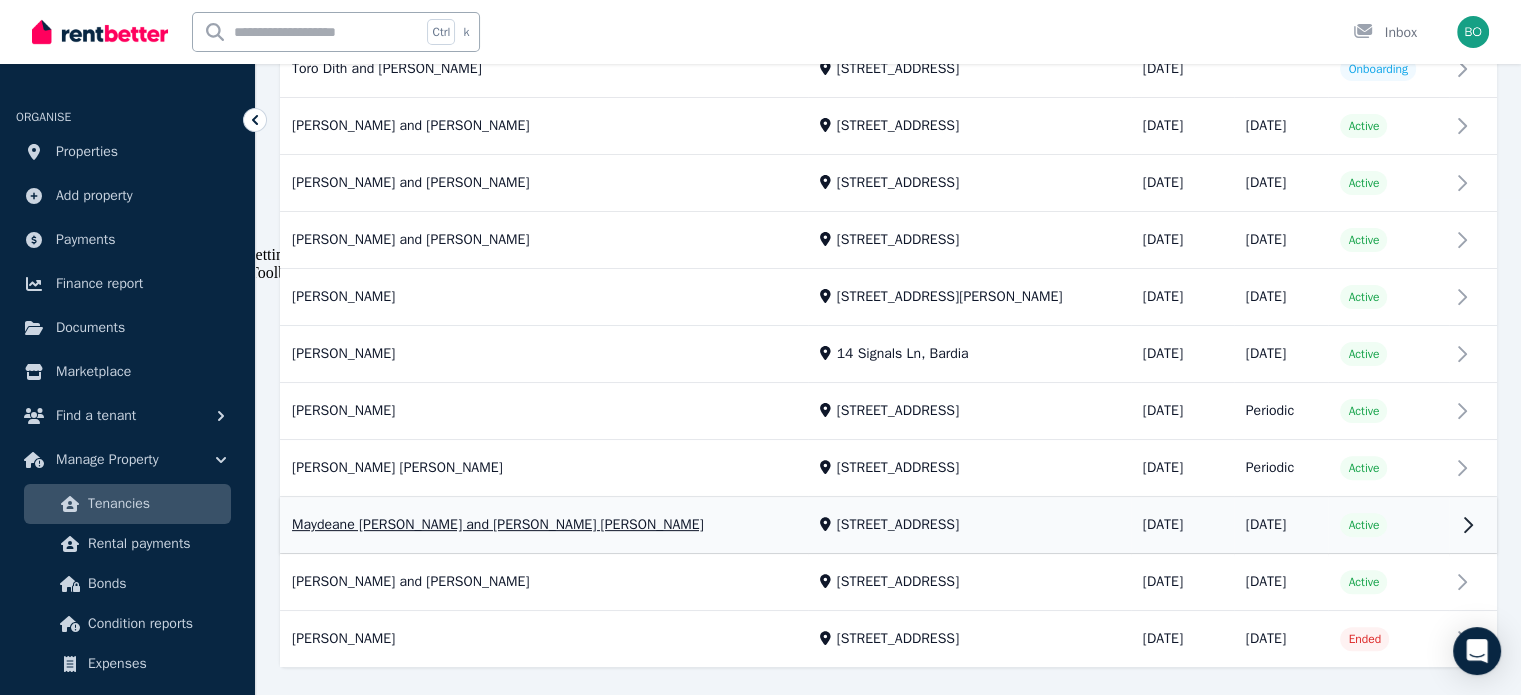 scroll, scrollTop: 500, scrollLeft: 0, axis: vertical 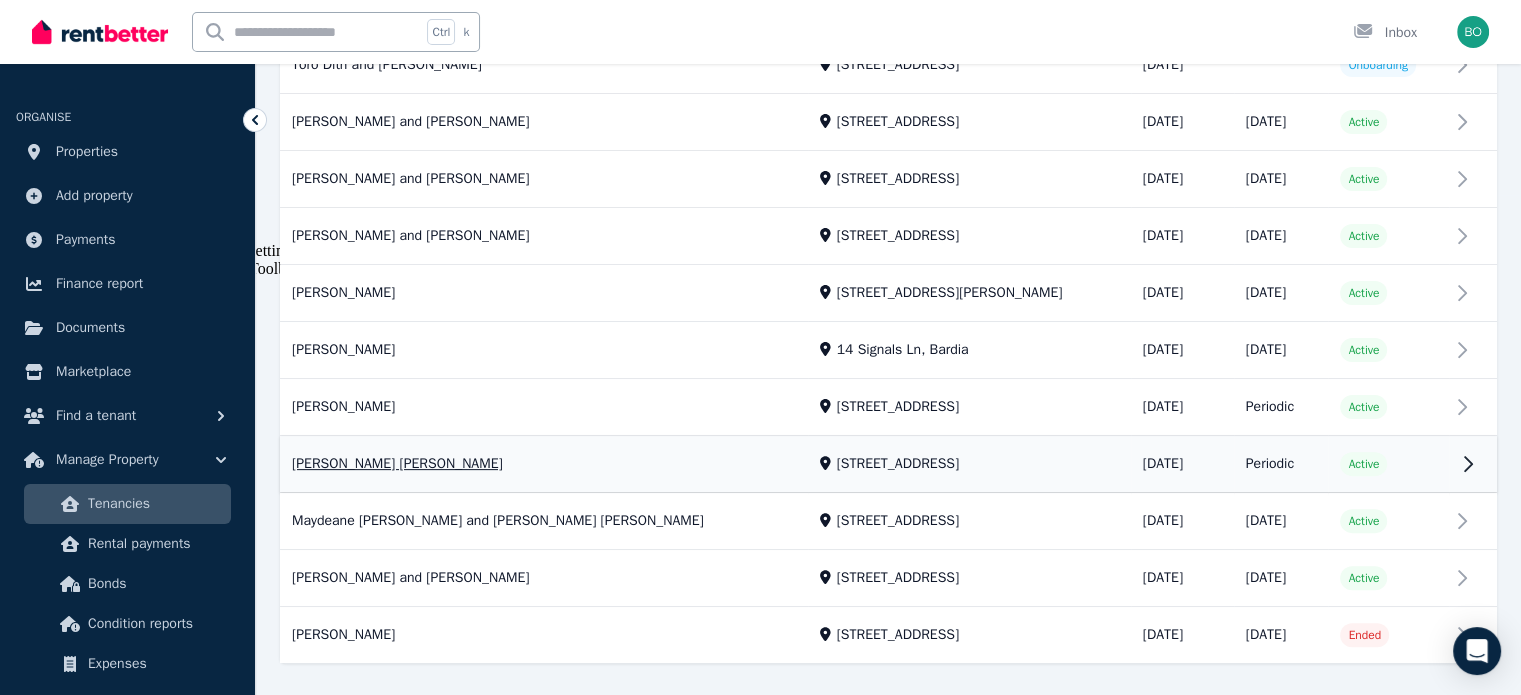 click on "View property details" at bounding box center (888, 465) 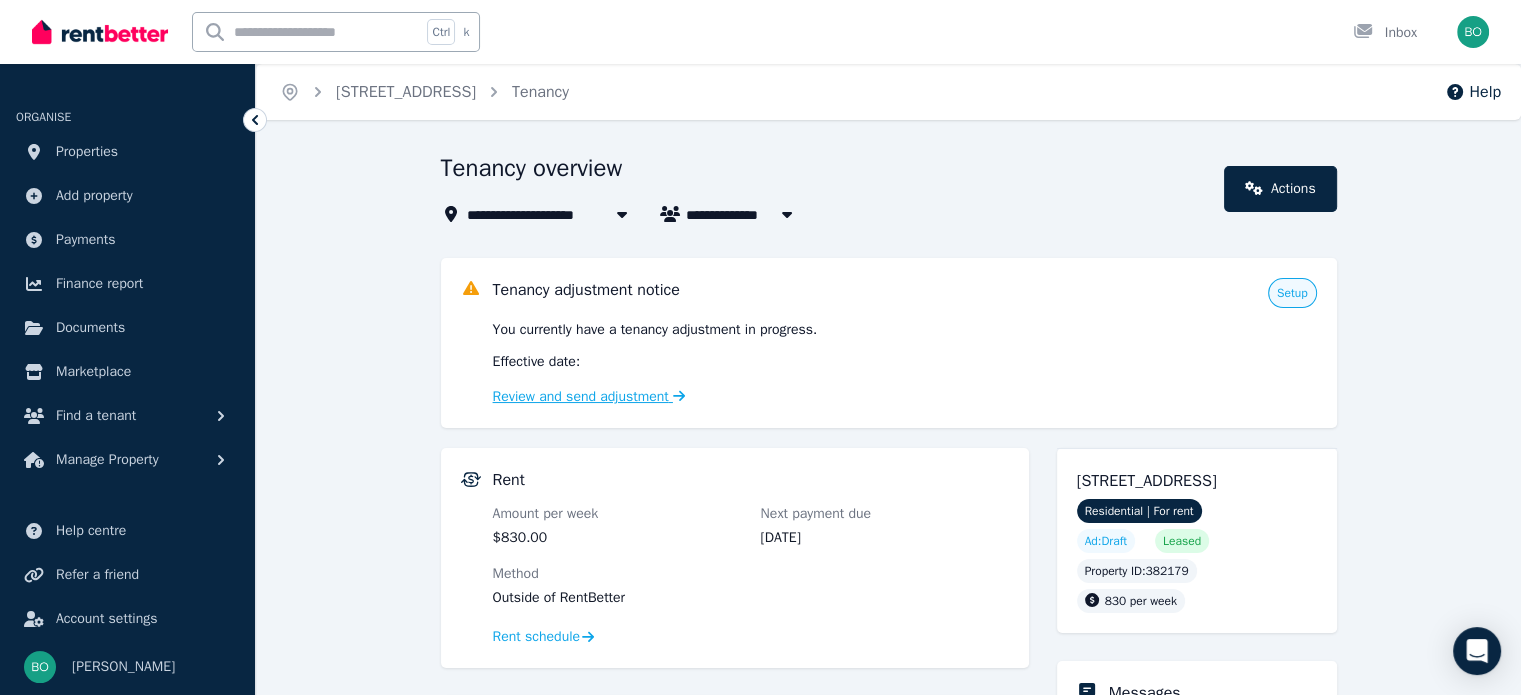 click on "Review and send adjustment" at bounding box center [589, 396] 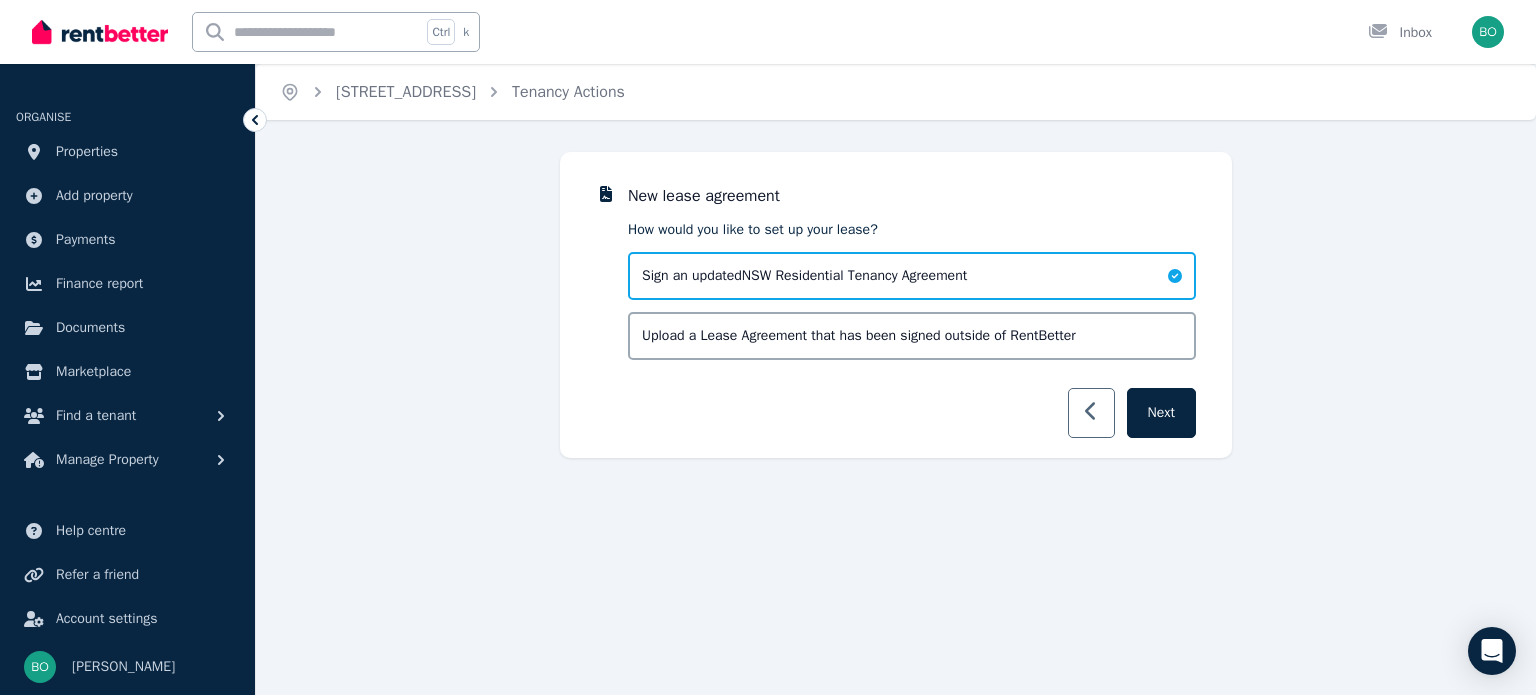 click 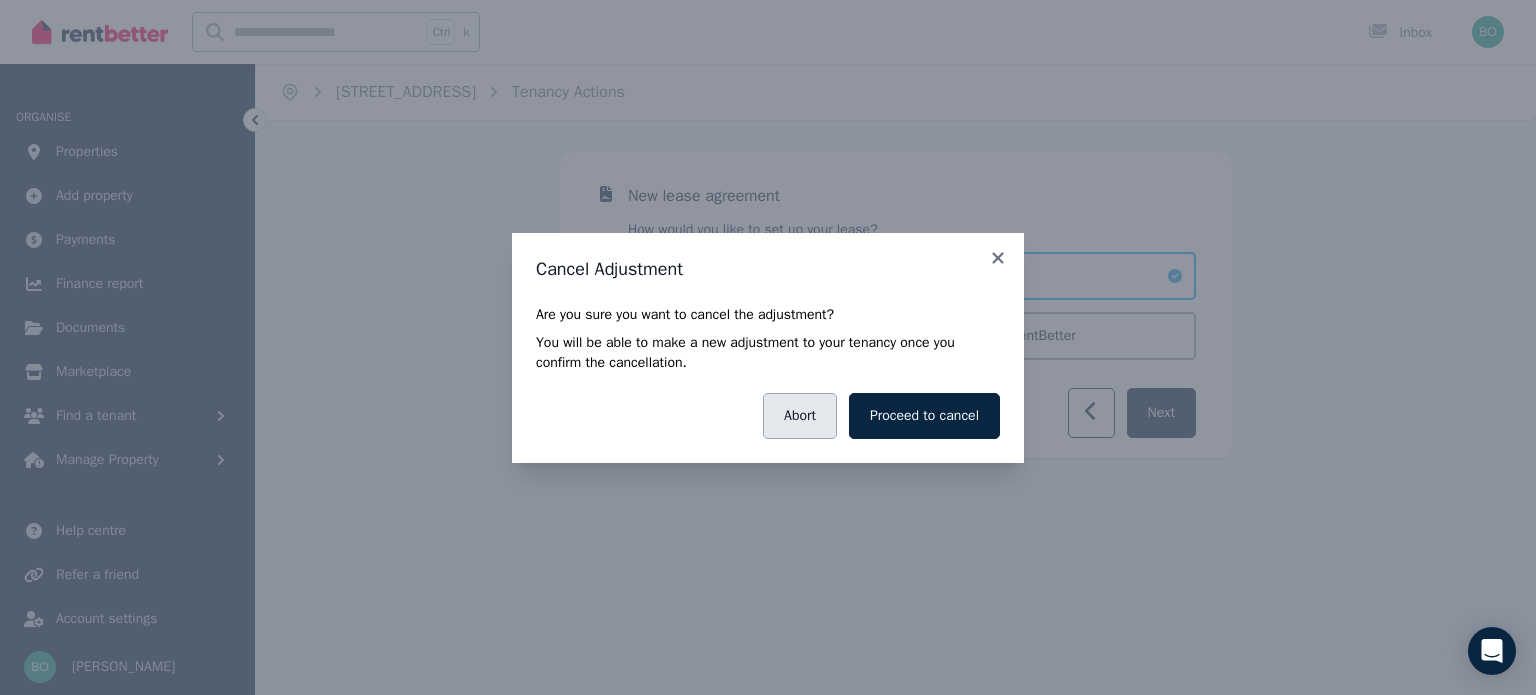 click on "Abort" at bounding box center (800, 416) 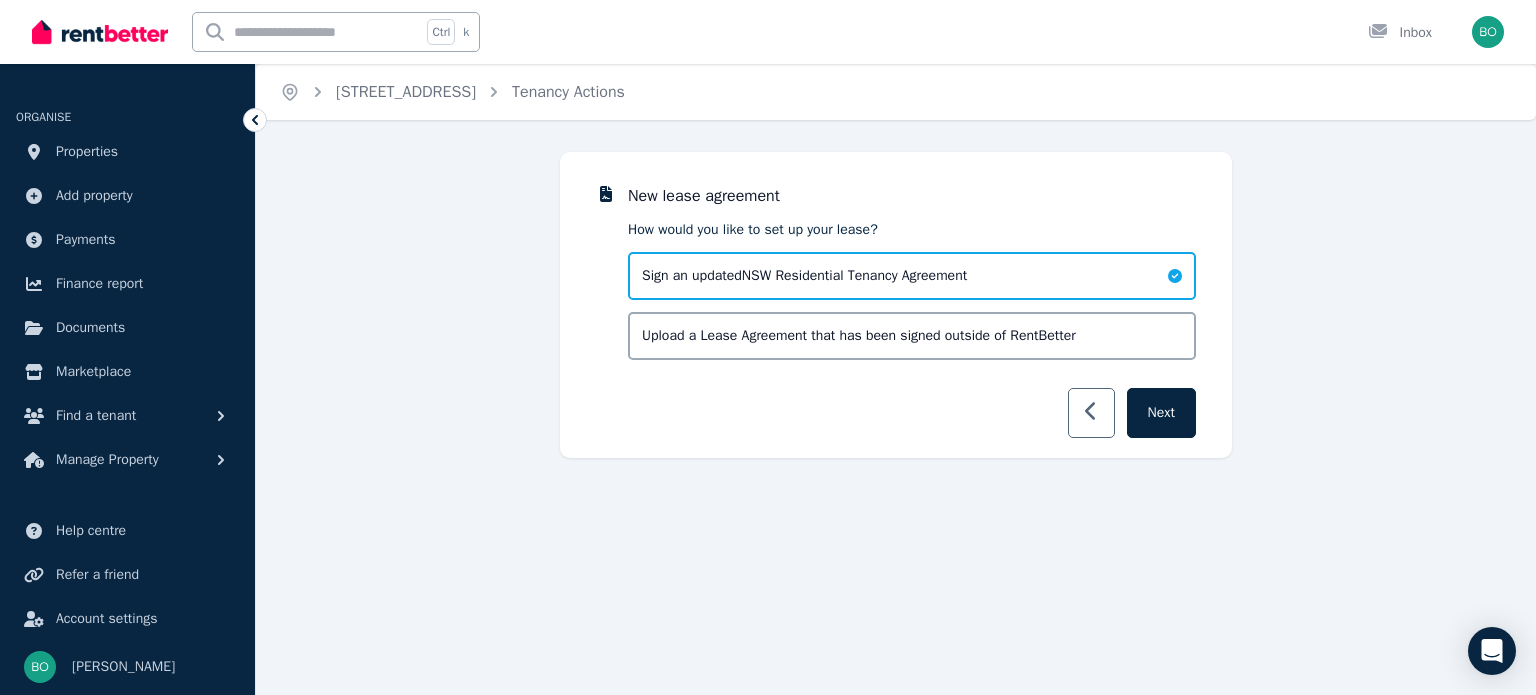 click 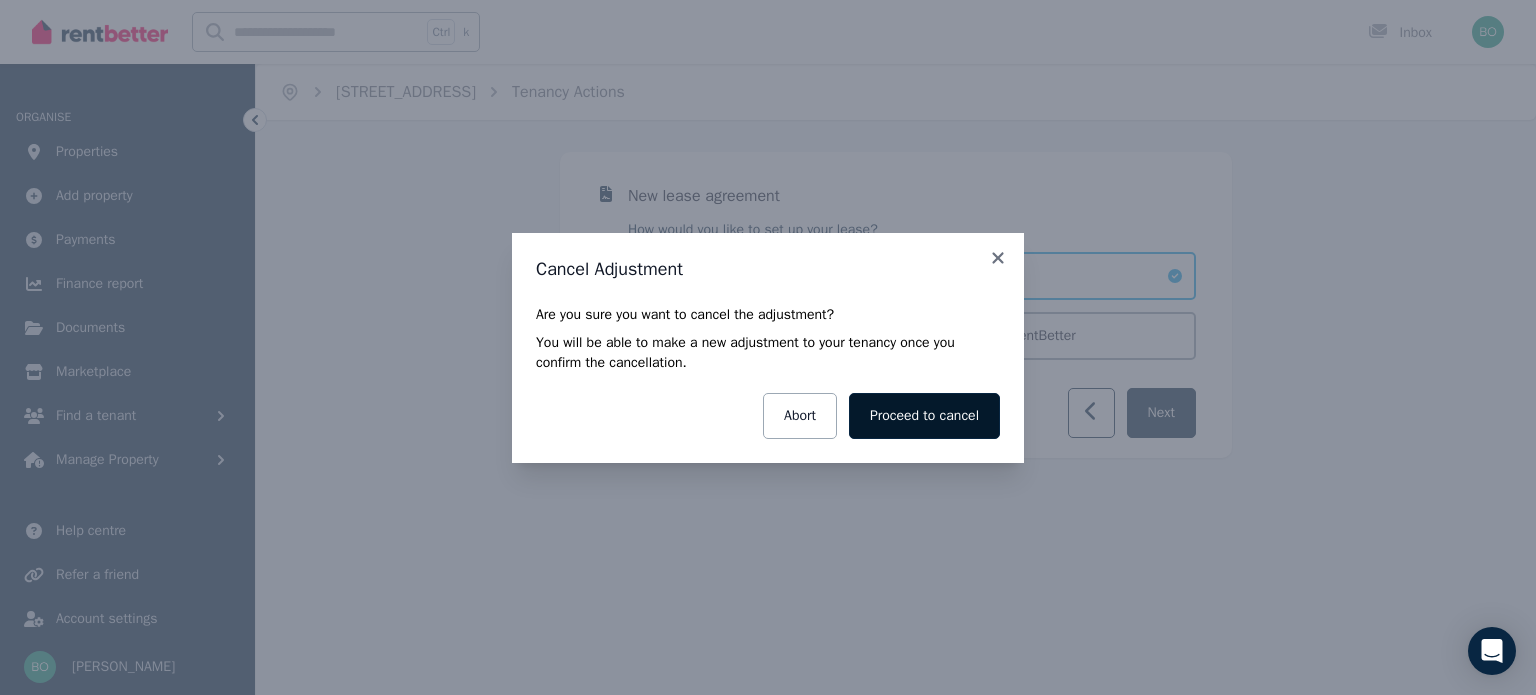 click on "Proceed to cancel" at bounding box center (924, 416) 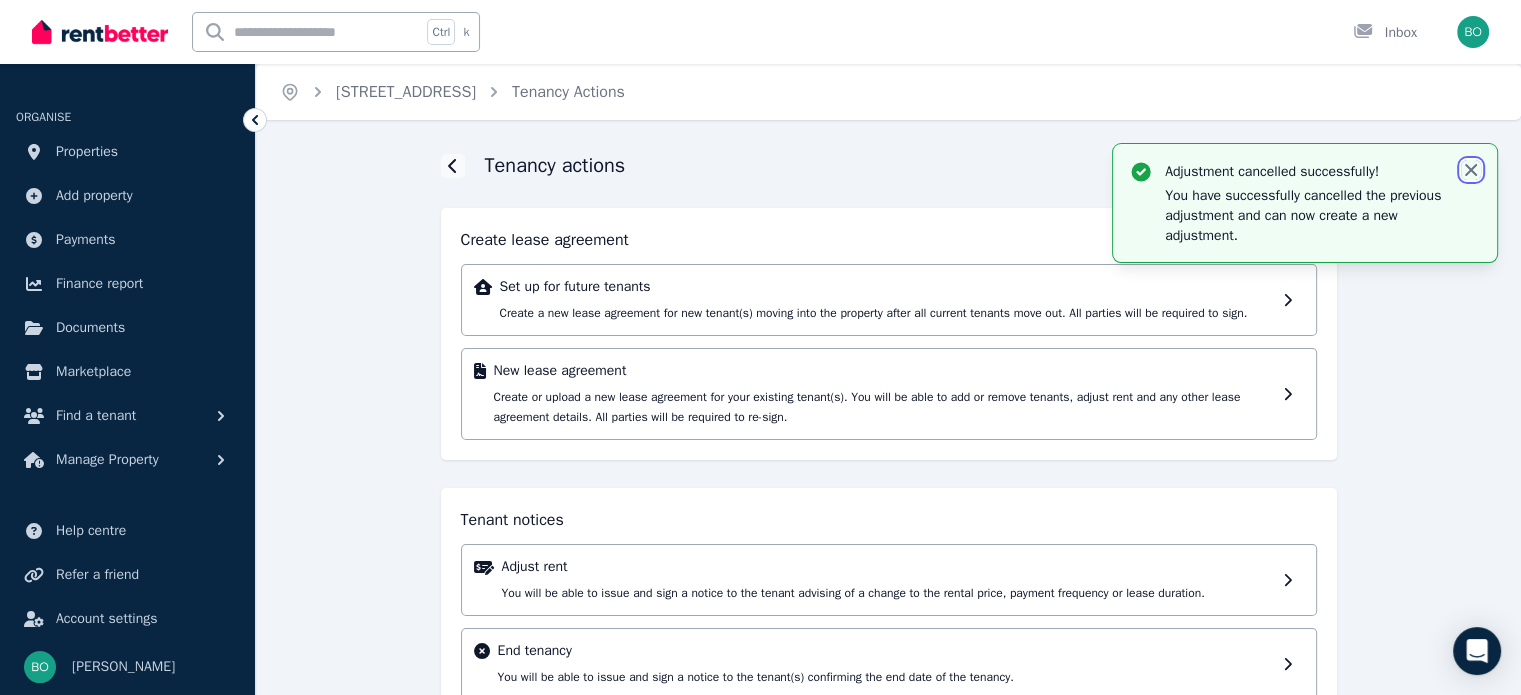 click 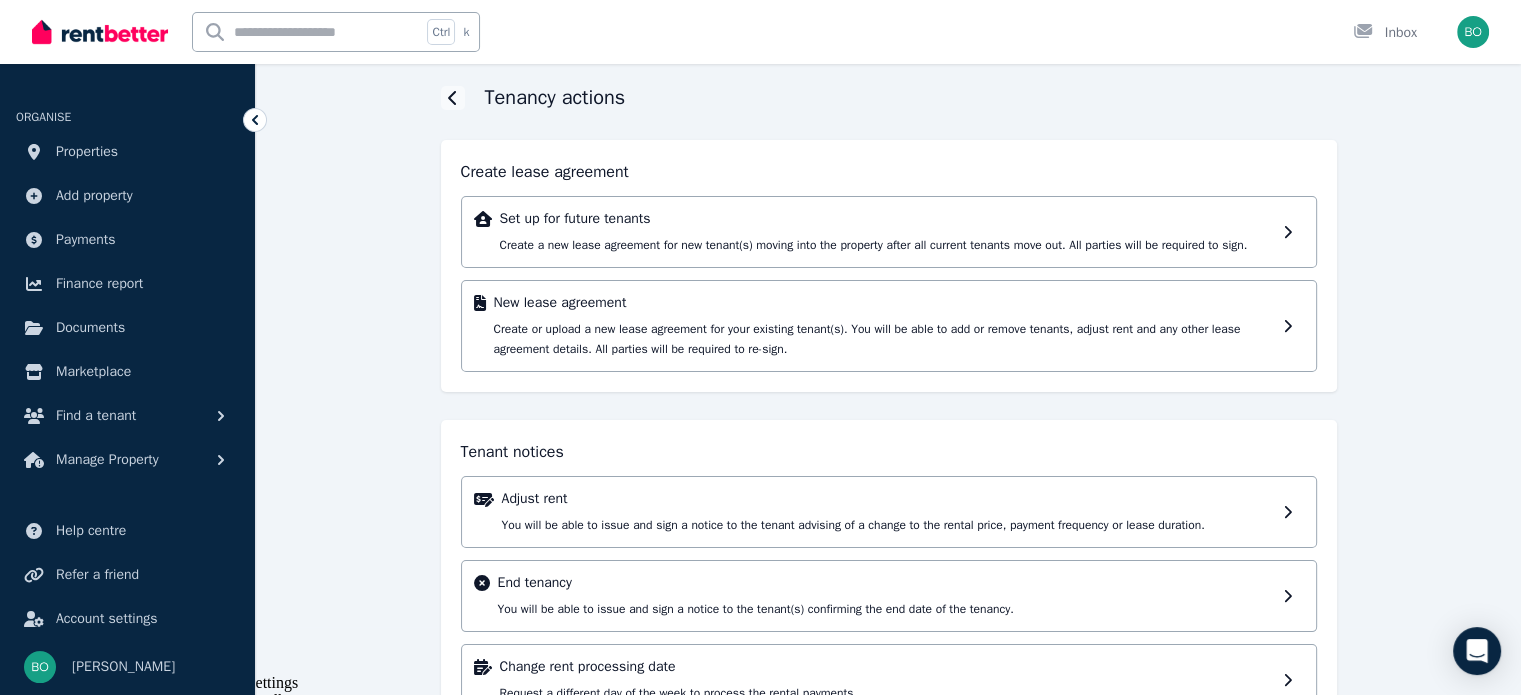 scroll, scrollTop: 143, scrollLeft: 0, axis: vertical 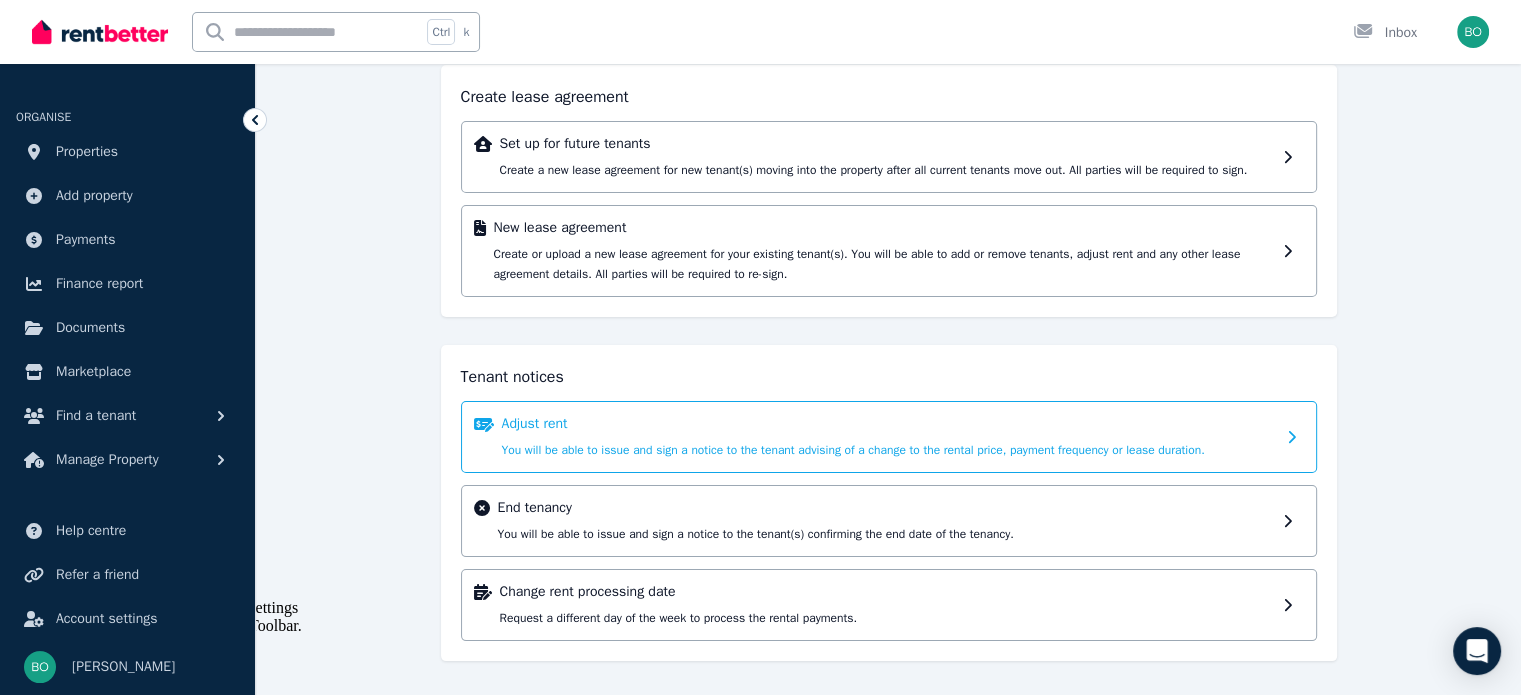 click on "Adjust rent You will be able to issue and sign a notice to the tenant advising of a change to the rental price, payment frequency or lease duration." at bounding box center [888, 437] 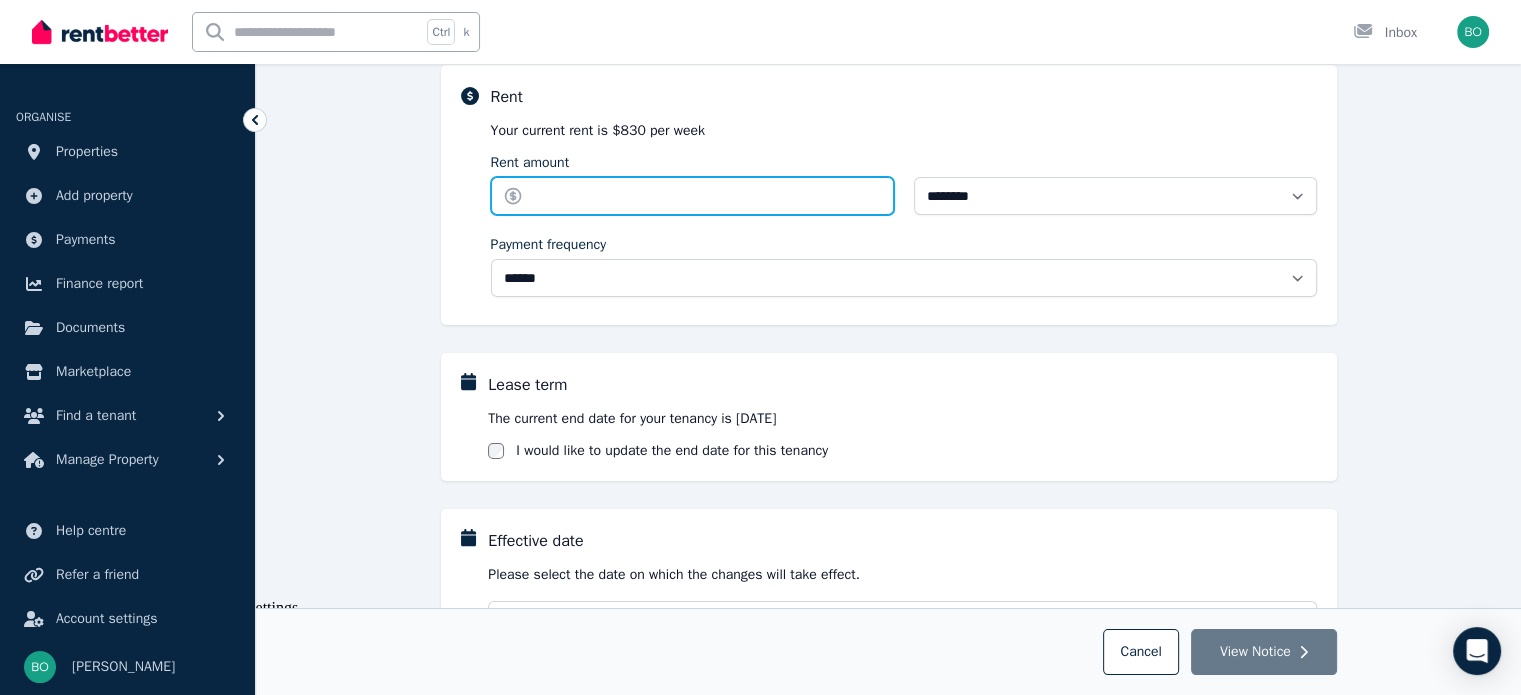 click on "Rent amount" at bounding box center (692, 196) 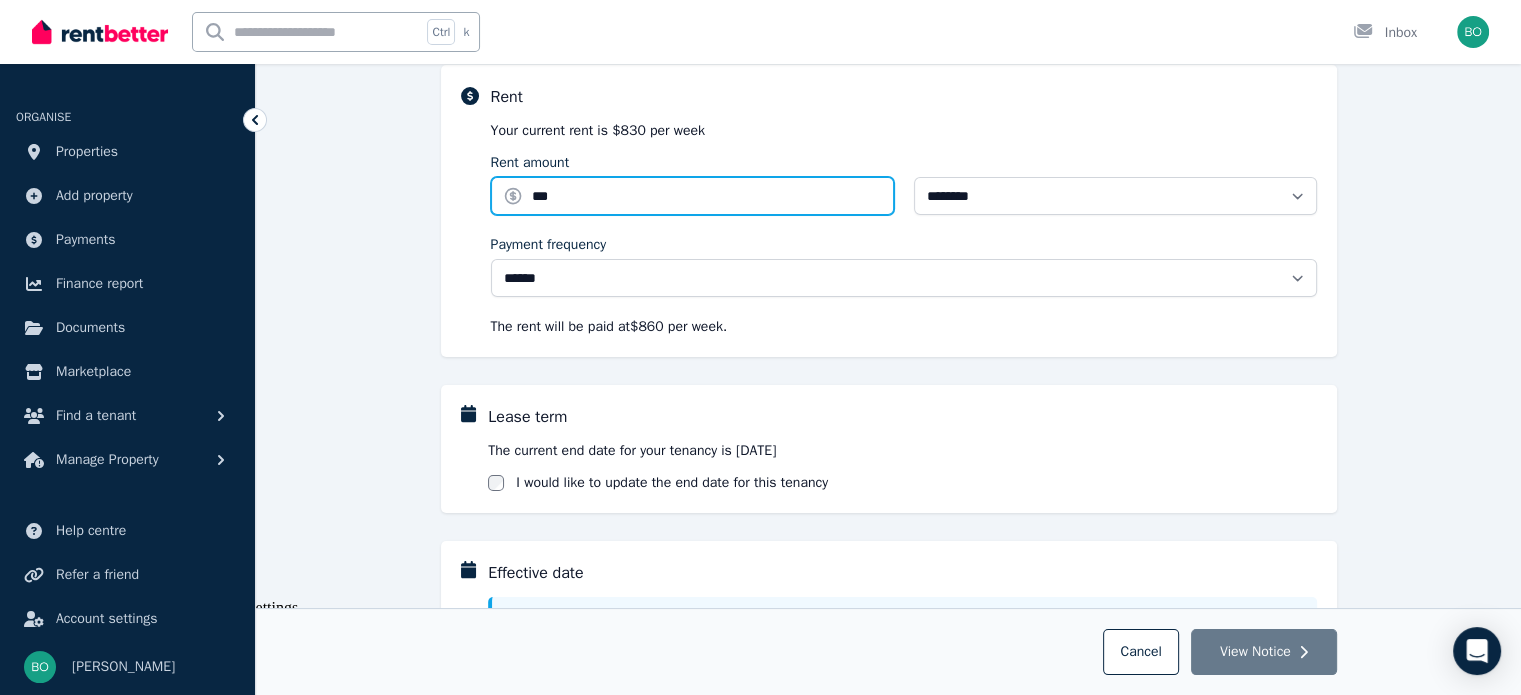 type on "***" 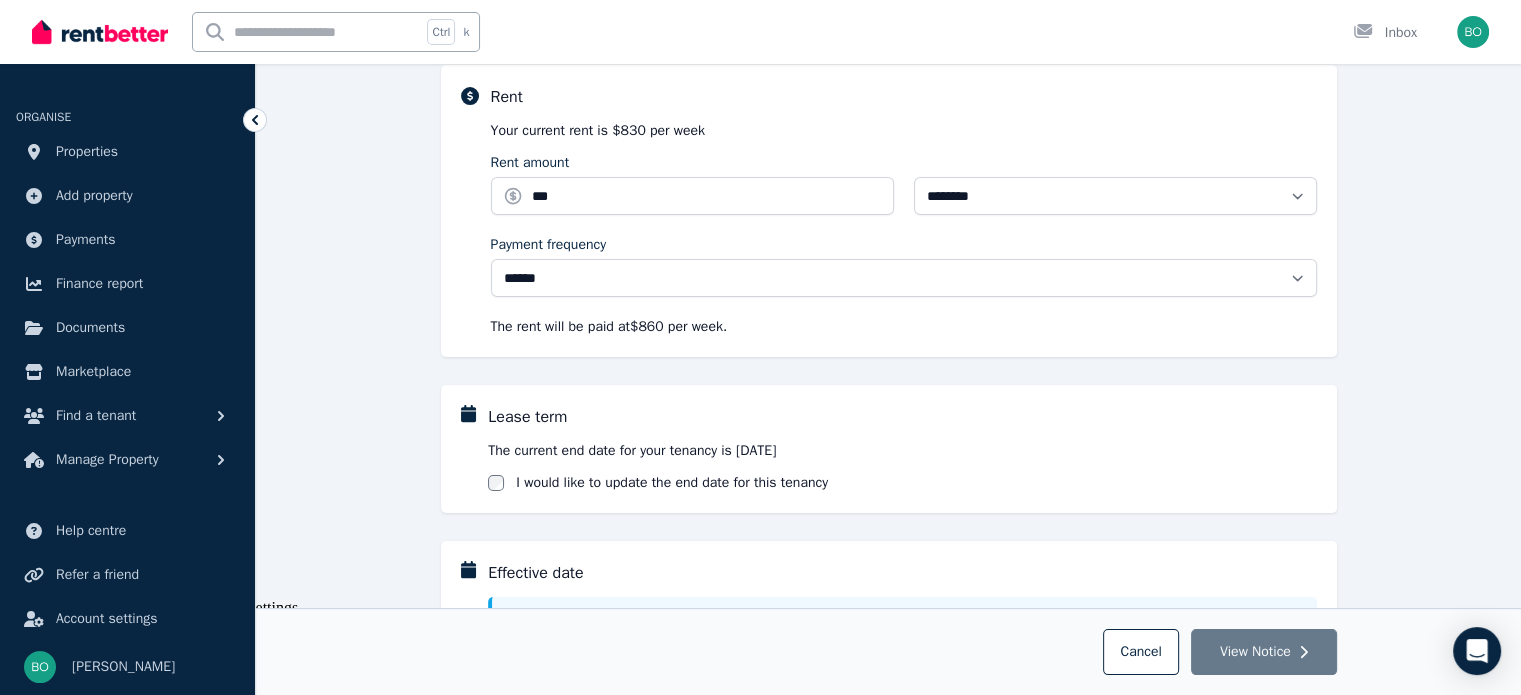 click on "**********" at bounding box center [888, 654] 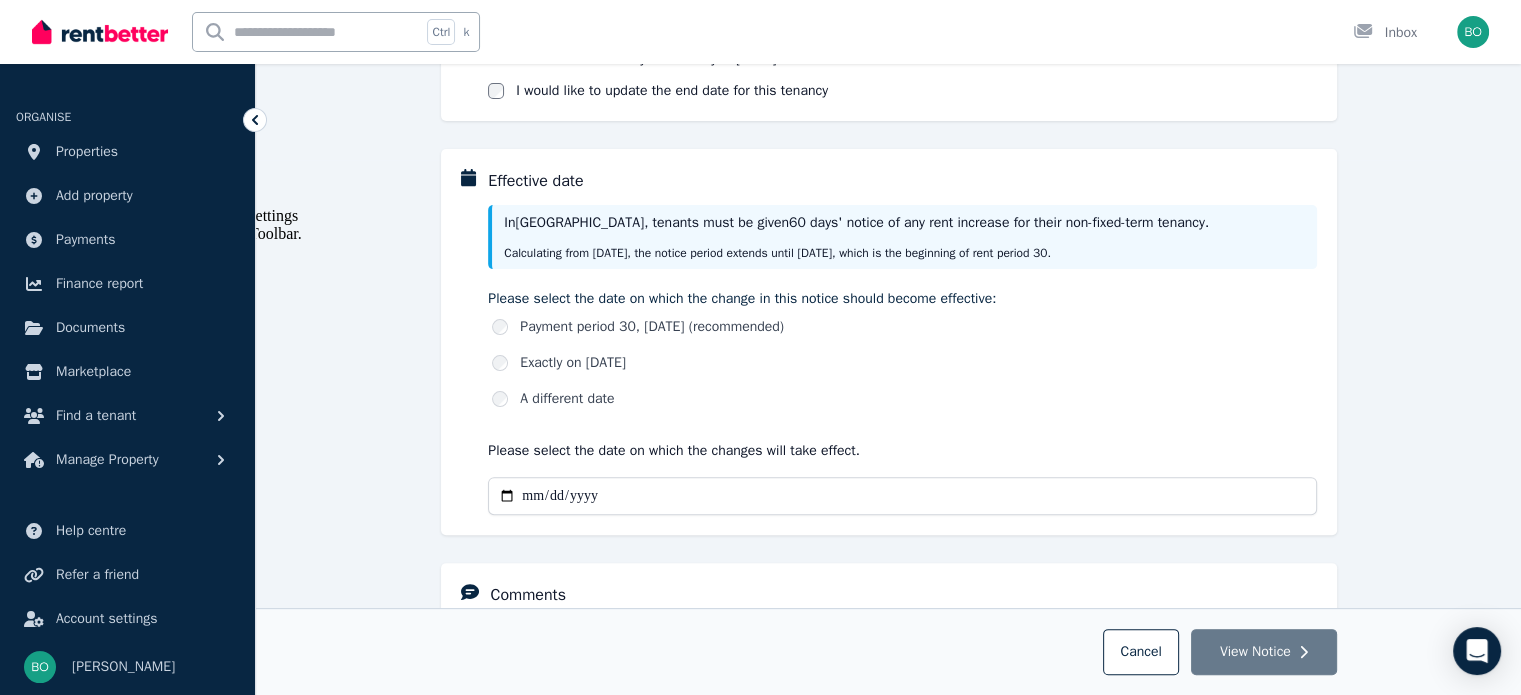 scroll, scrollTop: 543, scrollLeft: 0, axis: vertical 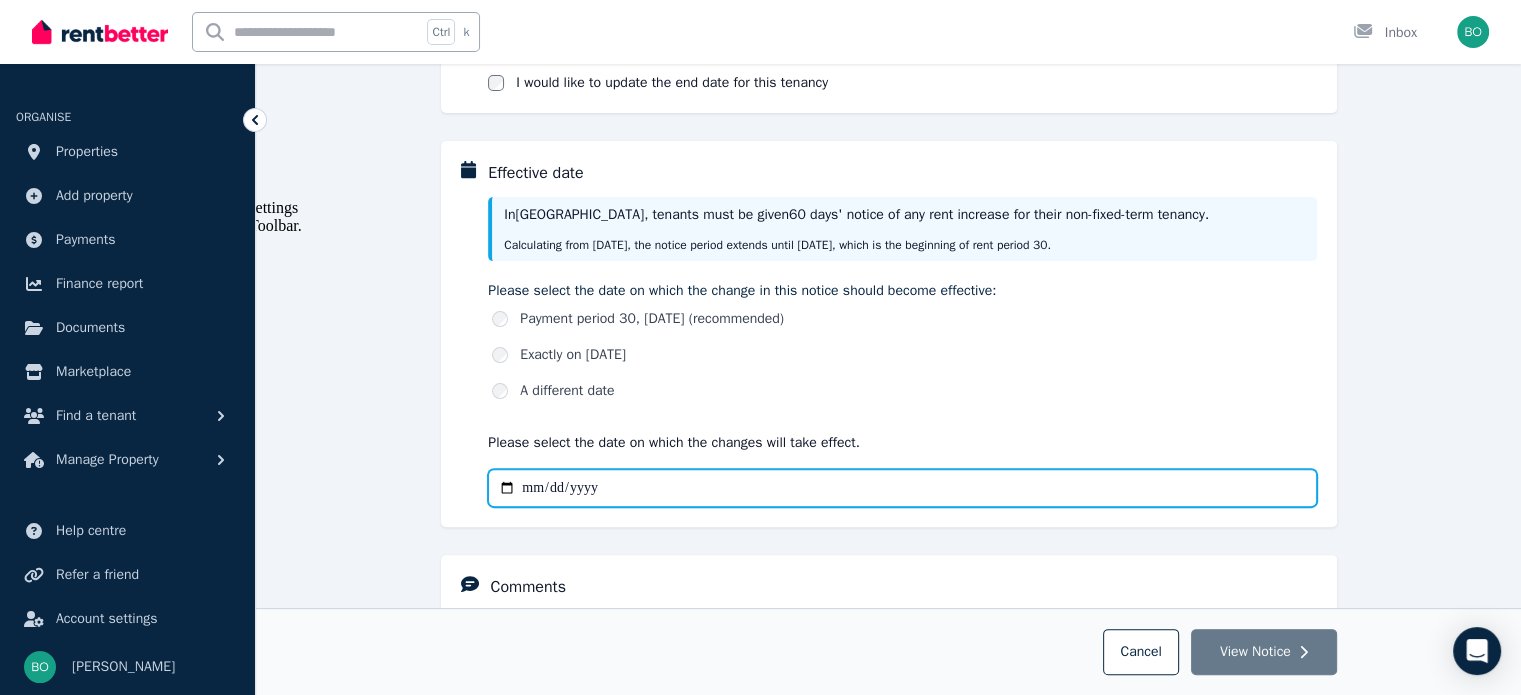 click on "Effective date" at bounding box center [902, 488] 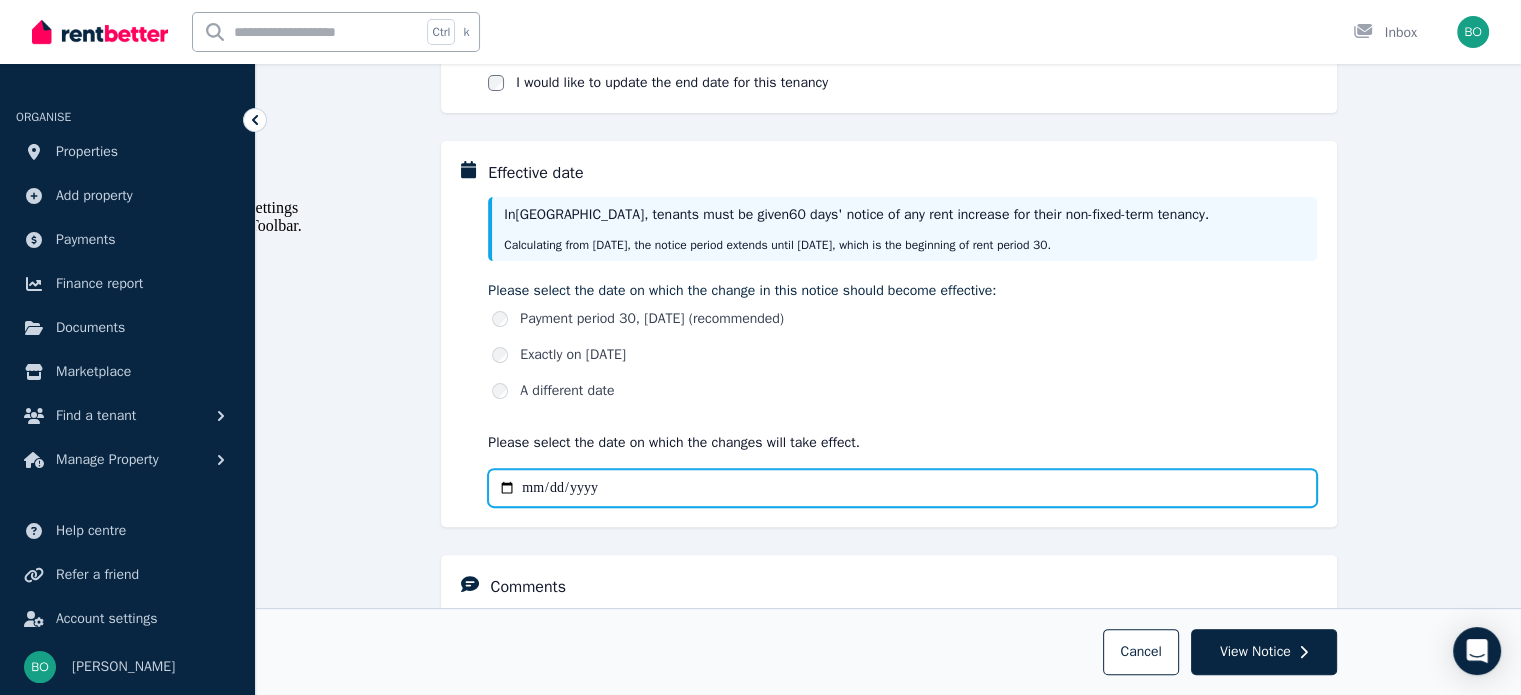 type on "**********" 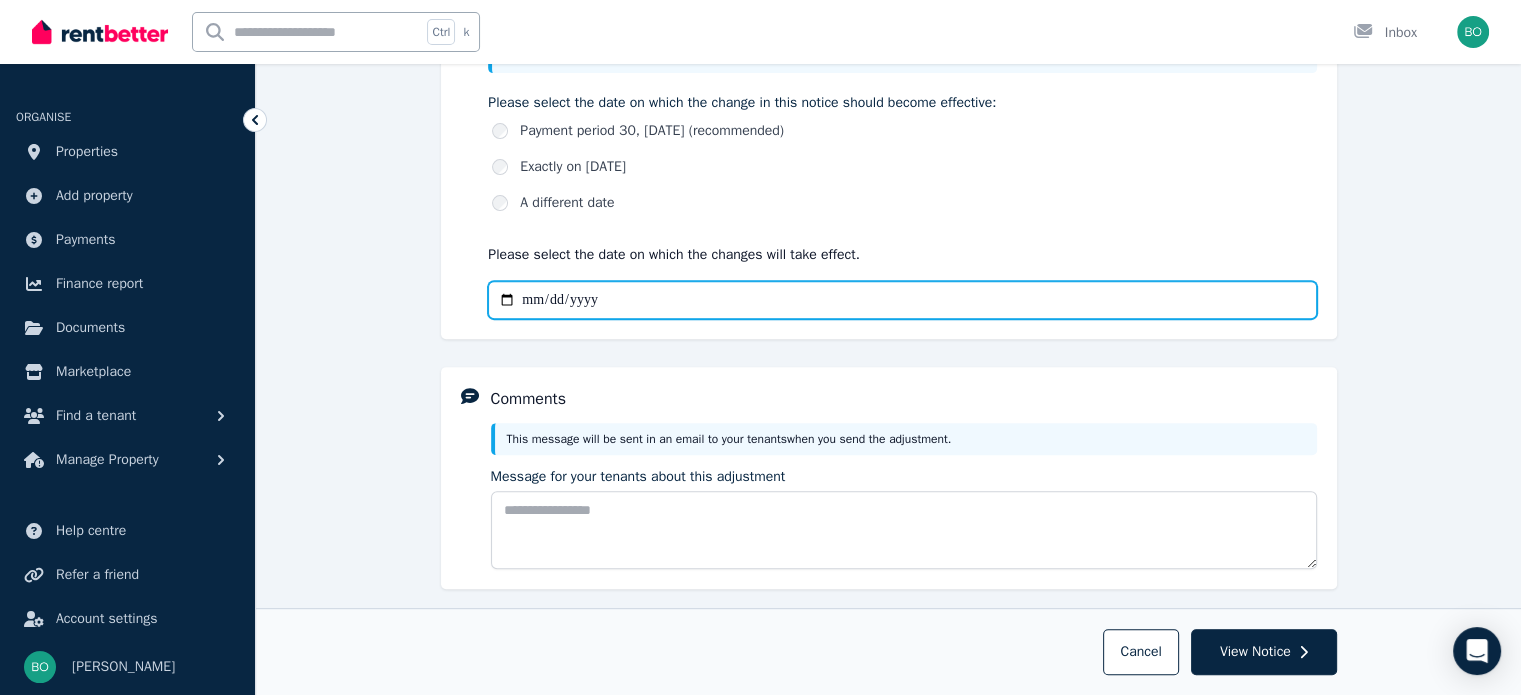 scroll, scrollTop: 832, scrollLeft: 0, axis: vertical 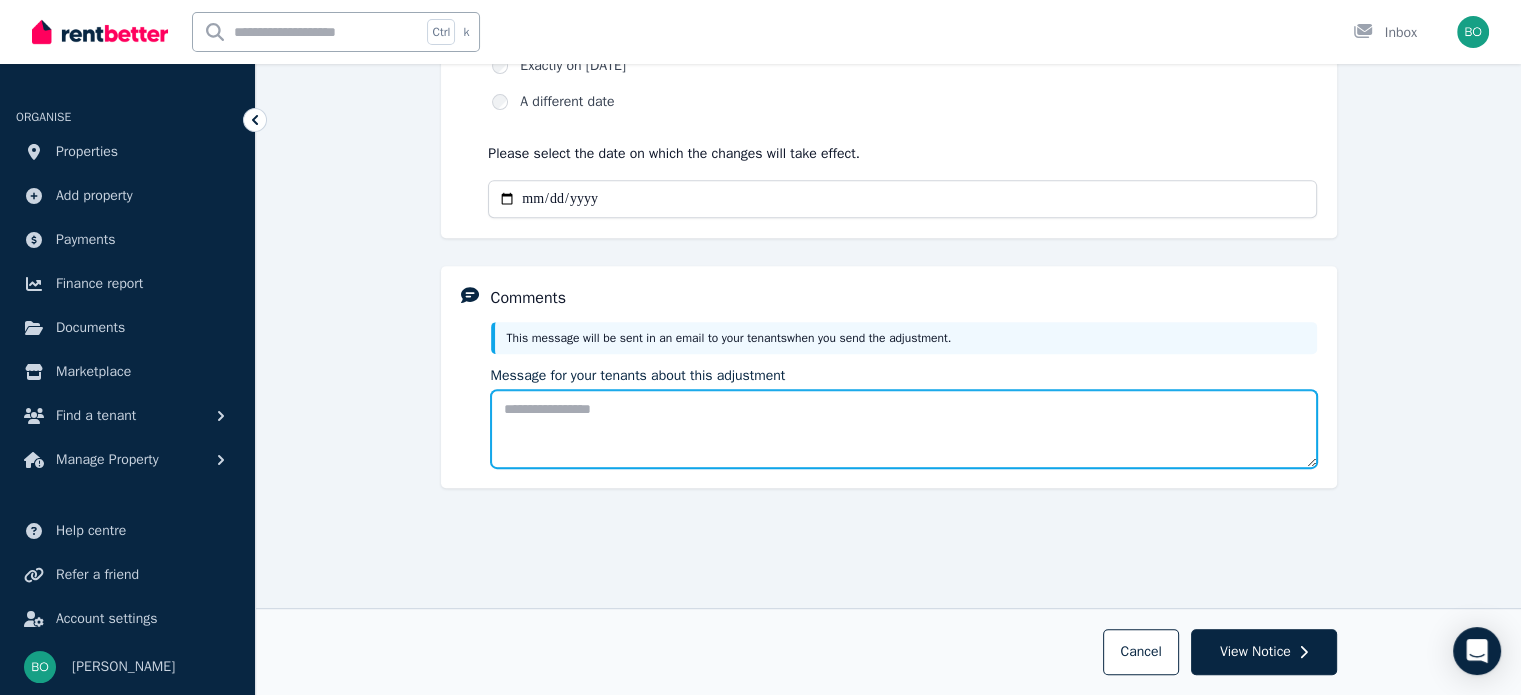 click on "Message for your tenants about this adjustment" at bounding box center [904, 429] 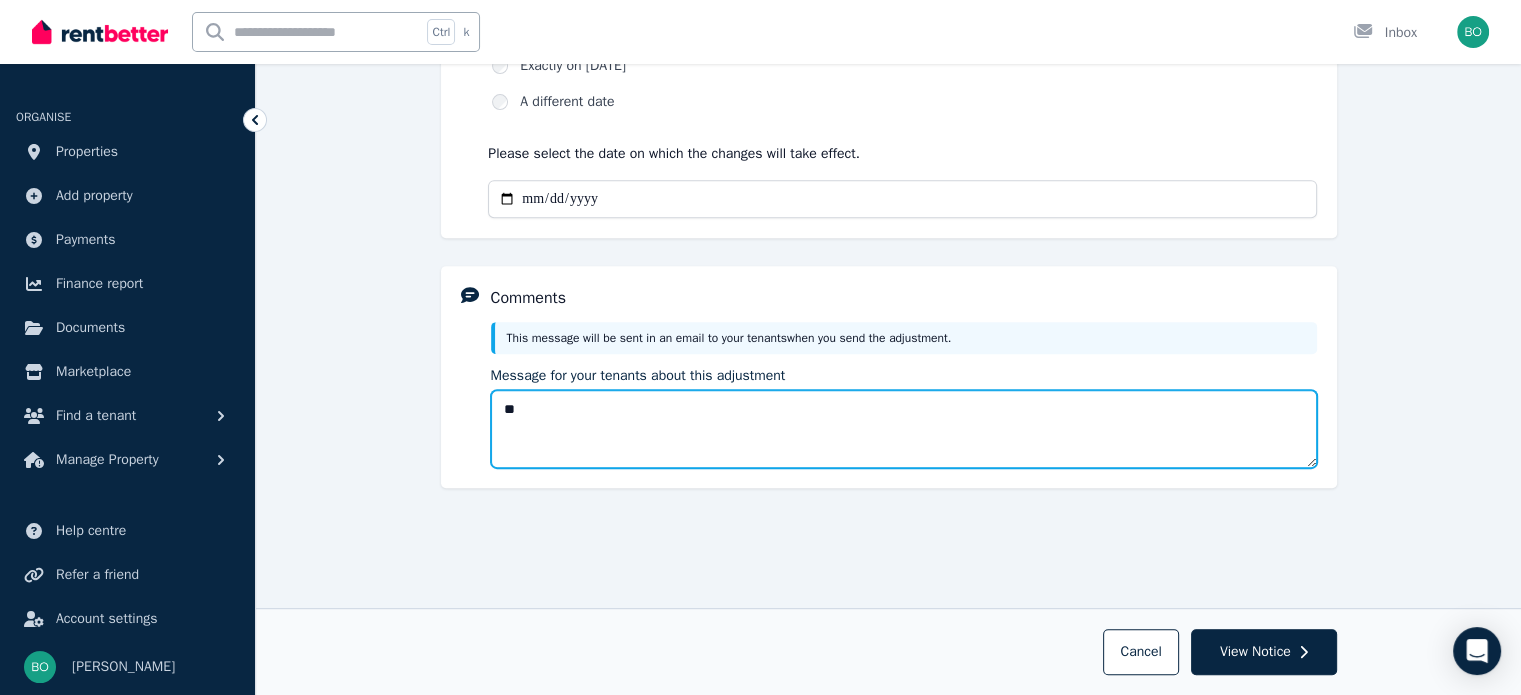 type on "*" 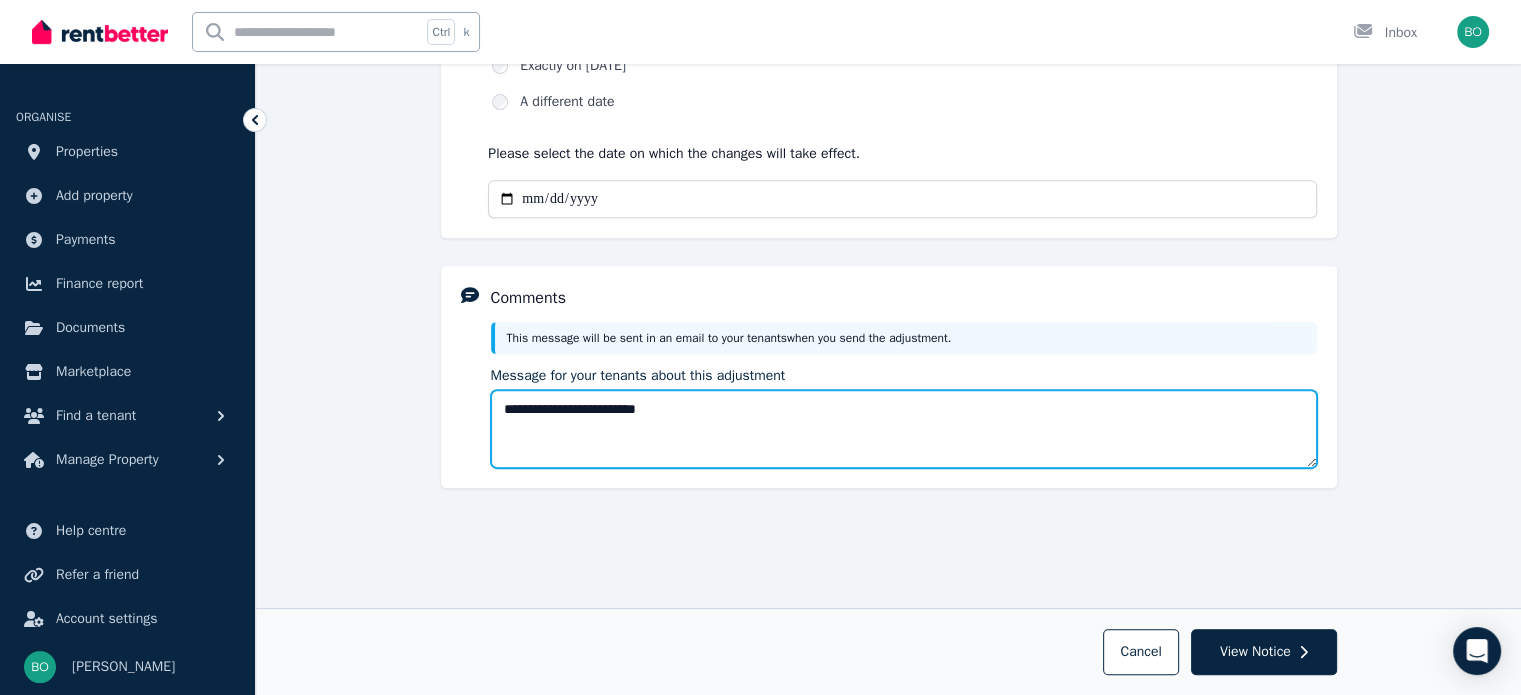 click on "**********" at bounding box center [904, 429] 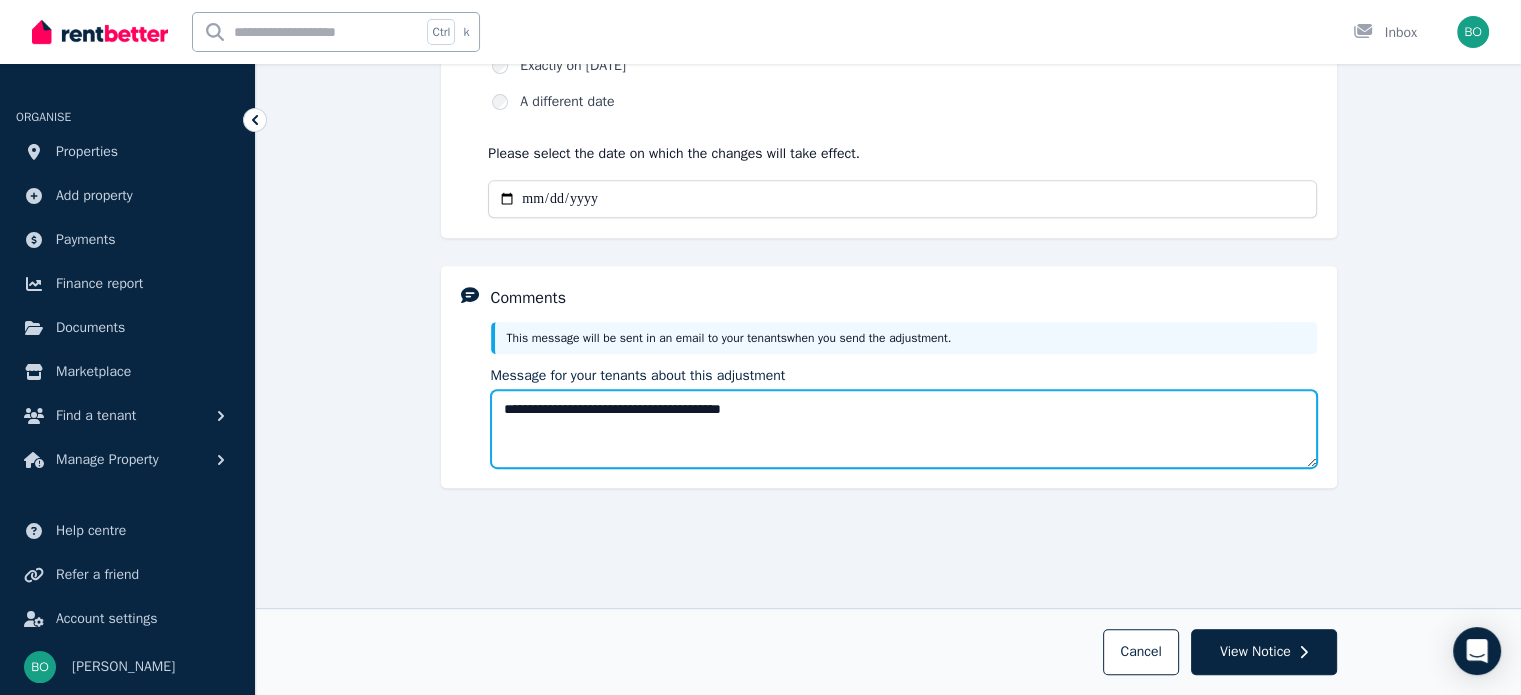 click on "**********" at bounding box center [904, 429] 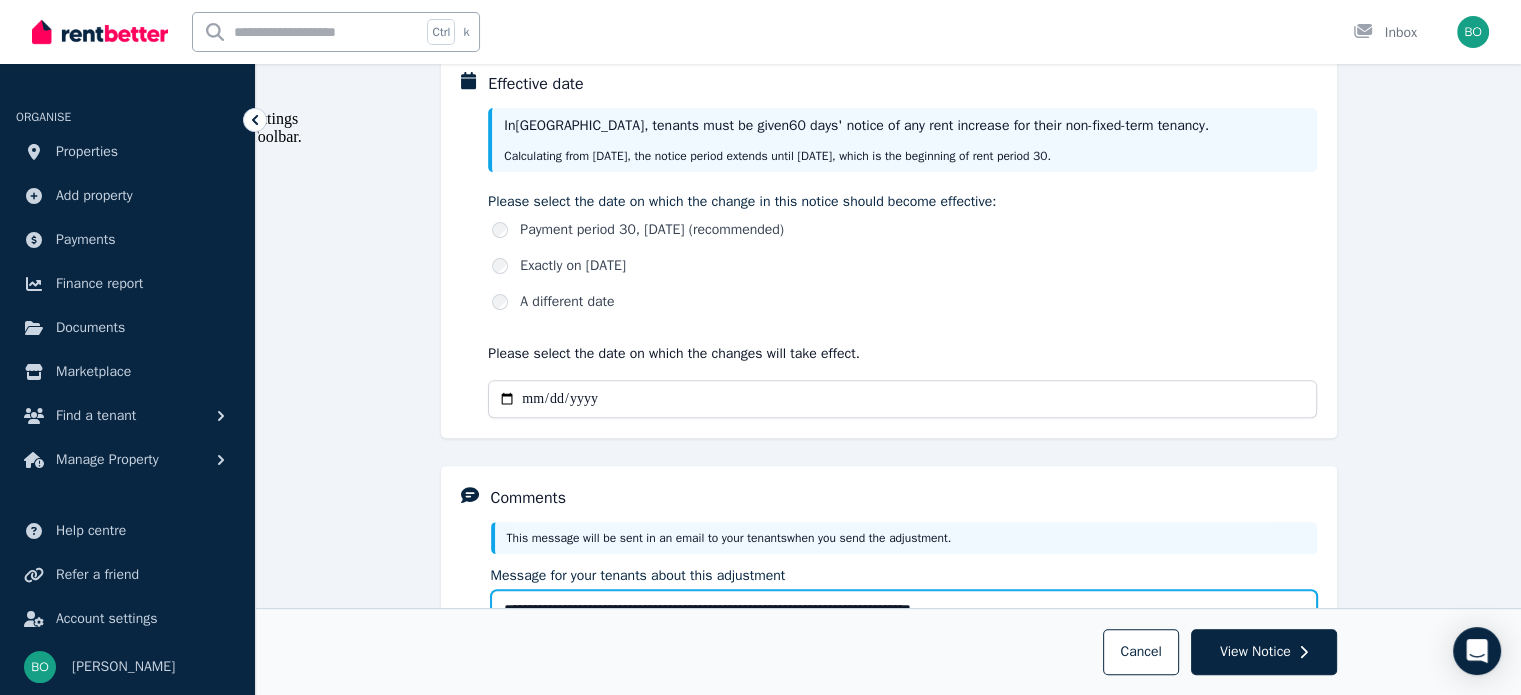 scroll, scrollTop: 832, scrollLeft: 0, axis: vertical 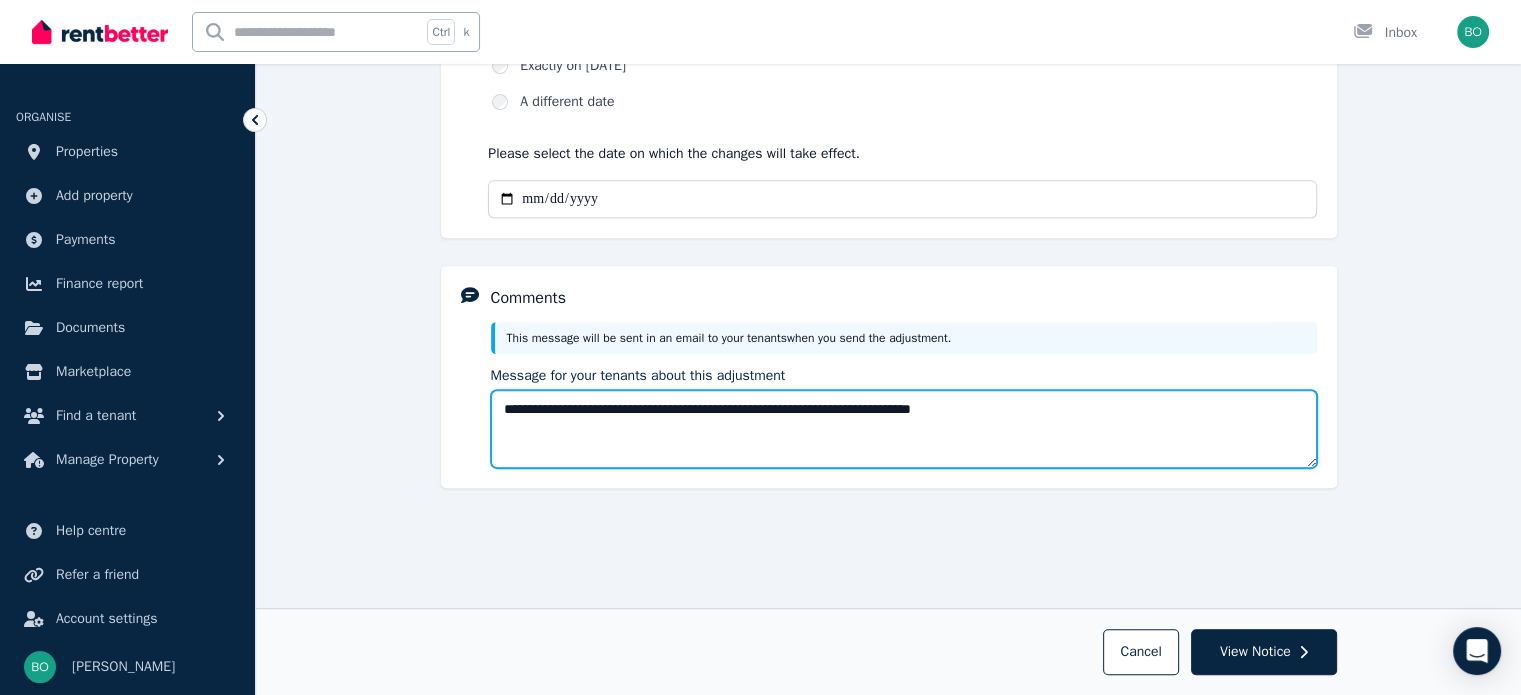 click on "**********" at bounding box center [904, 429] 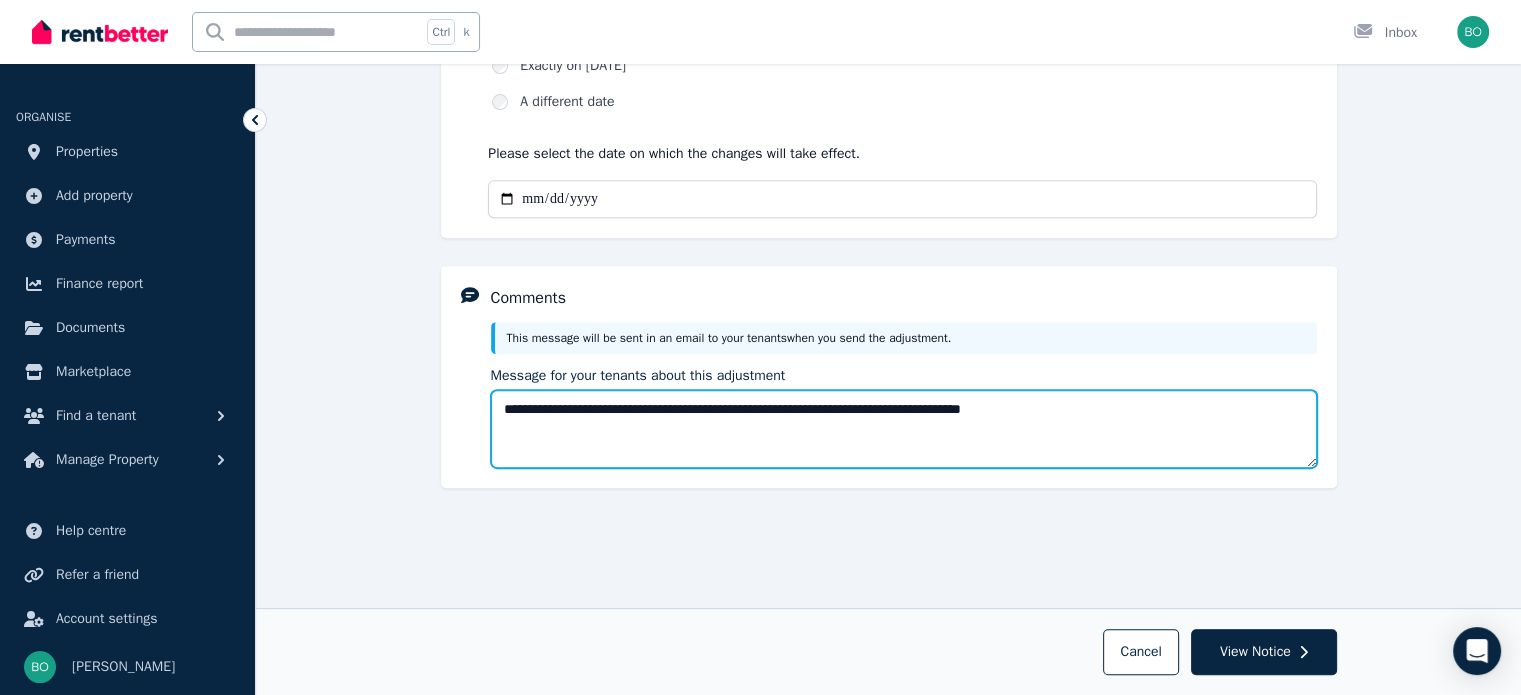 click on "**********" at bounding box center [904, 429] 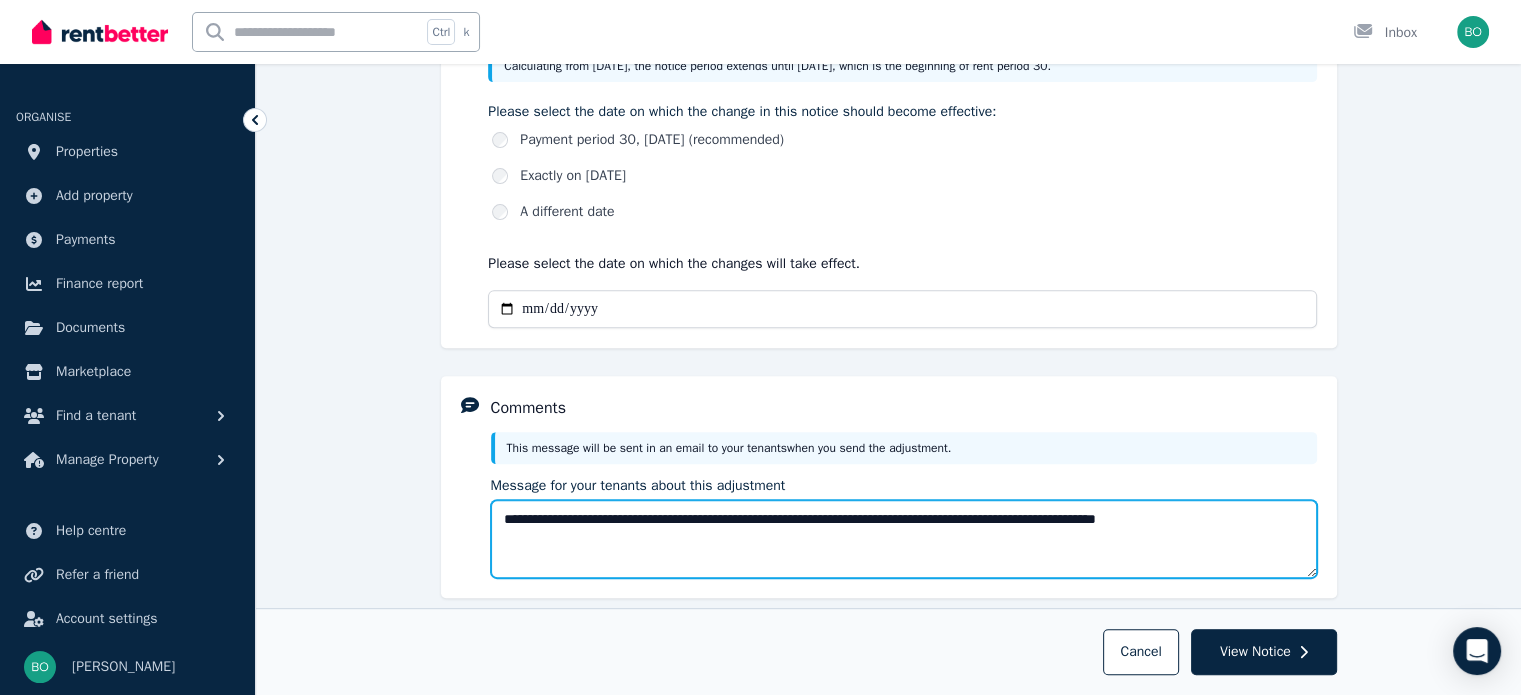 scroll, scrollTop: 832, scrollLeft: 0, axis: vertical 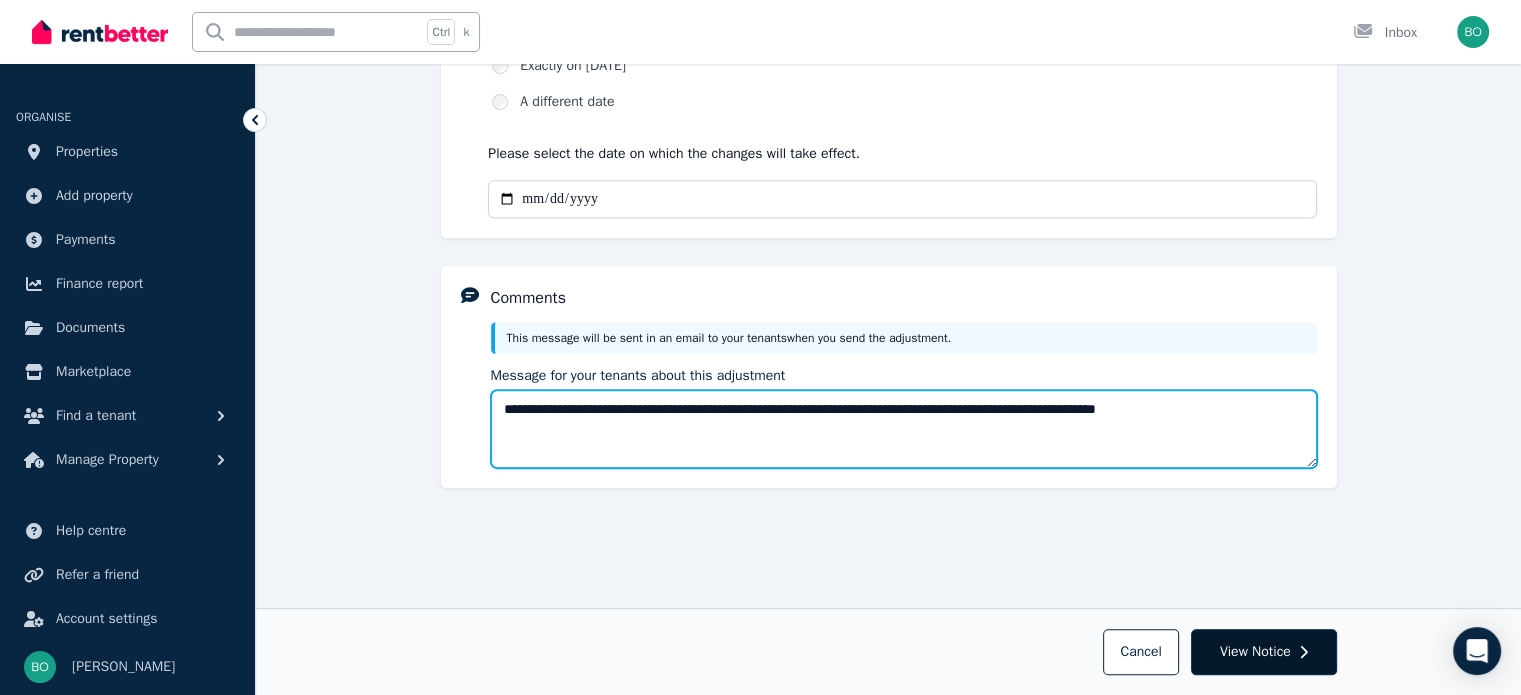 type on "**********" 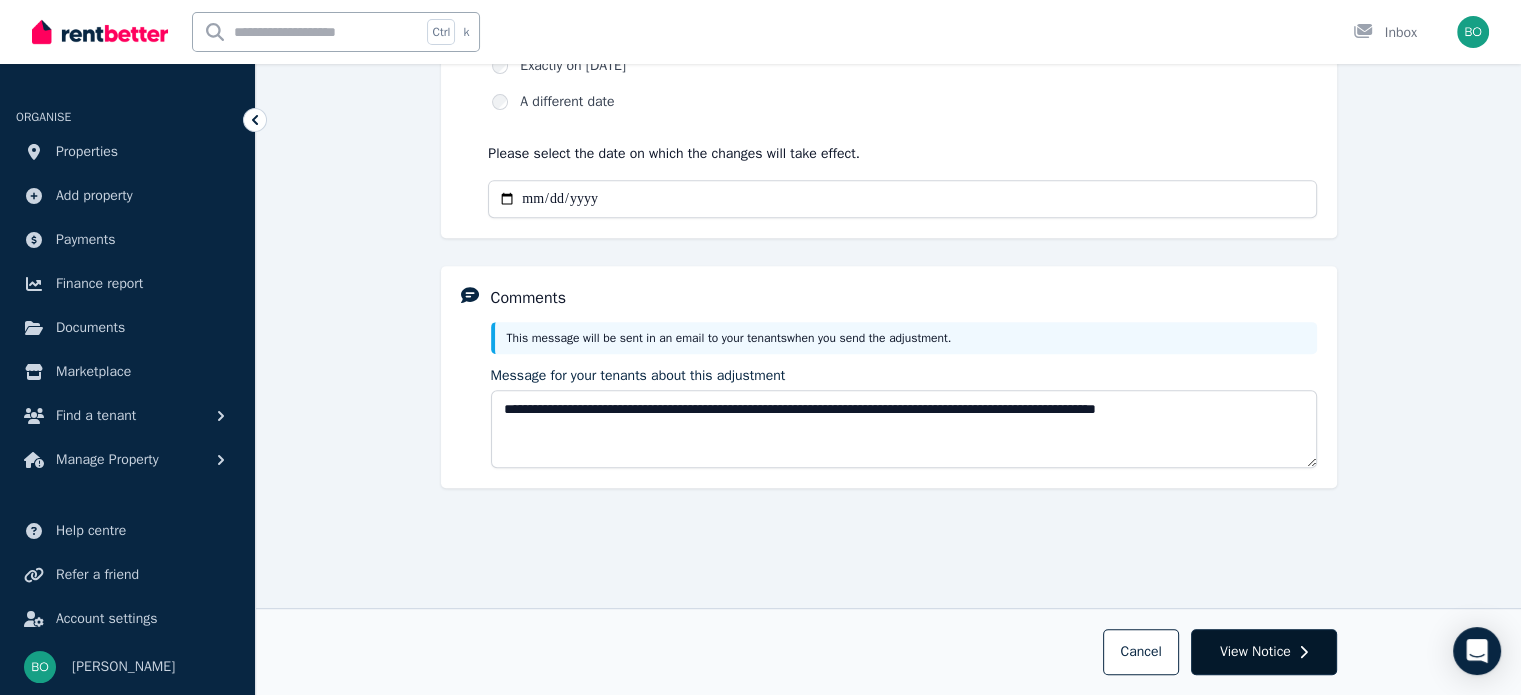 click on "View Notice" at bounding box center [1255, 652] 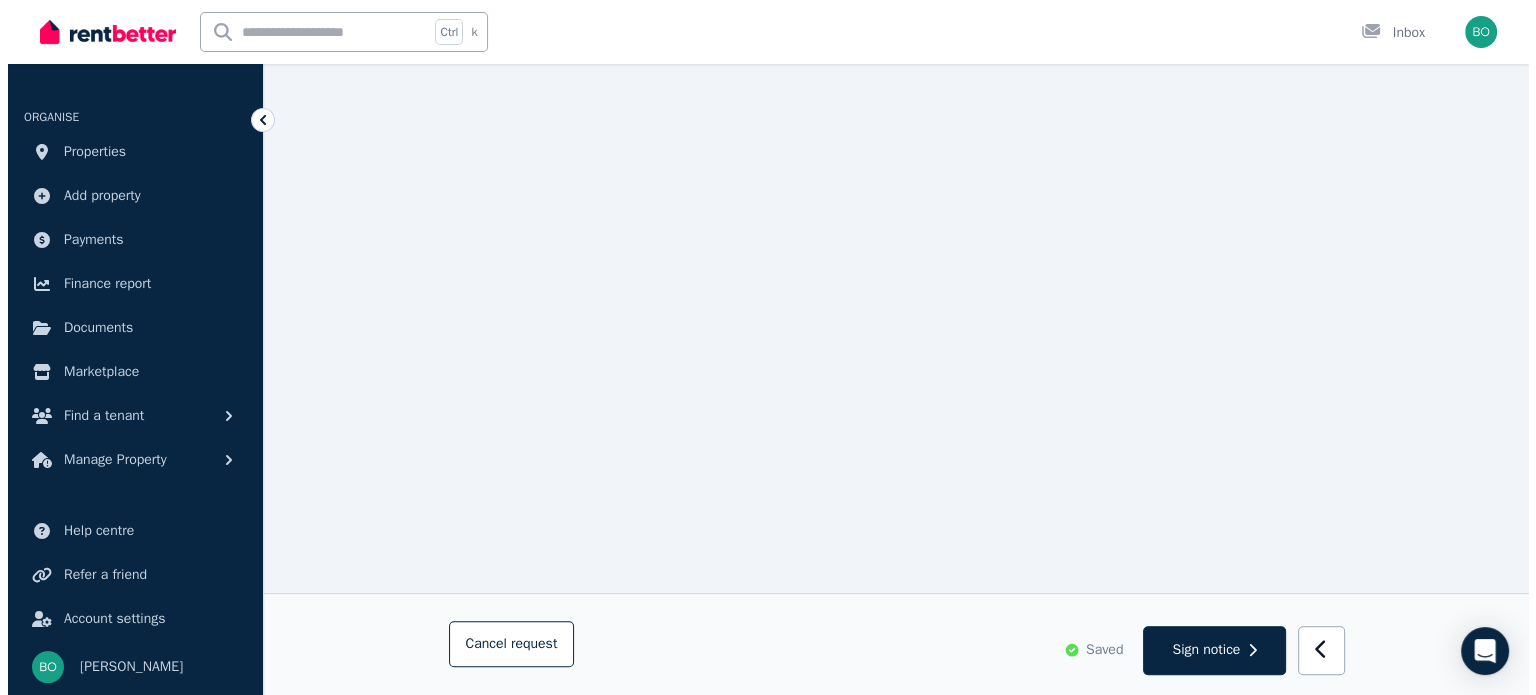 scroll, scrollTop: 1048, scrollLeft: 0, axis: vertical 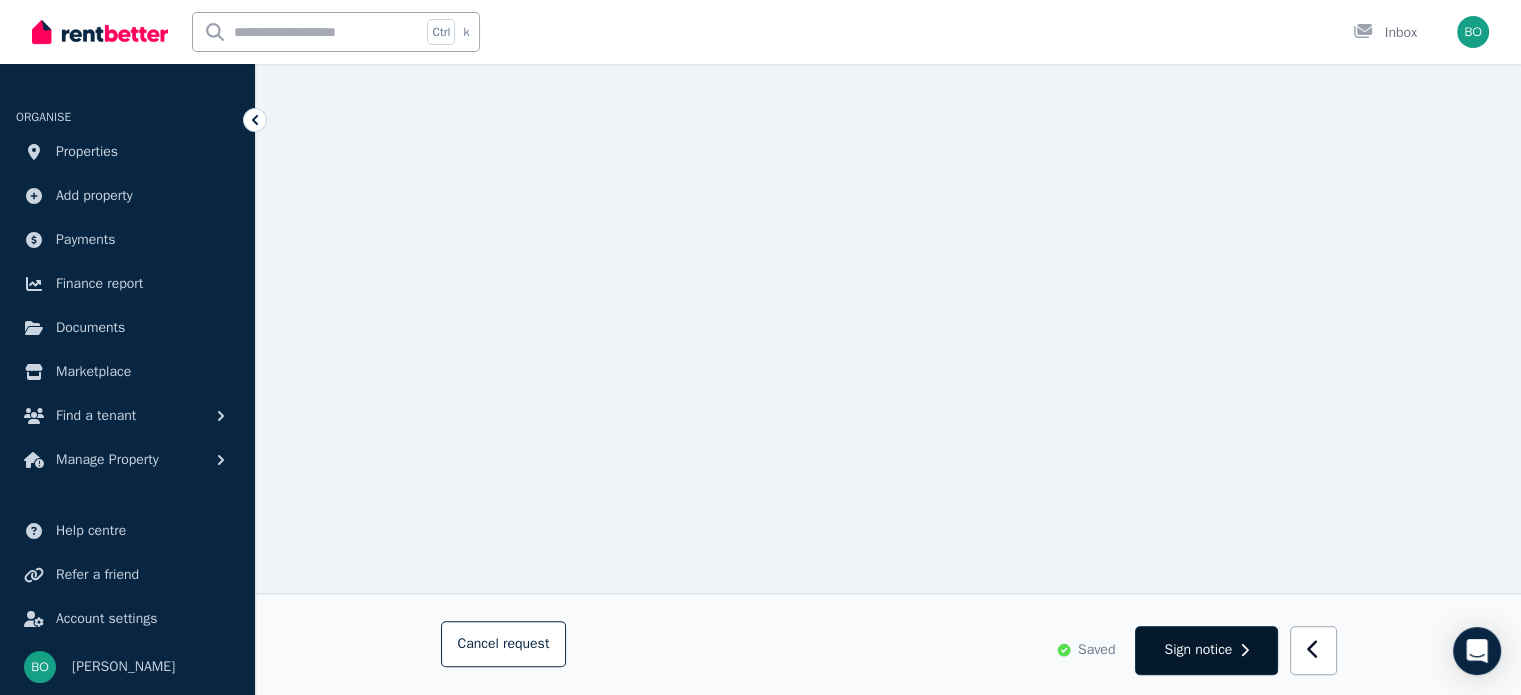 click on "Sign notice" at bounding box center (1198, 650) 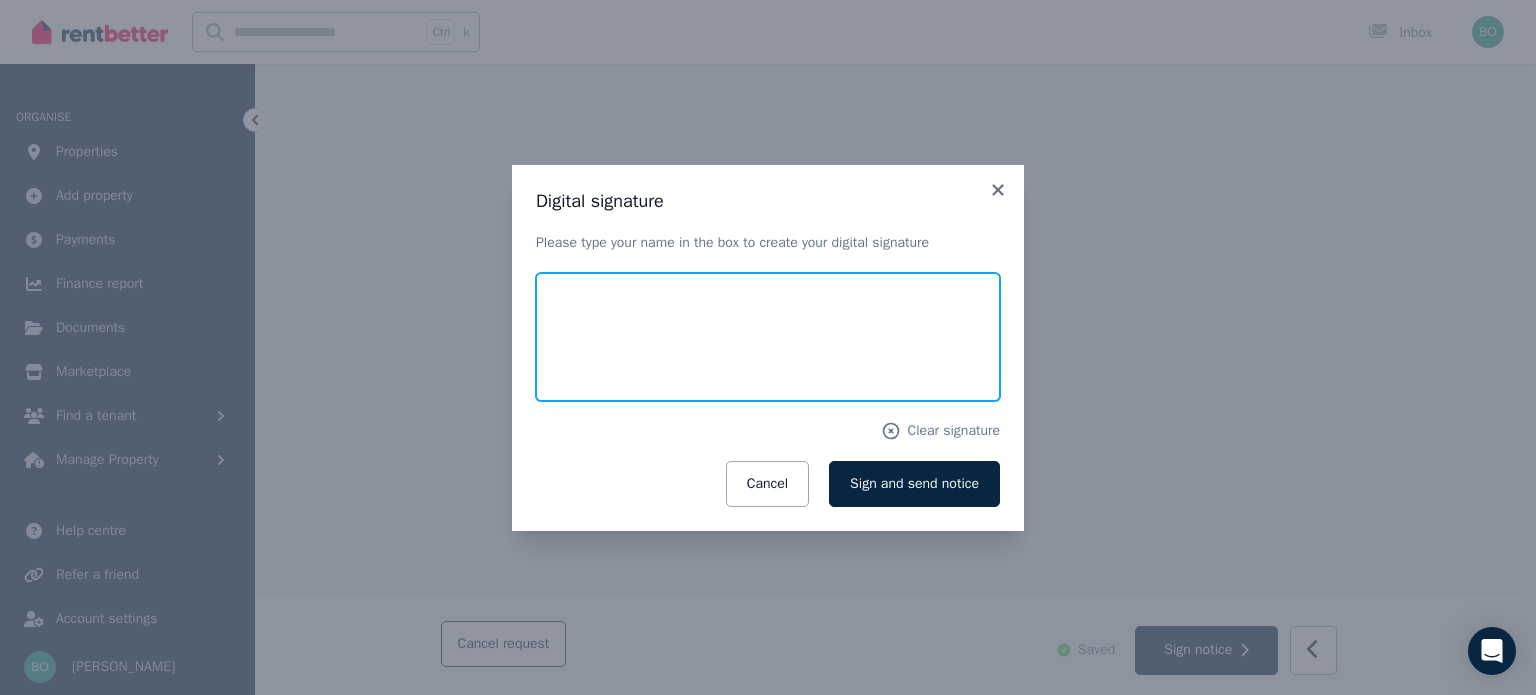 click at bounding box center [768, 337] 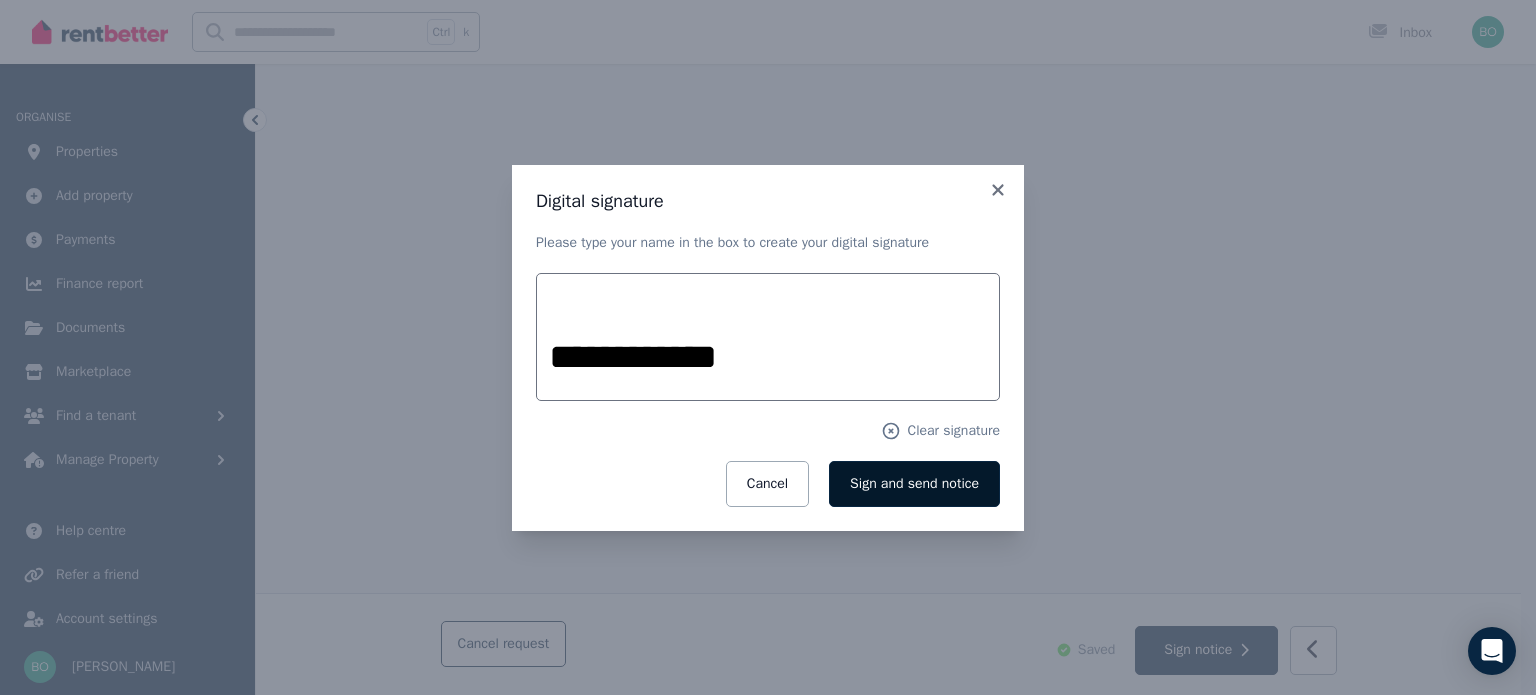 click on "Sign and send notice" at bounding box center [914, 483] 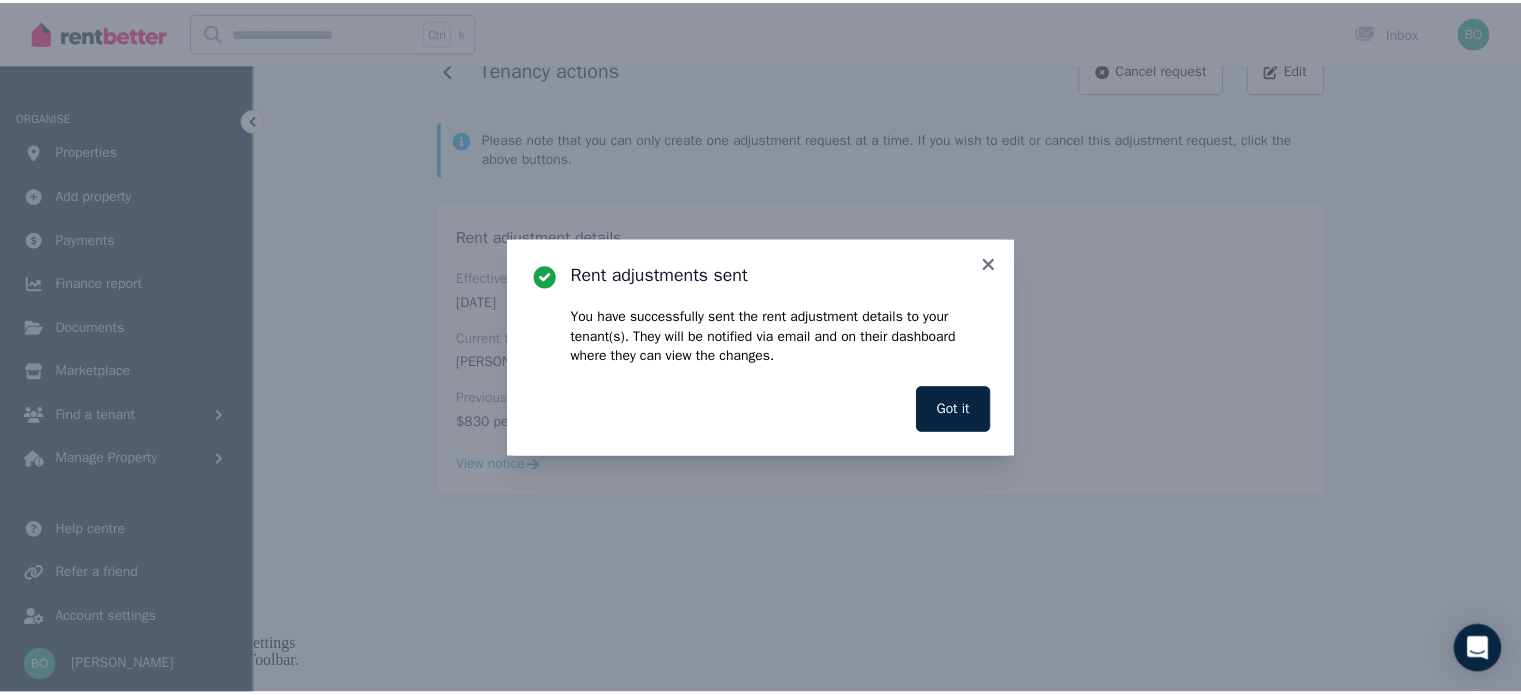 scroll, scrollTop: 0, scrollLeft: 0, axis: both 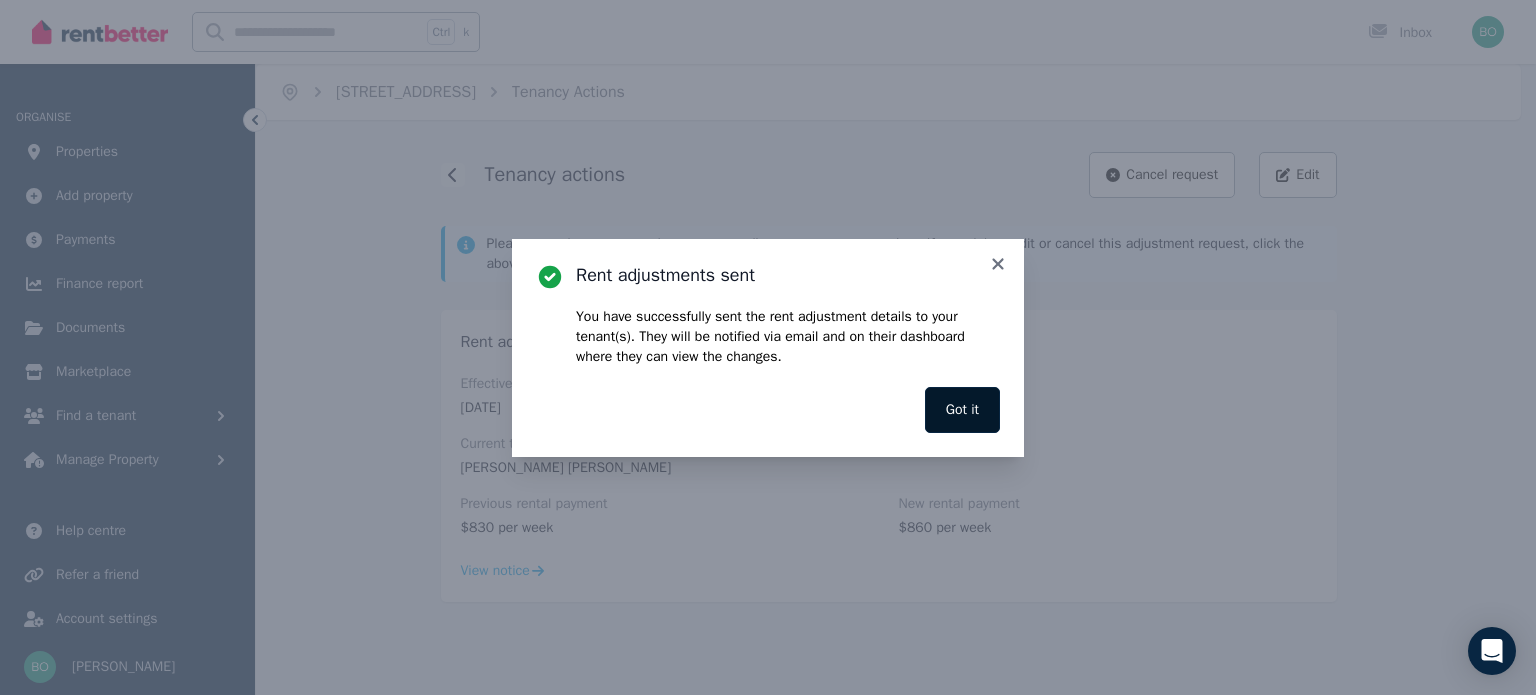 click on "Got it" at bounding box center (962, 410) 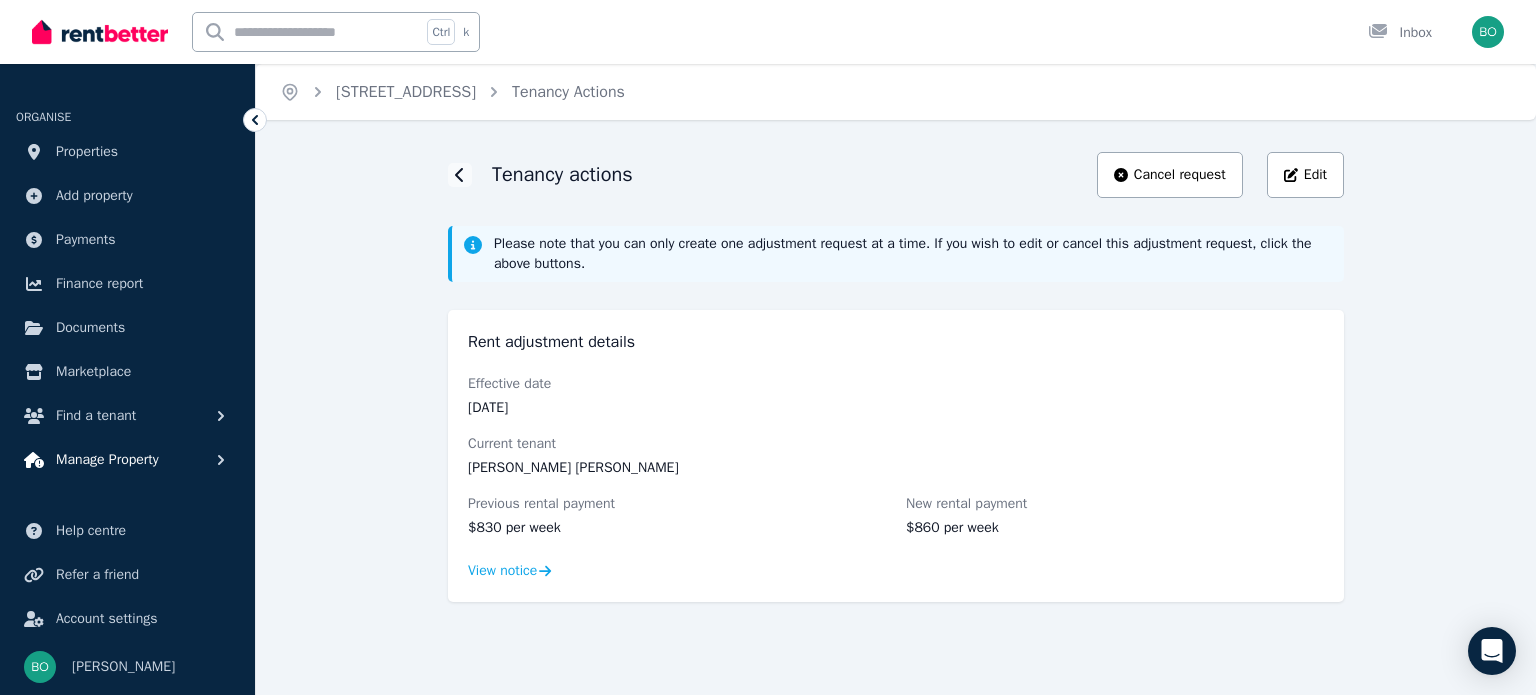 click on "Manage Property" at bounding box center (107, 460) 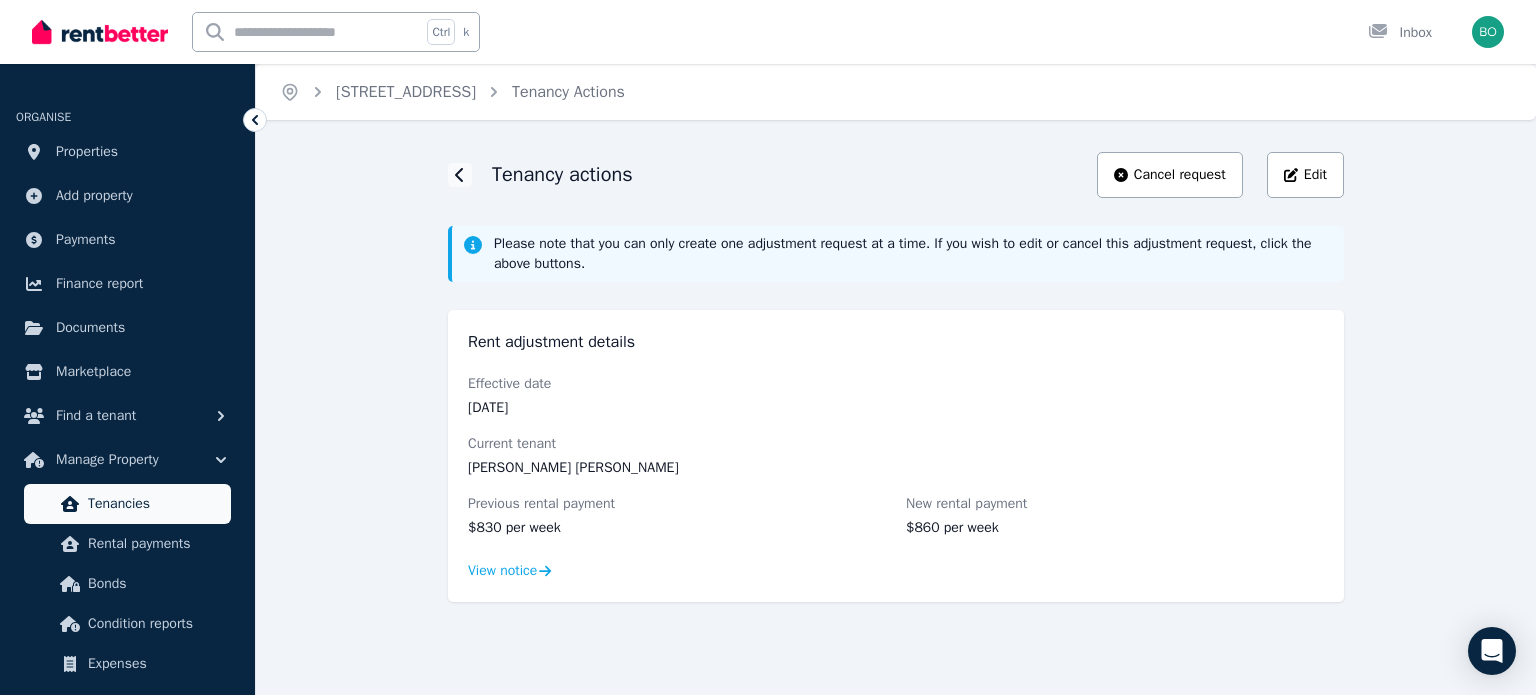 click on "Tenancies" at bounding box center [155, 504] 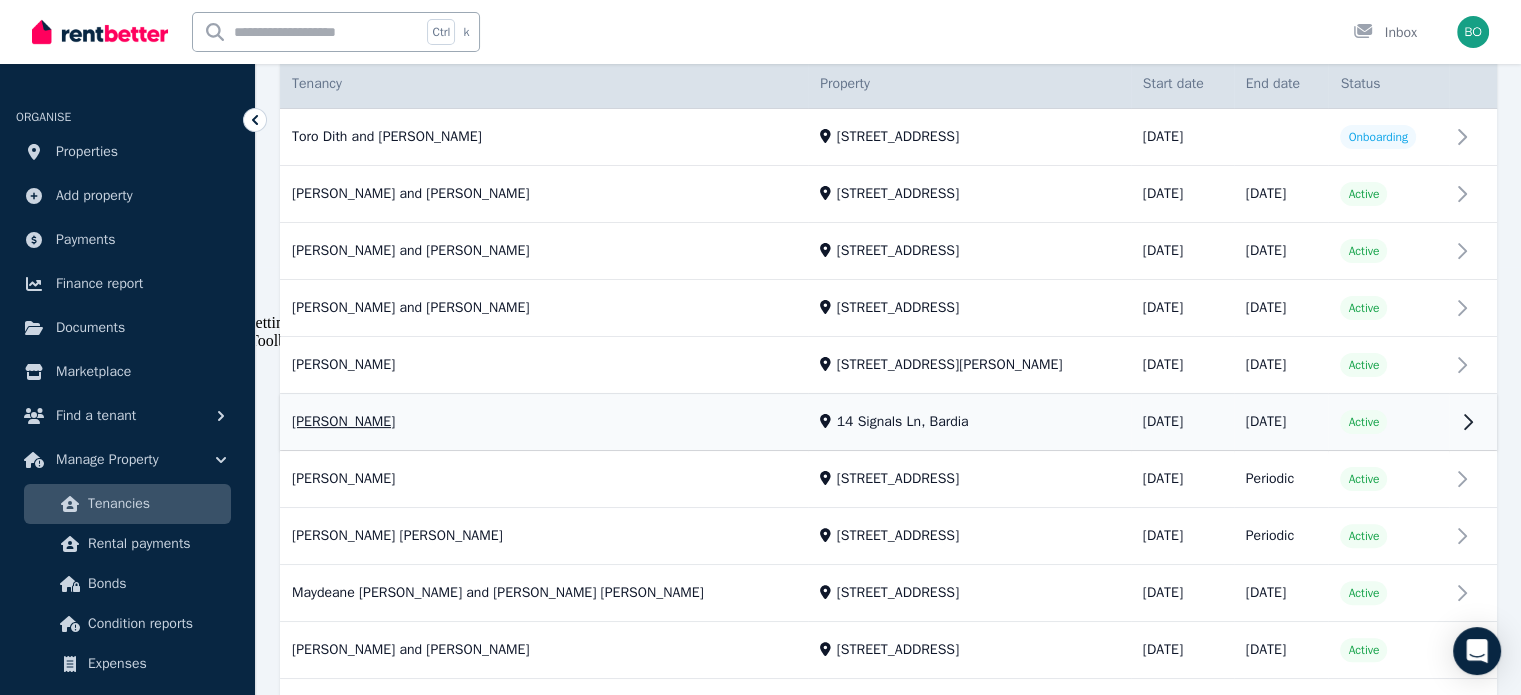 scroll, scrollTop: 537, scrollLeft: 0, axis: vertical 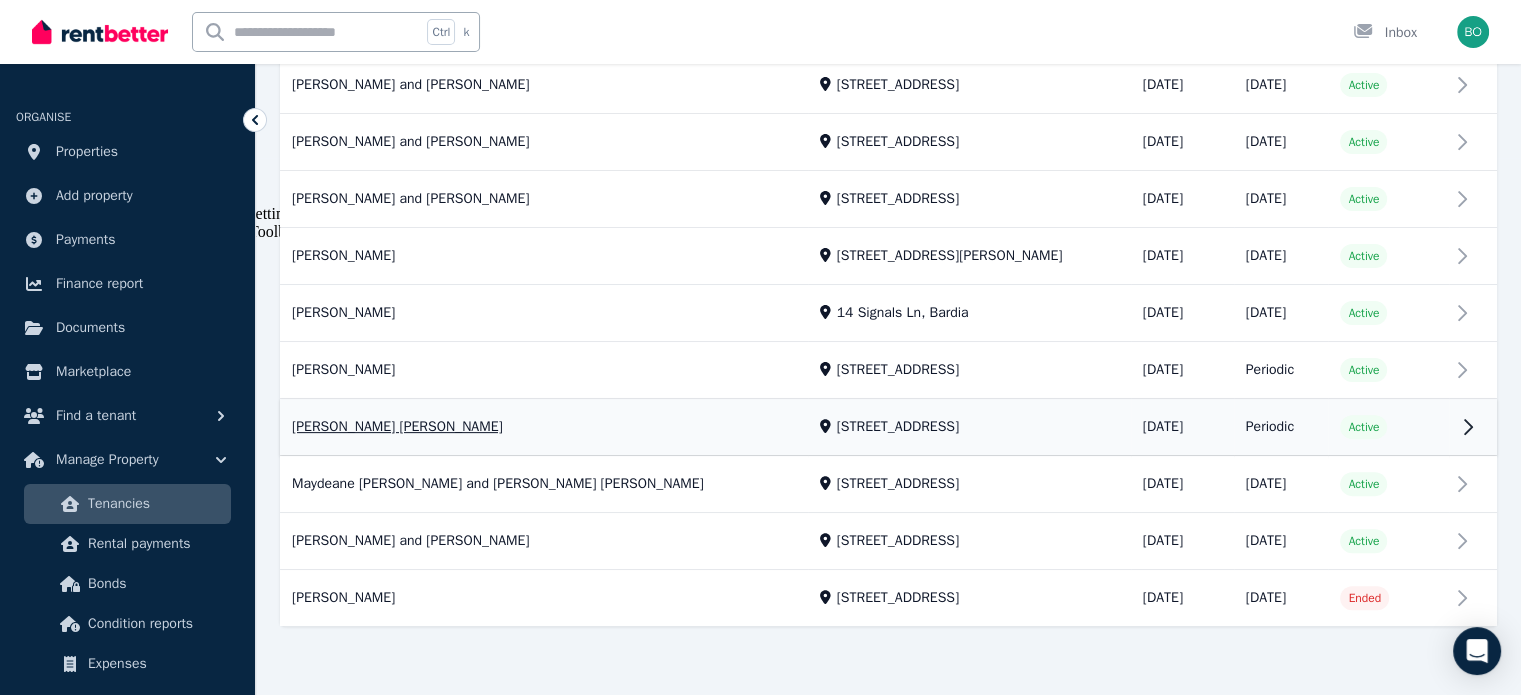 click on "View property details" at bounding box center [888, 428] 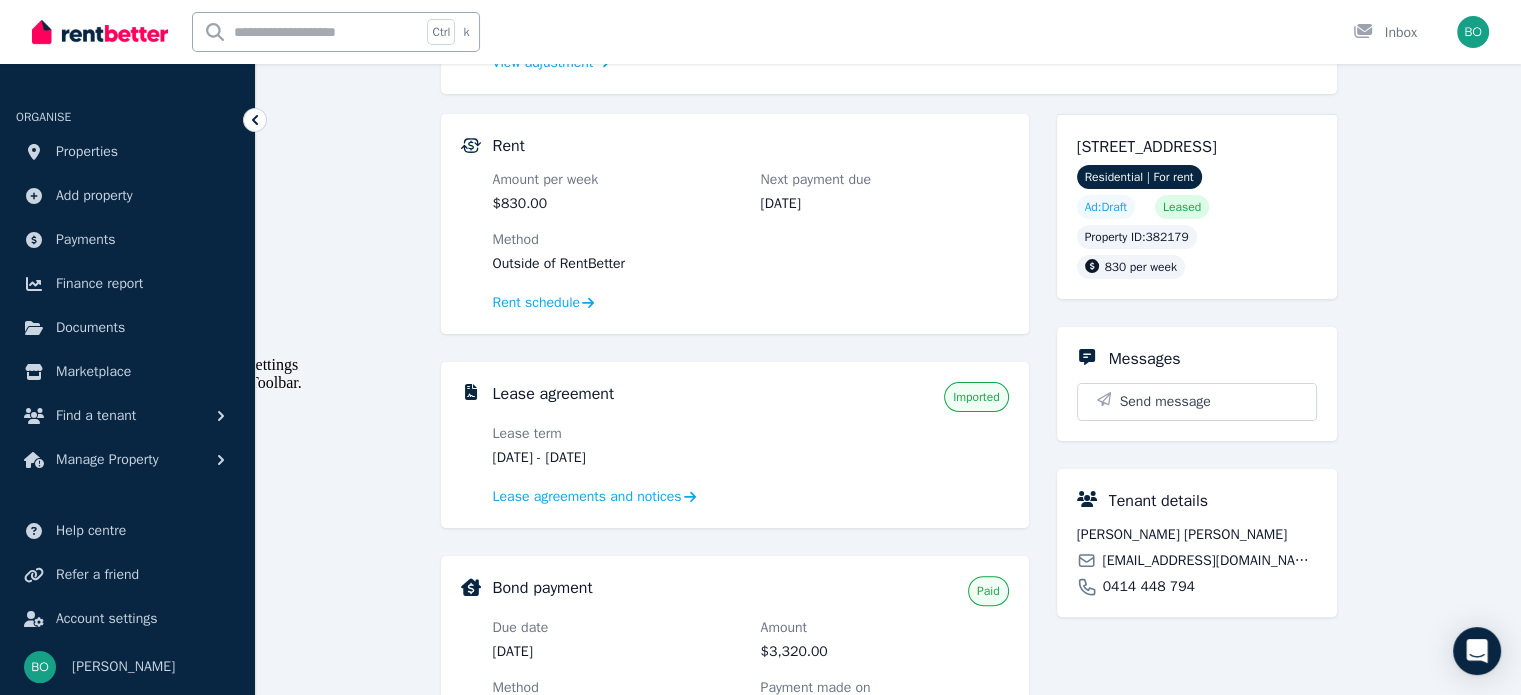 scroll, scrollTop: 400, scrollLeft: 0, axis: vertical 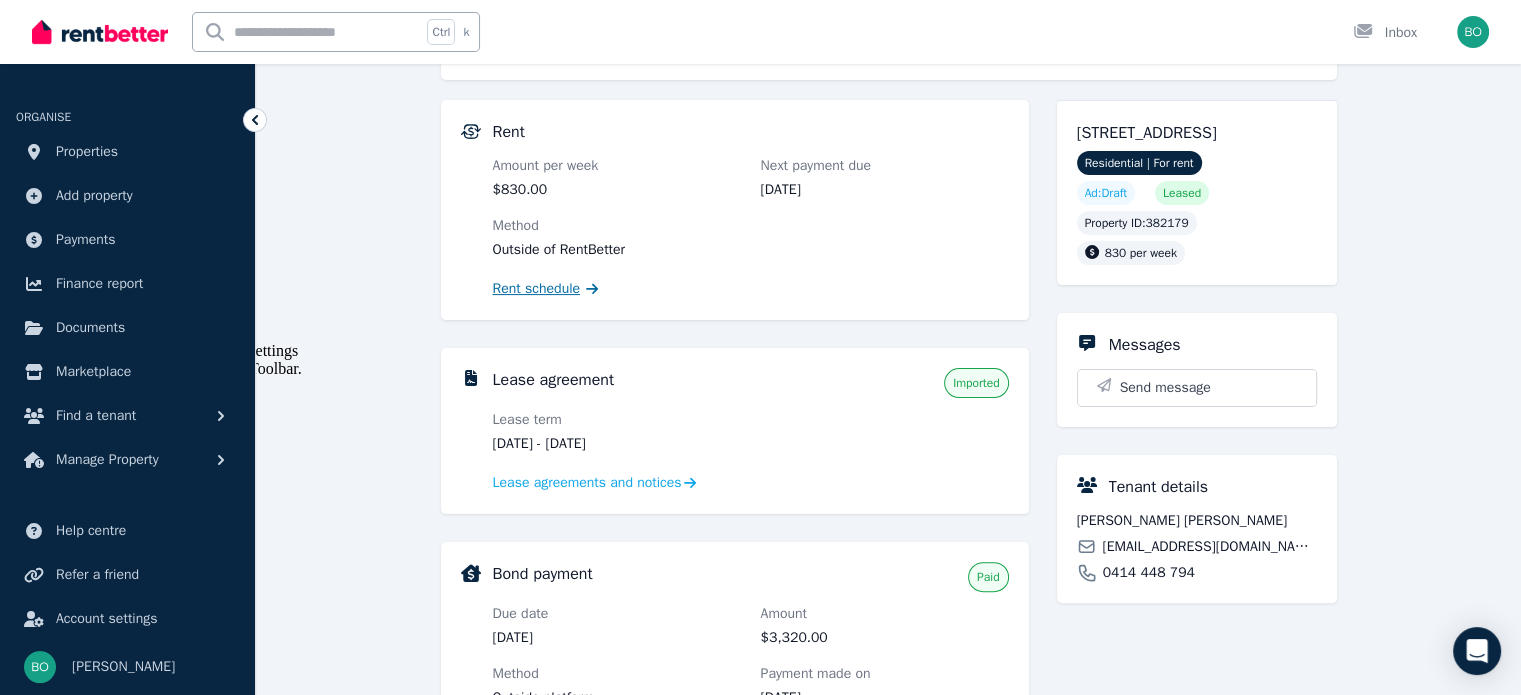 click on "Rent schedule" at bounding box center [537, 289] 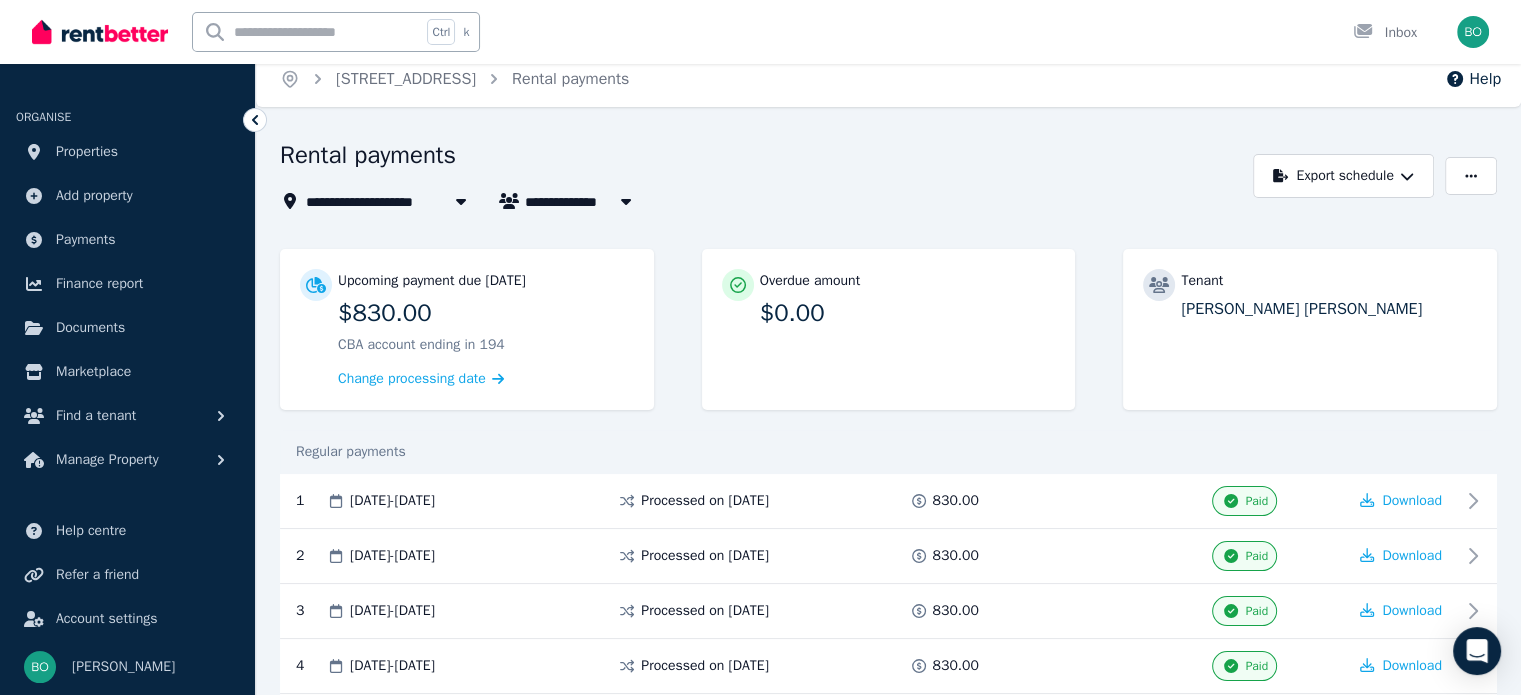 scroll, scrollTop: 0, scrollLeft: 0, axis: both 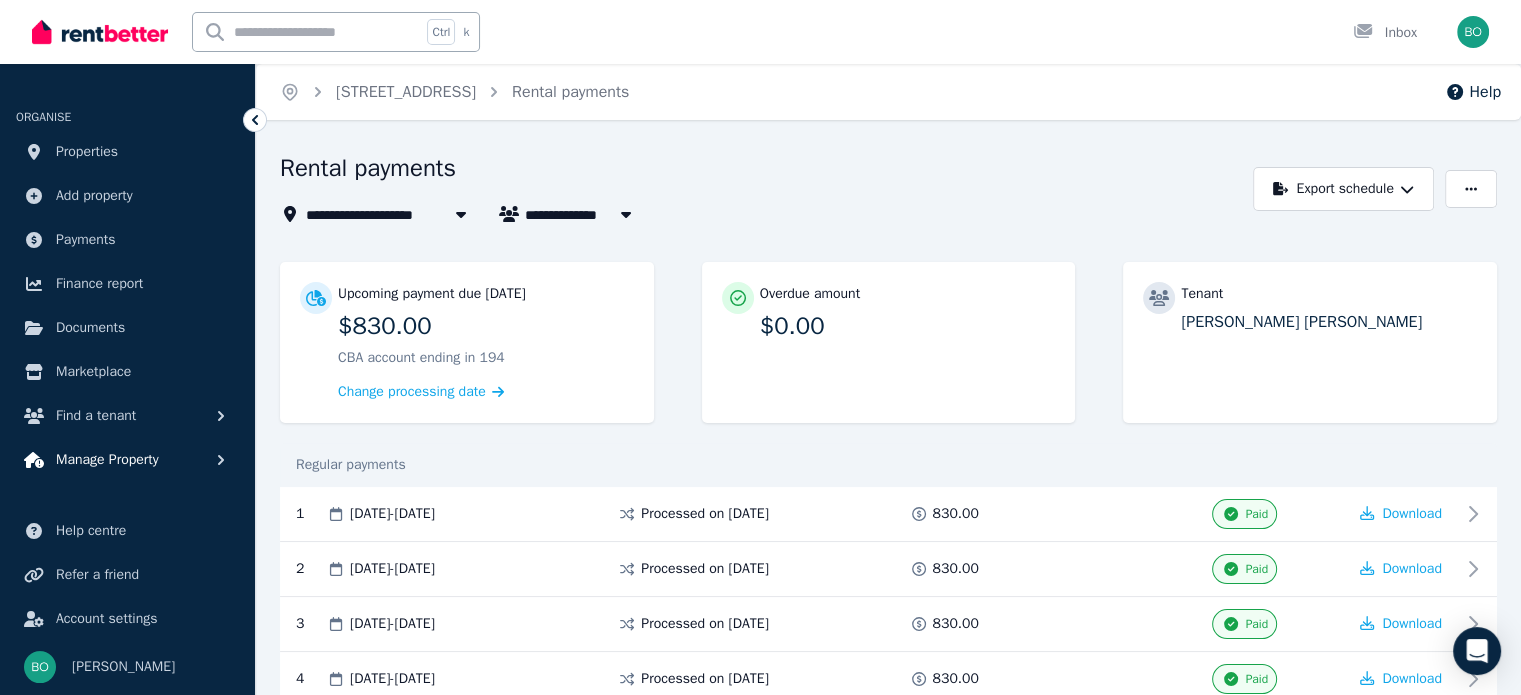 click on "Manage Property" at bounding box center [107, 460] 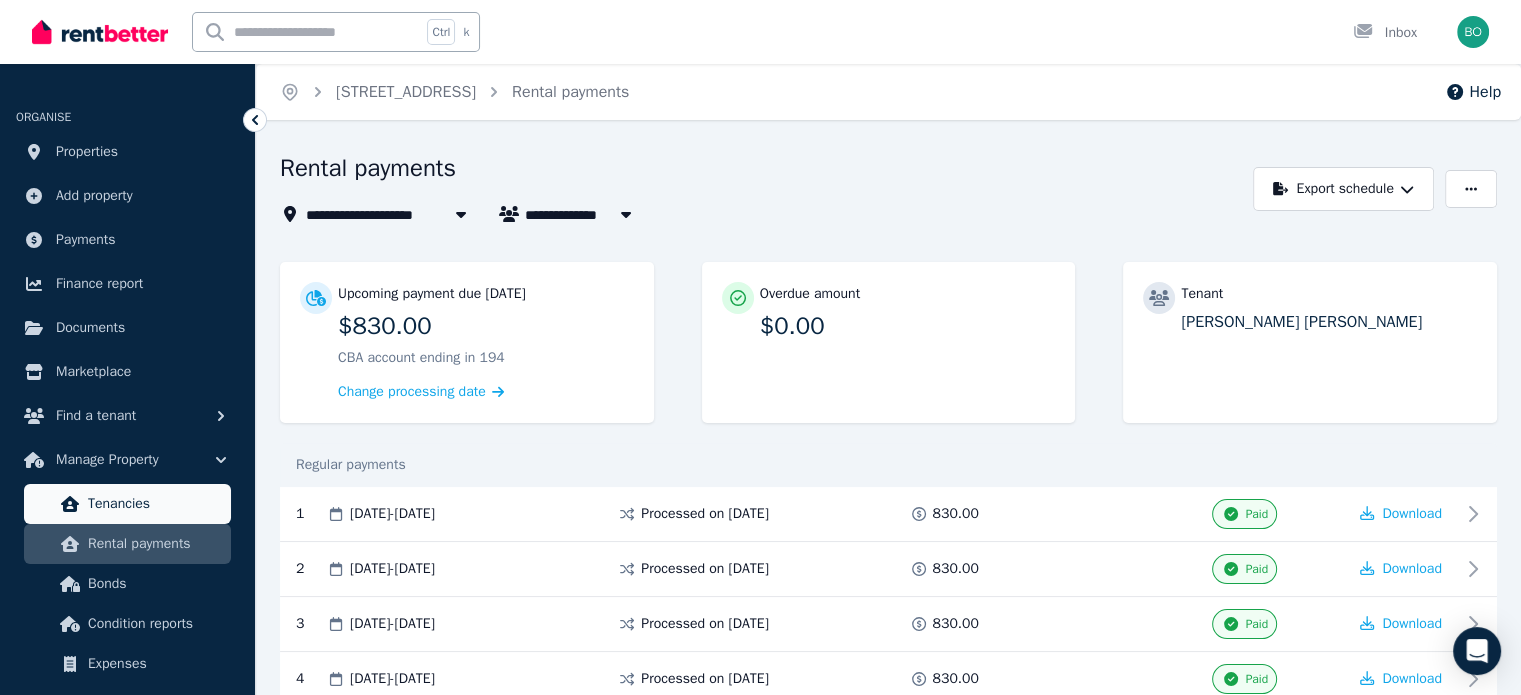 click on "Tenancies" at bounding box center (155, 504) 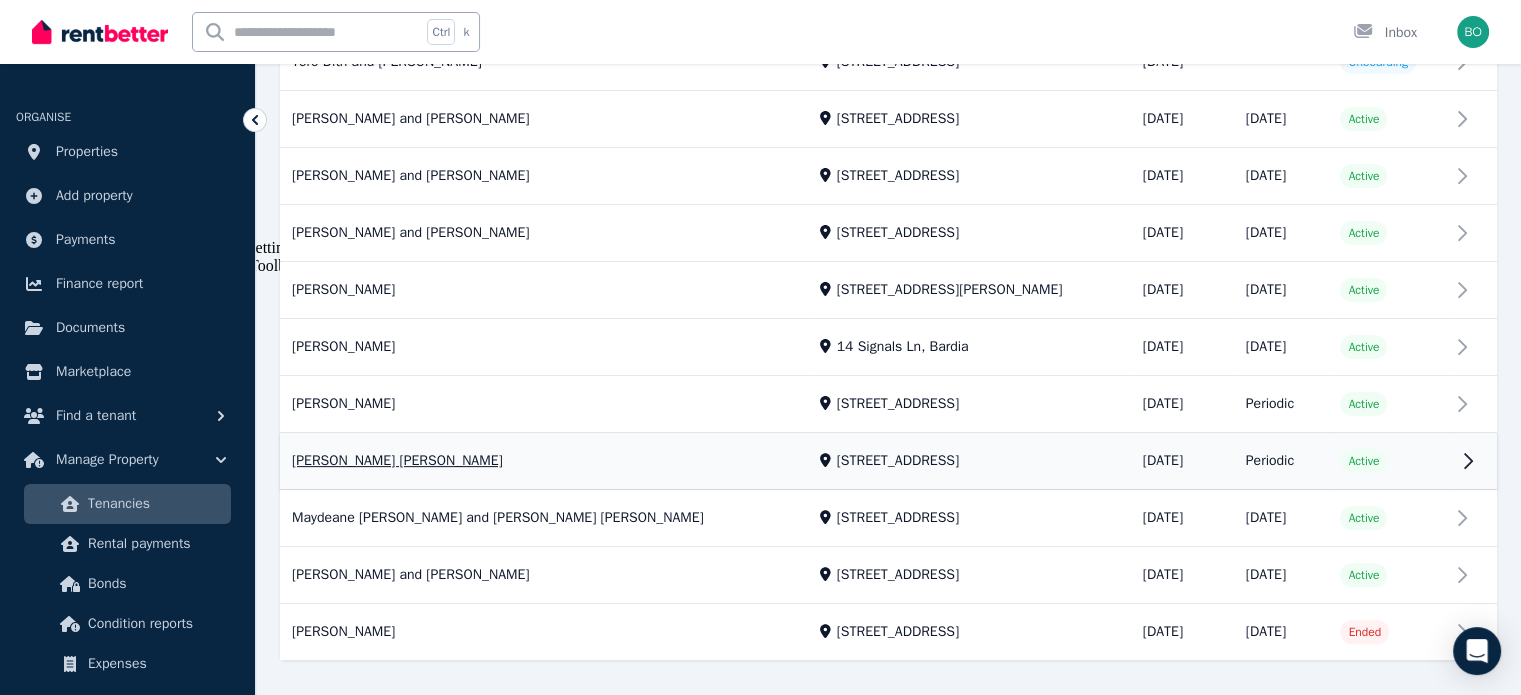 scroll, scrollTop: 537, scrollLeft: 0, axis: vertical 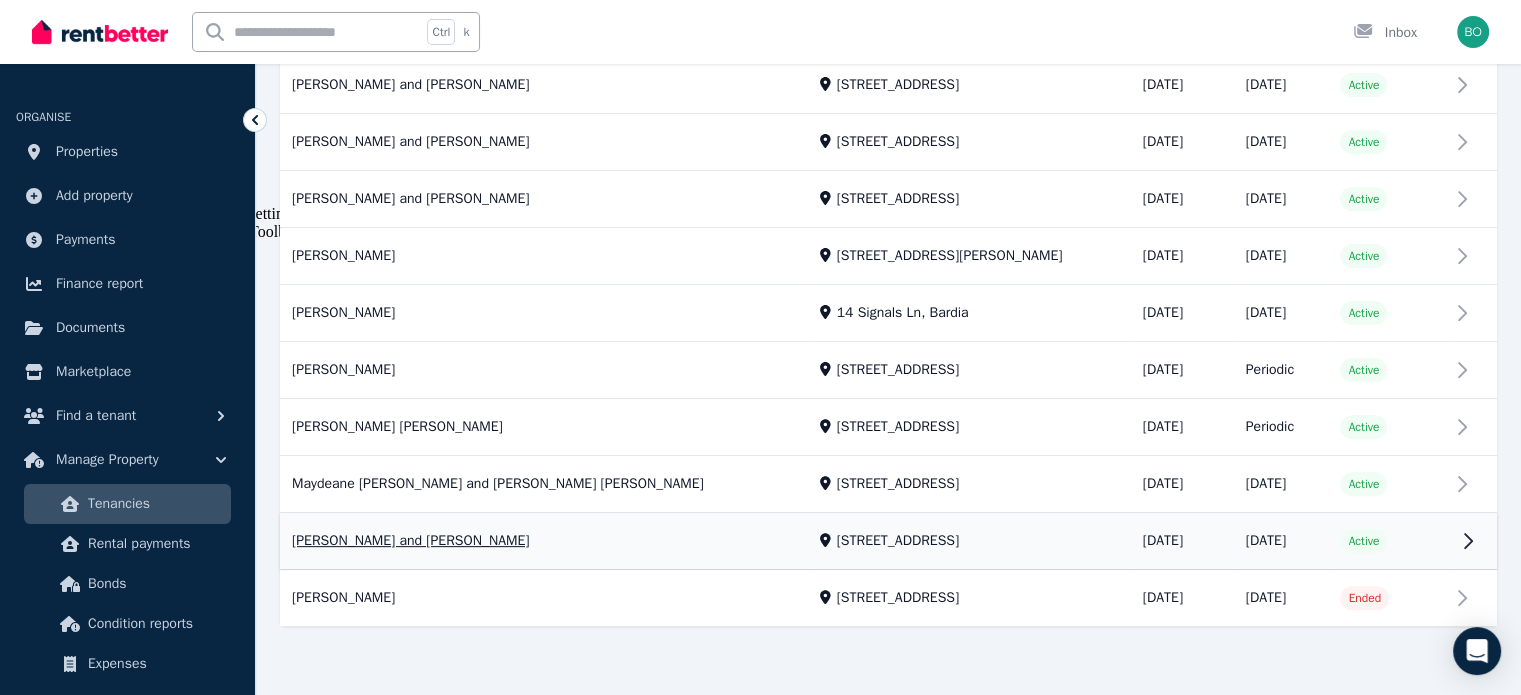 click on "View property details" at bounding box center [888, 542] 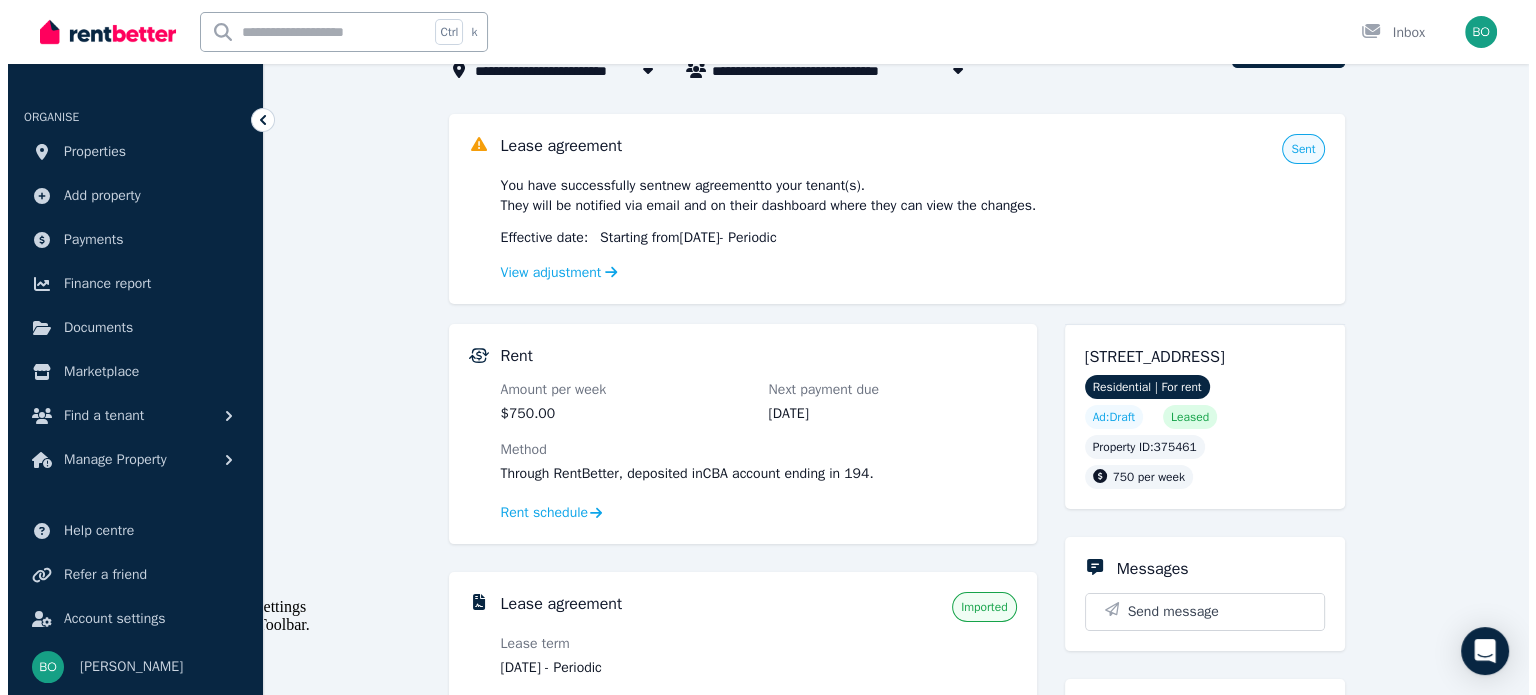 scroll, scrollTop: 400, scrollLeft: 0, axis: vertical 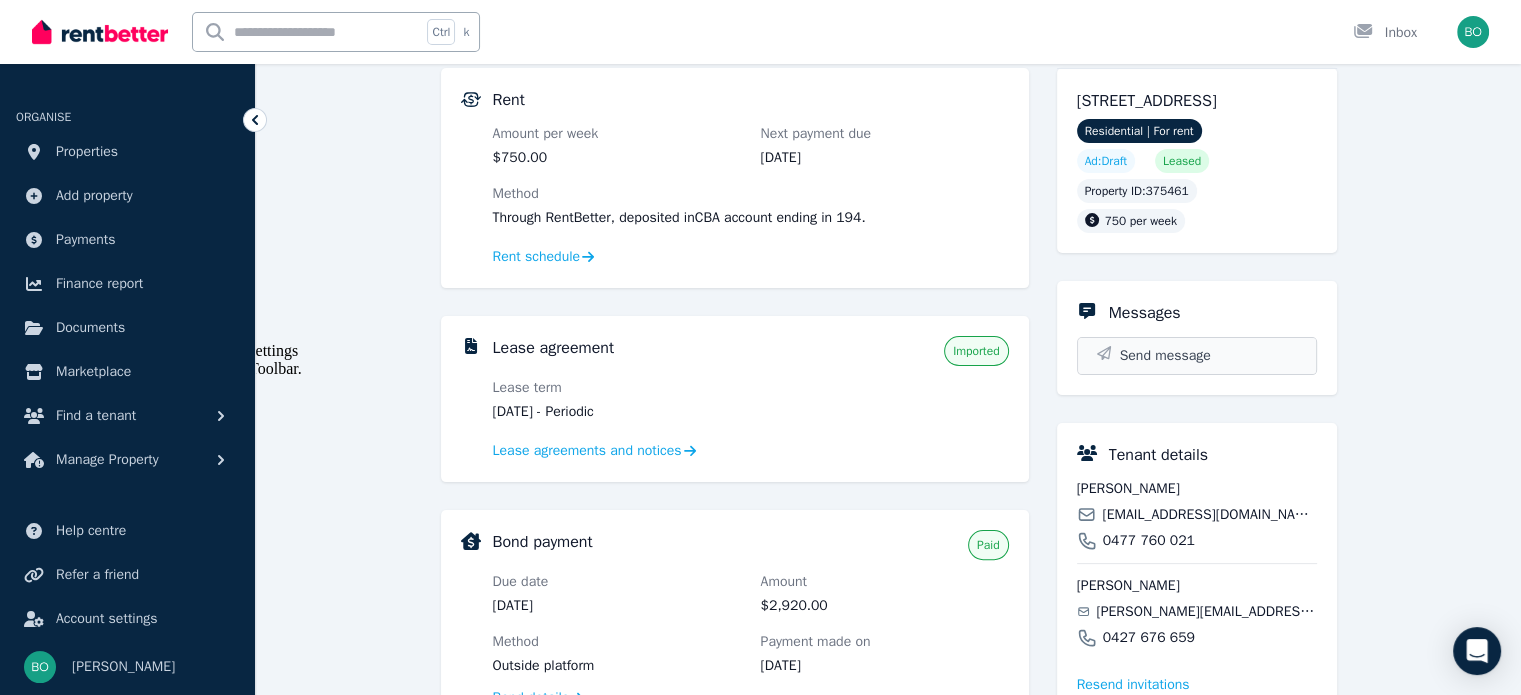 click on "Send message" at bounding box center [1165, 356] 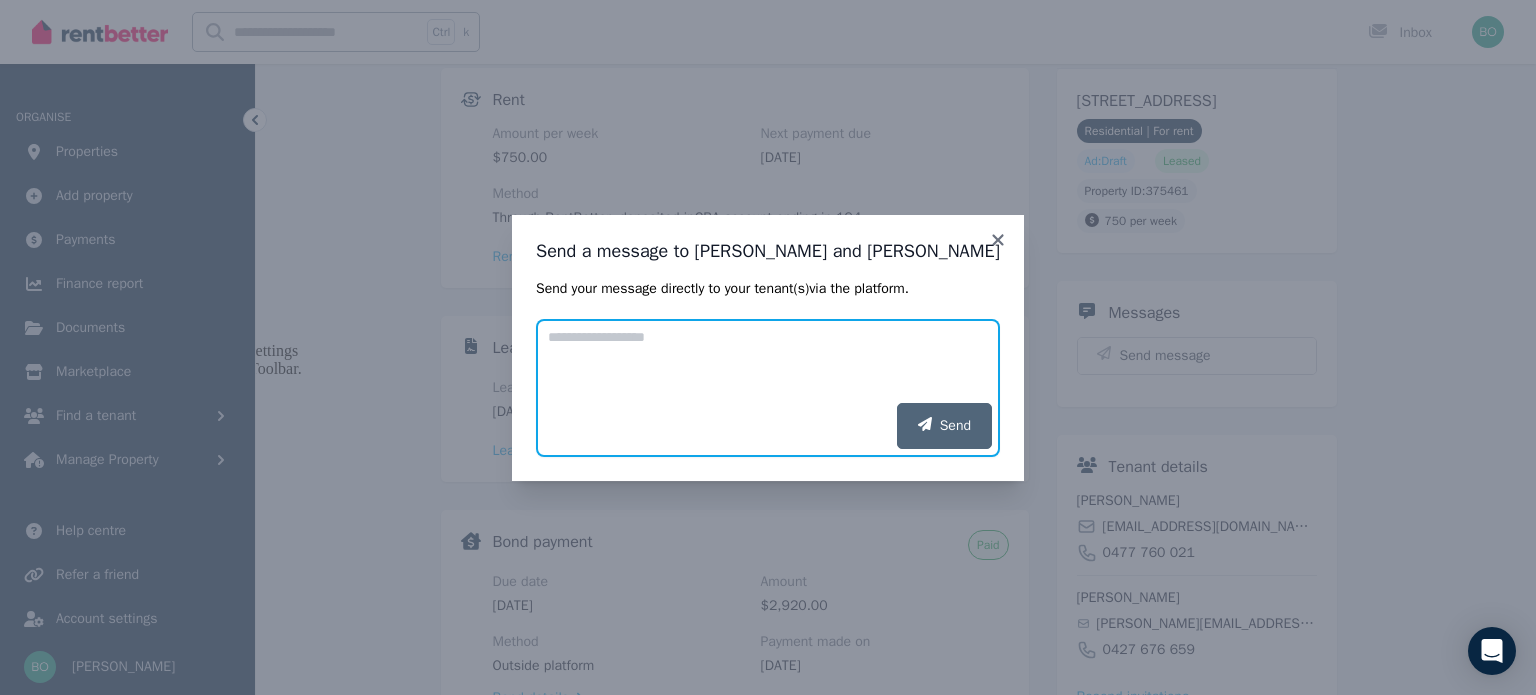 click on "Add your message" at bounding box center (768, 361) 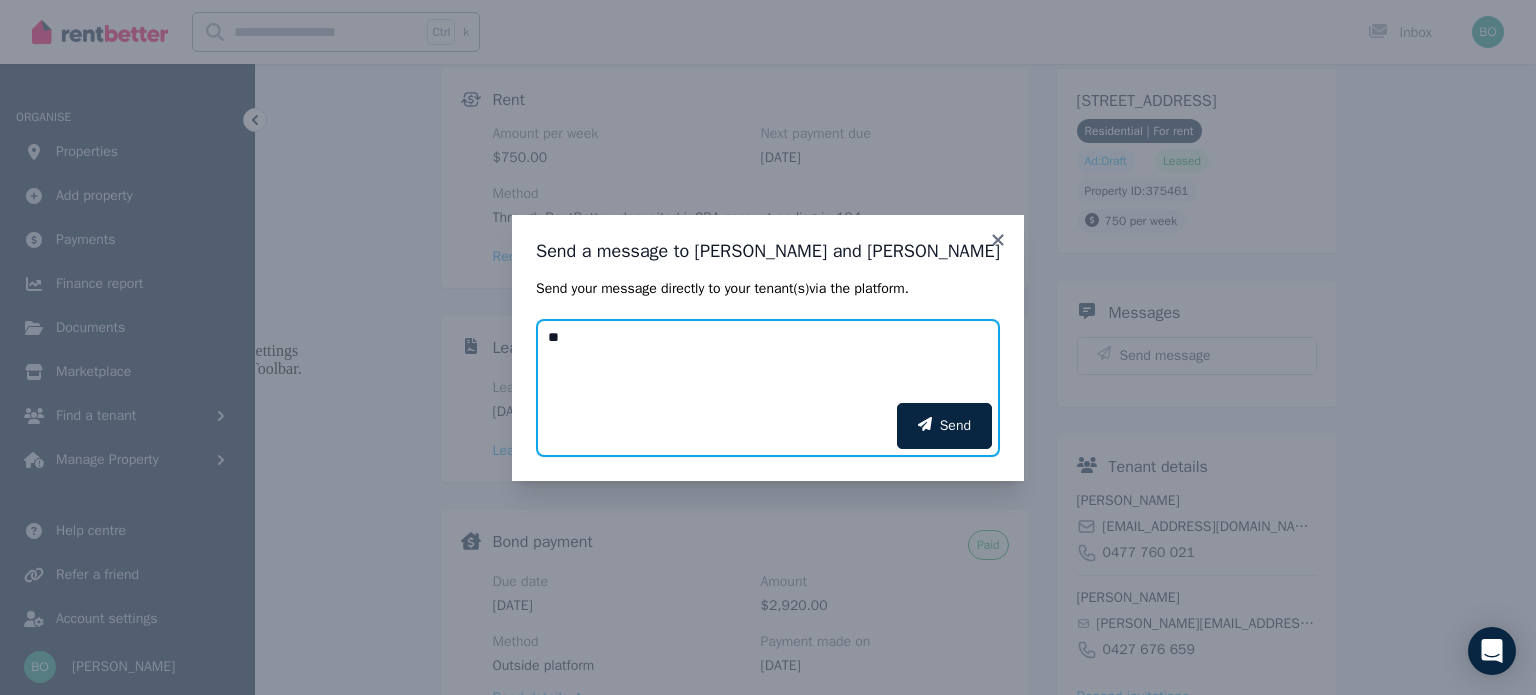 type on "*" 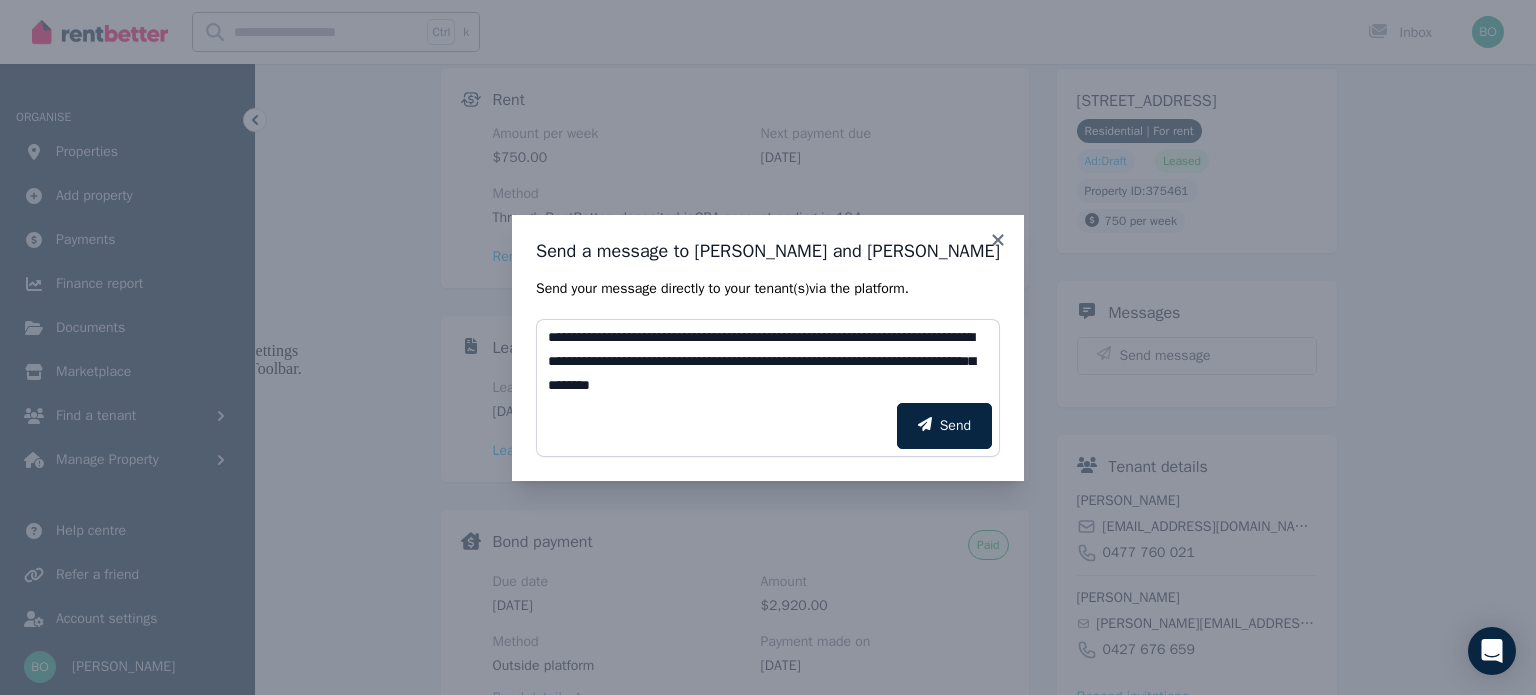 click on "Send" at bounding box center [768, 426] 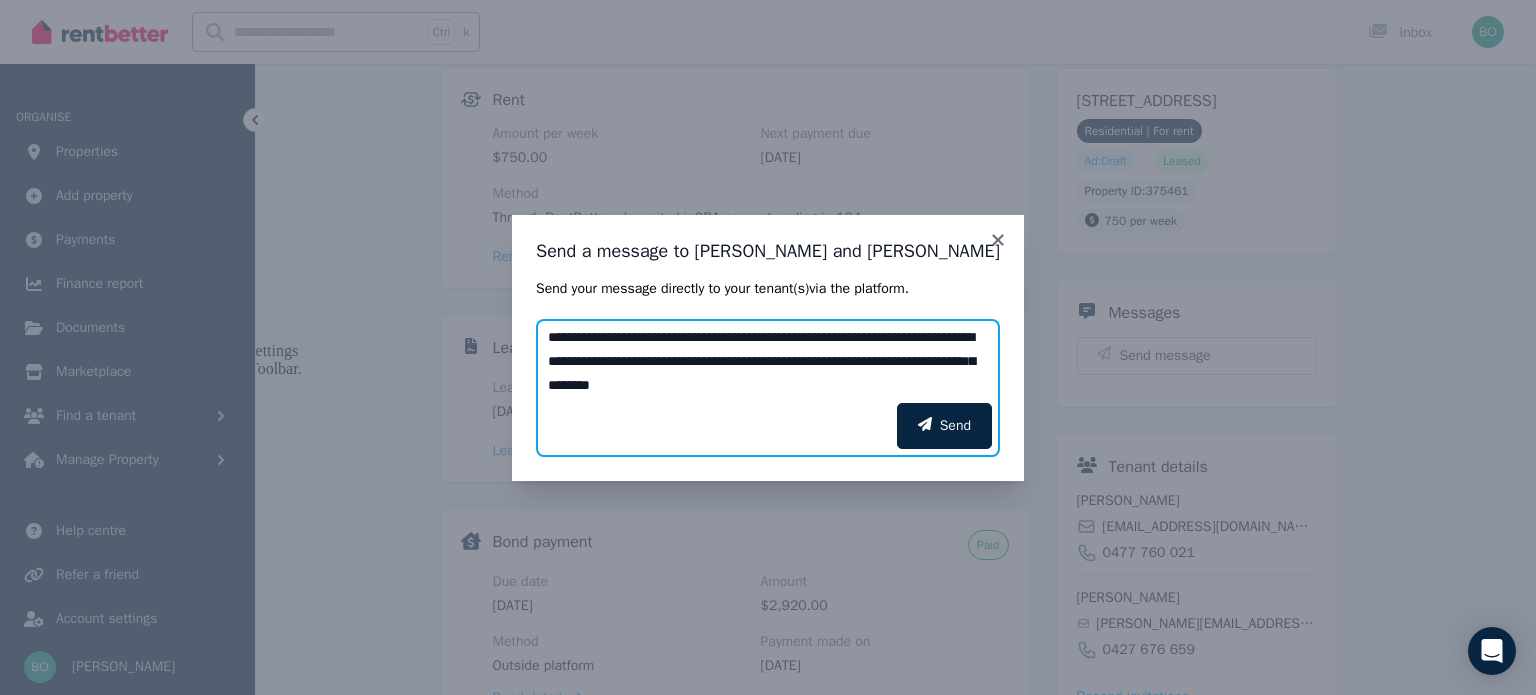 click on "**********" at bounding box center (768, 361) 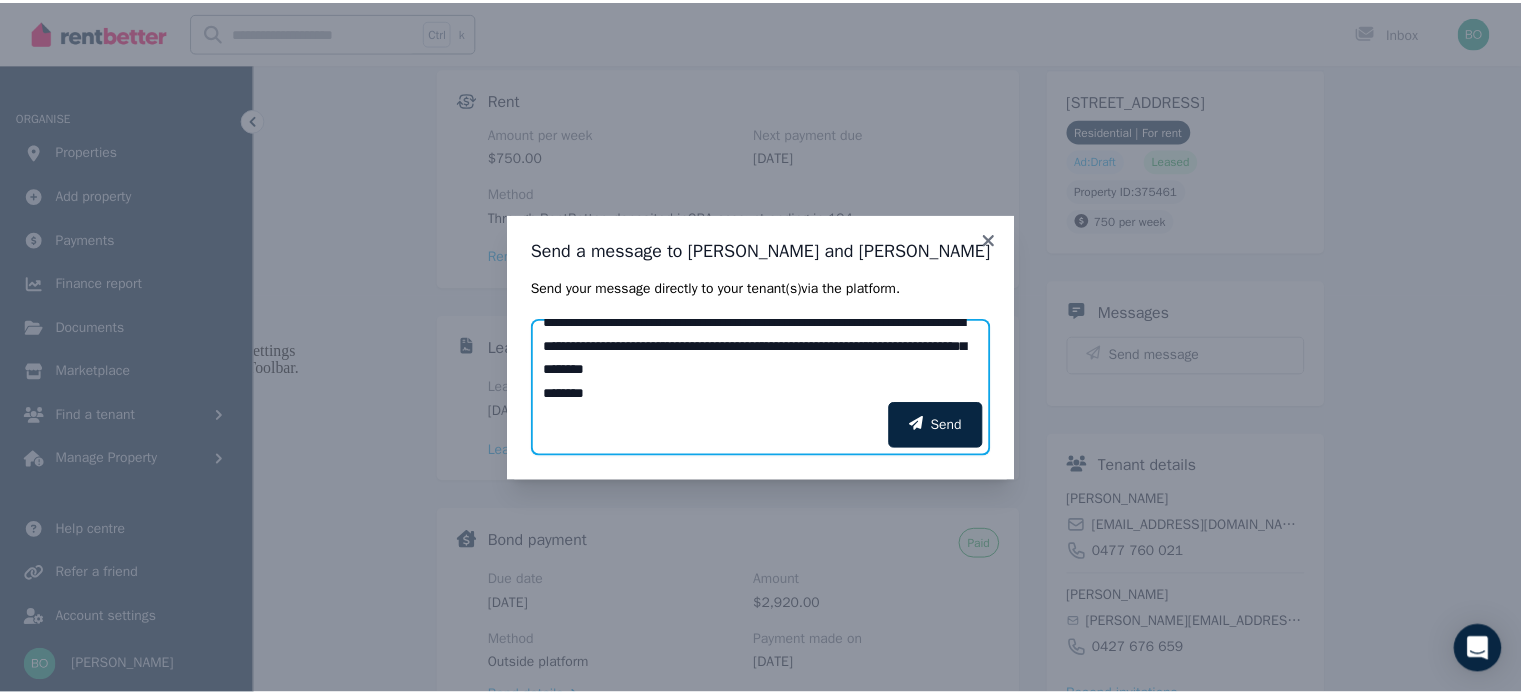 scroll, scrollTop: 39, scrollLeft: 0, axis: vertical 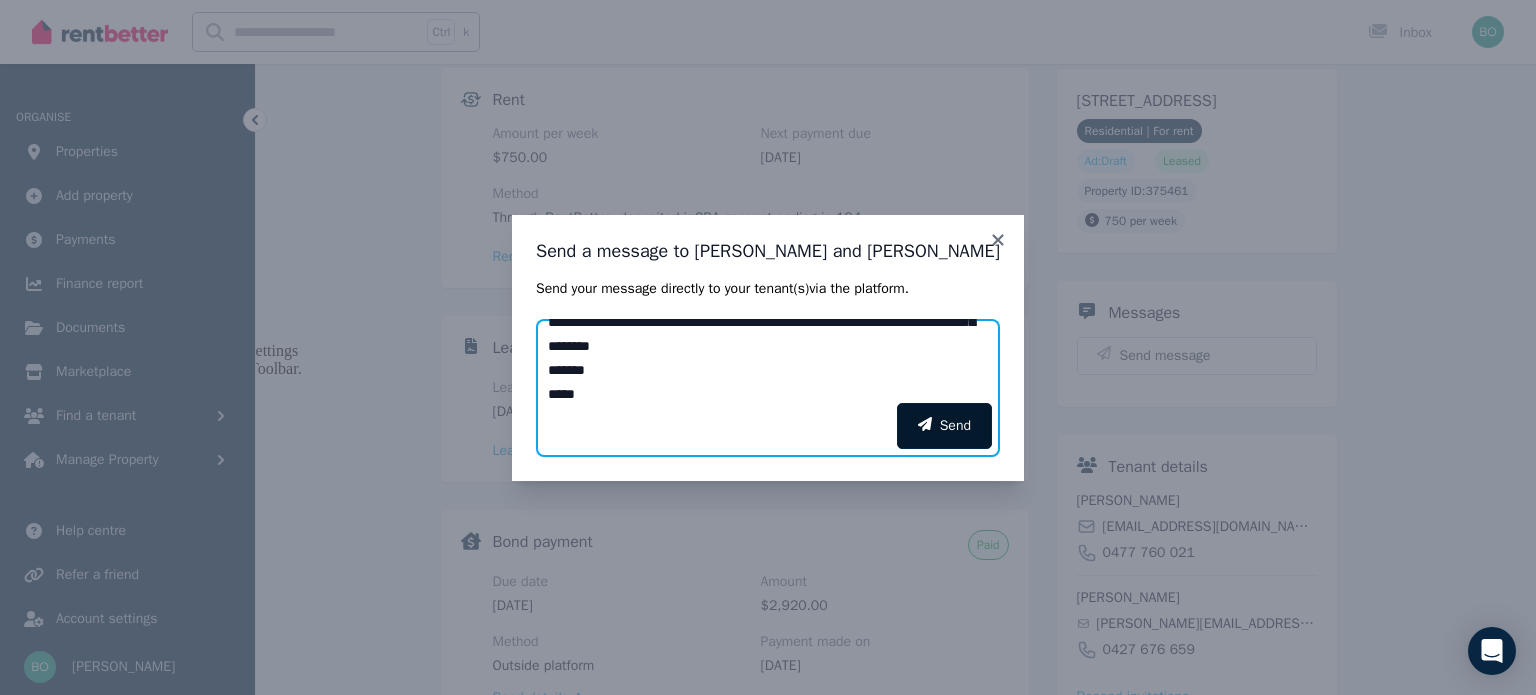 type on "**********" 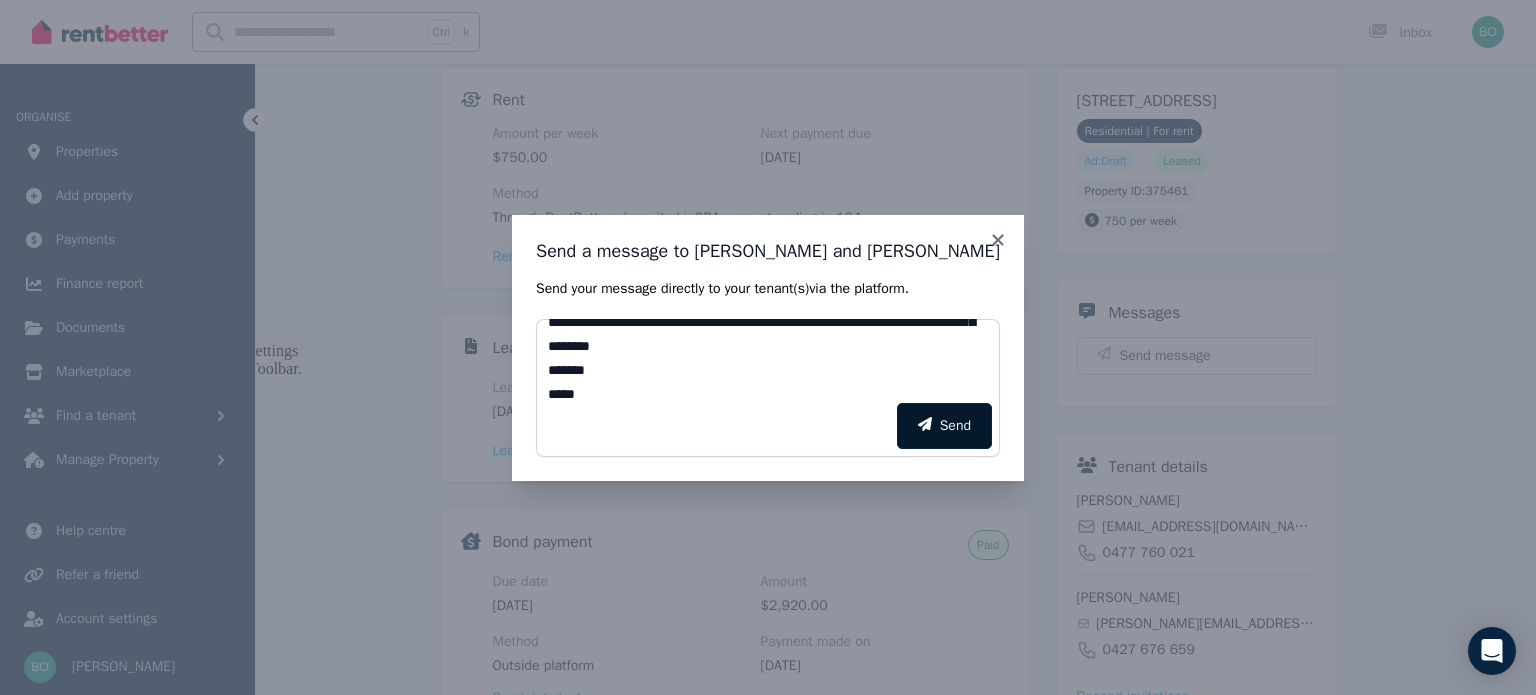 click on "Send" at bounding box center [944, 426] 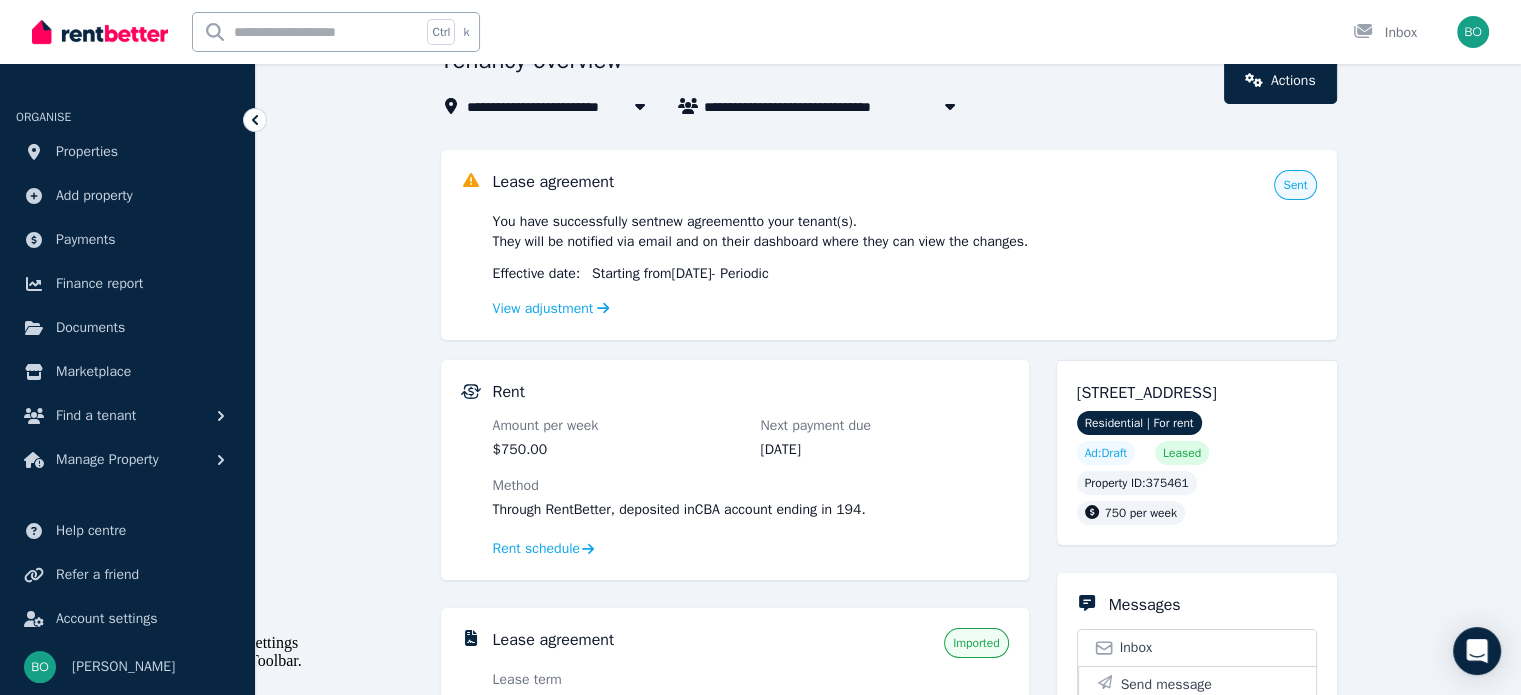 scroll, scrollTop: 100, scrollLeft: 0, axis: vertical 